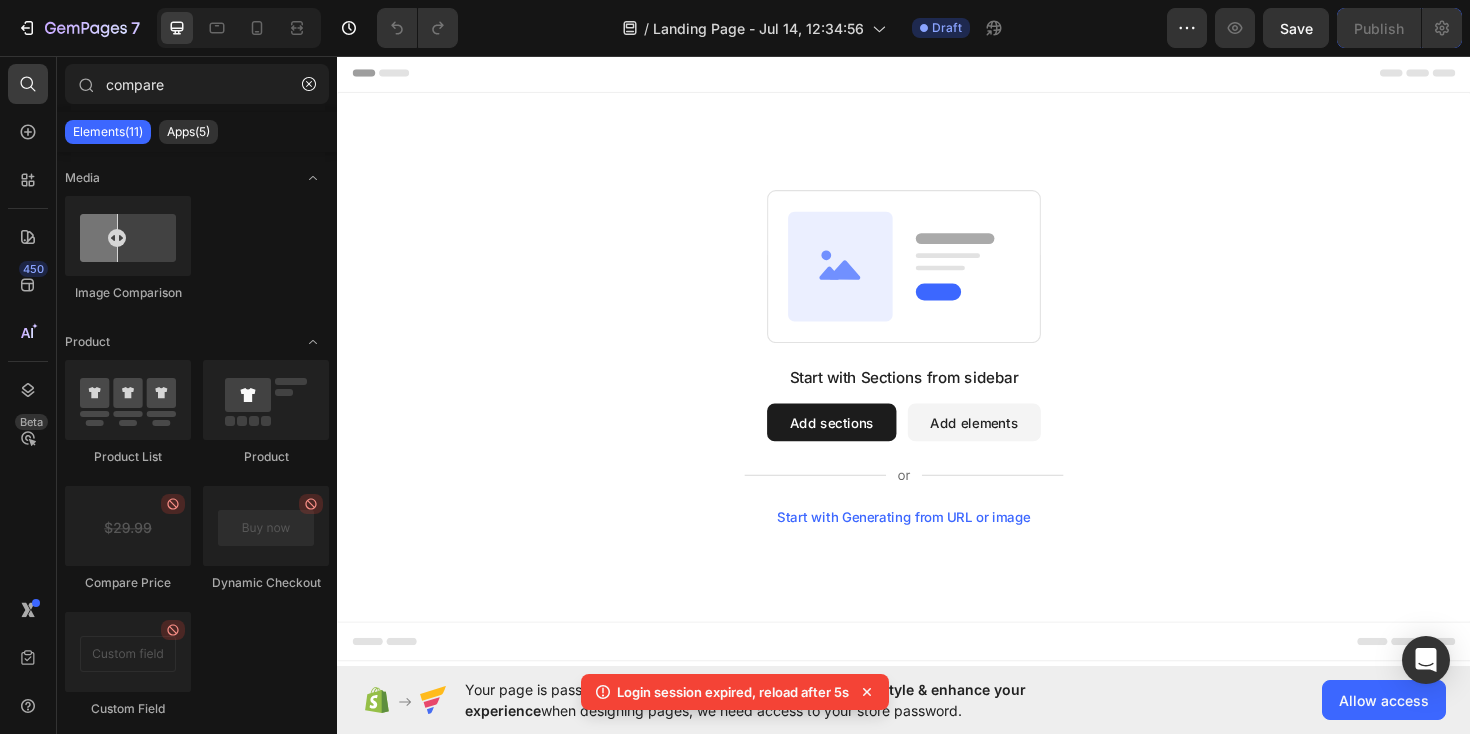 scroll, scrollTop: 0, scrollLeft: 0, axis: both 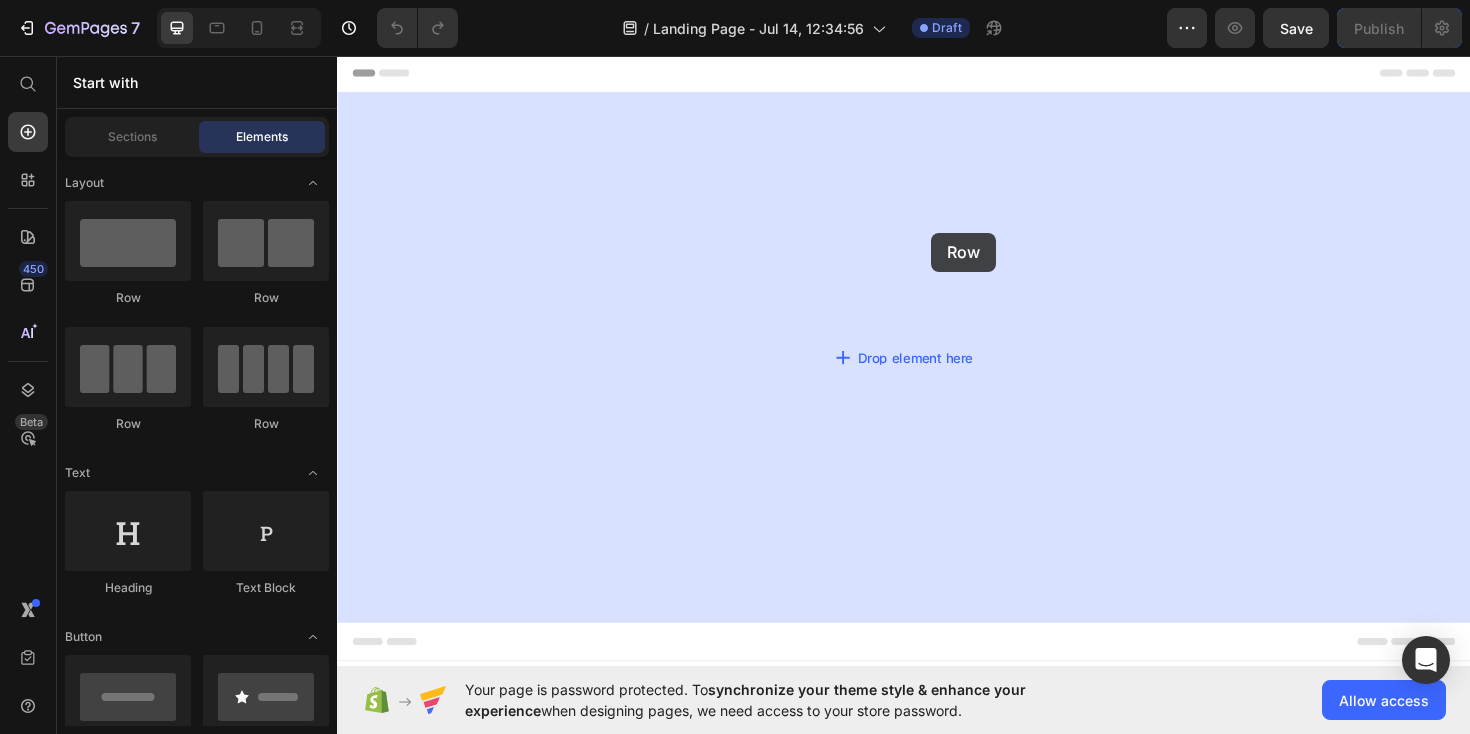 drag, startPoint x: 435, startPoint y: 303, endPoint x: 966, endPoint y: 243, distance: 534.3791 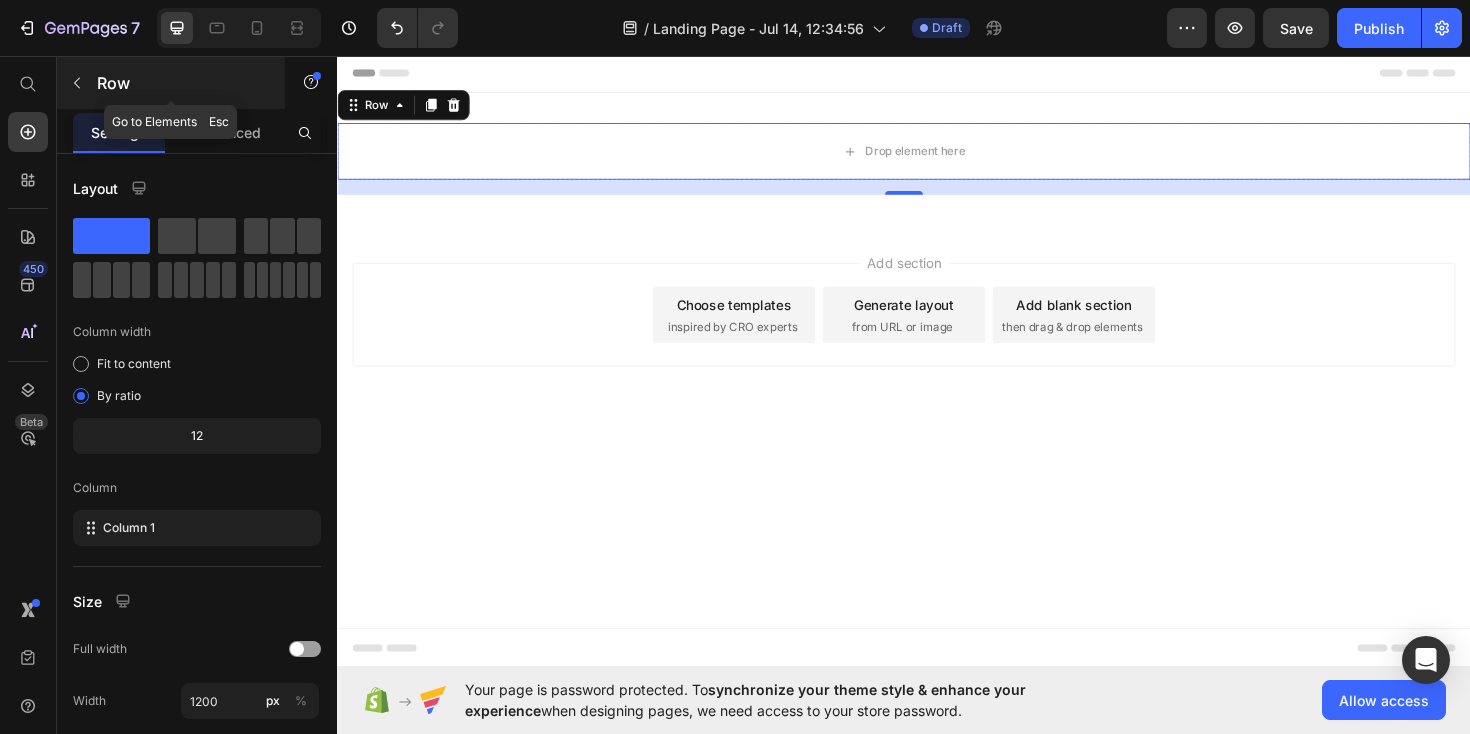click 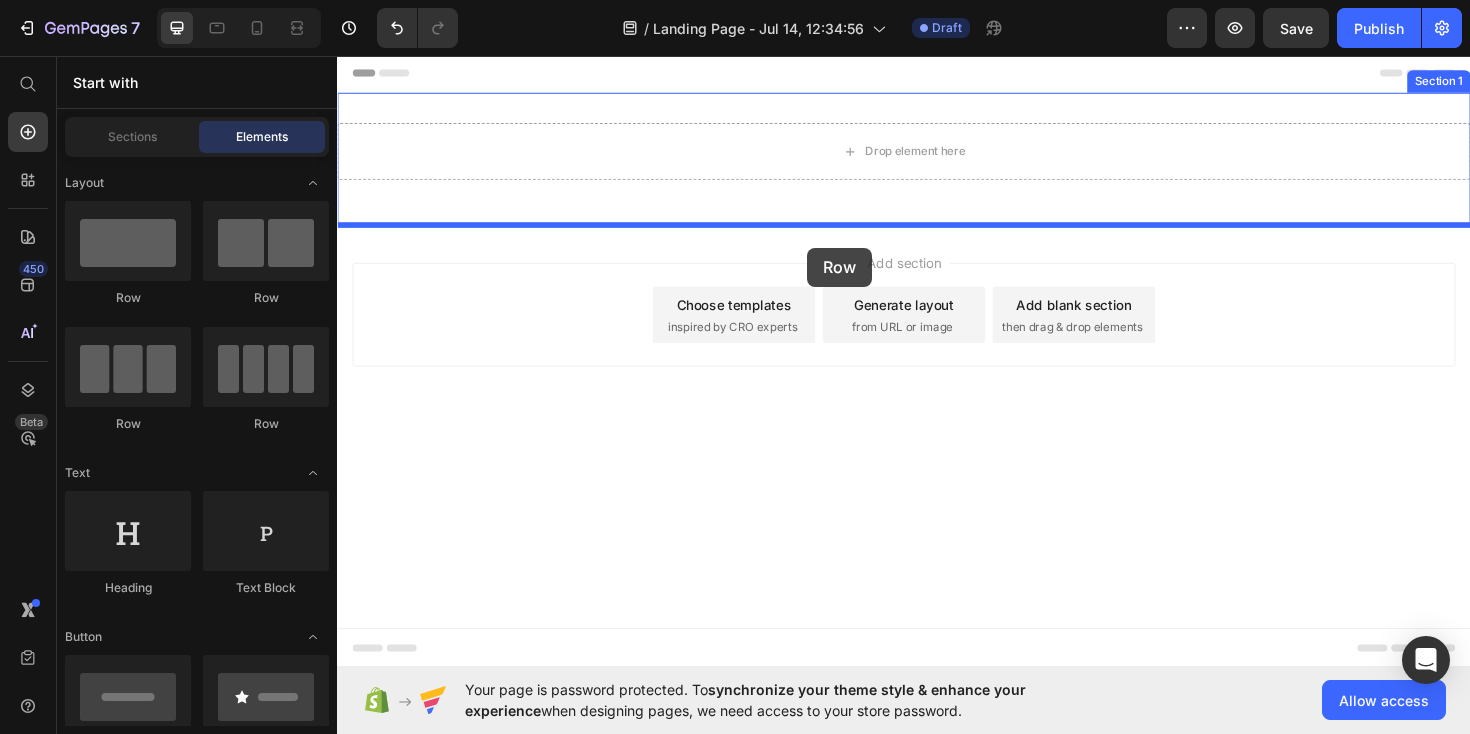 drag, startPoint x: 617, startPoint y: 331, endPoint x: 835, endPoint y: 259, distance: 229.58223 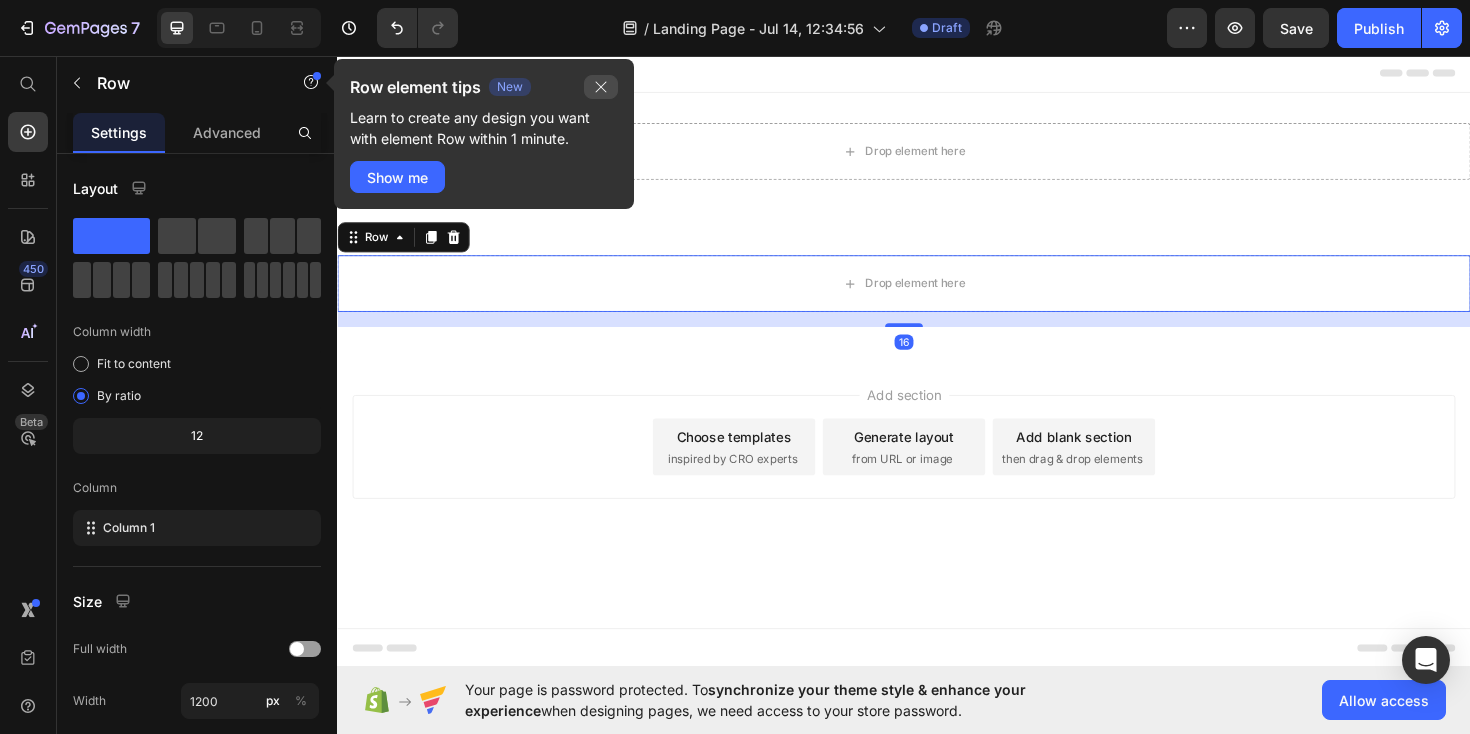 click 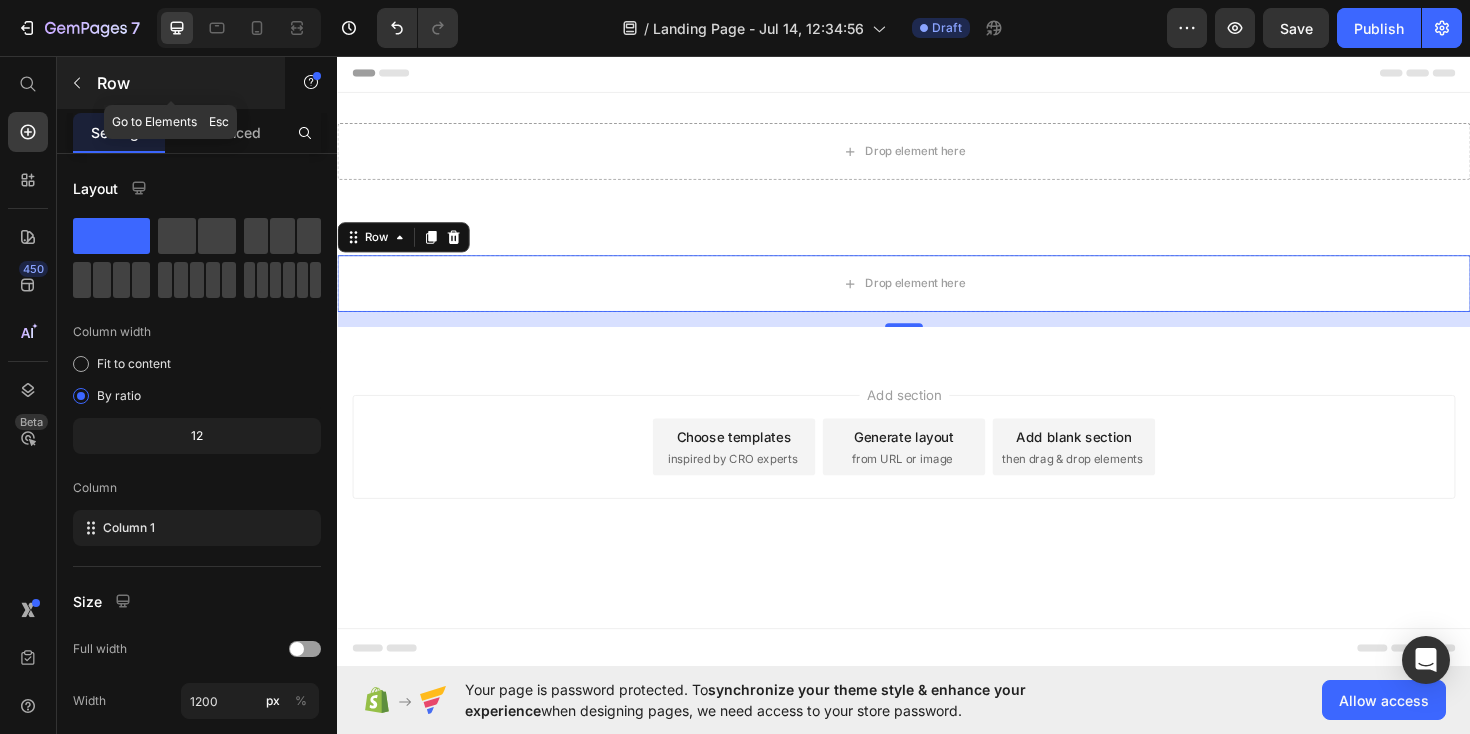 click 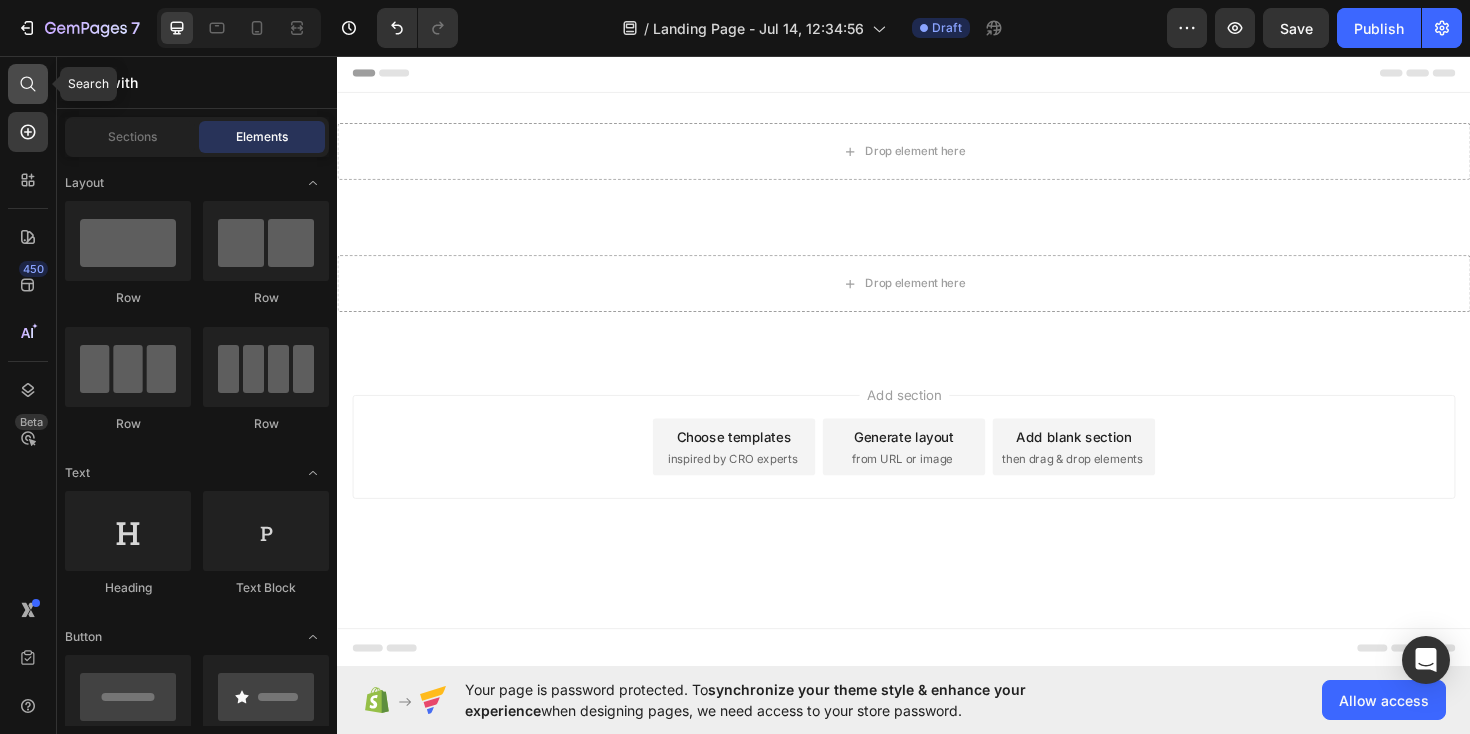 click 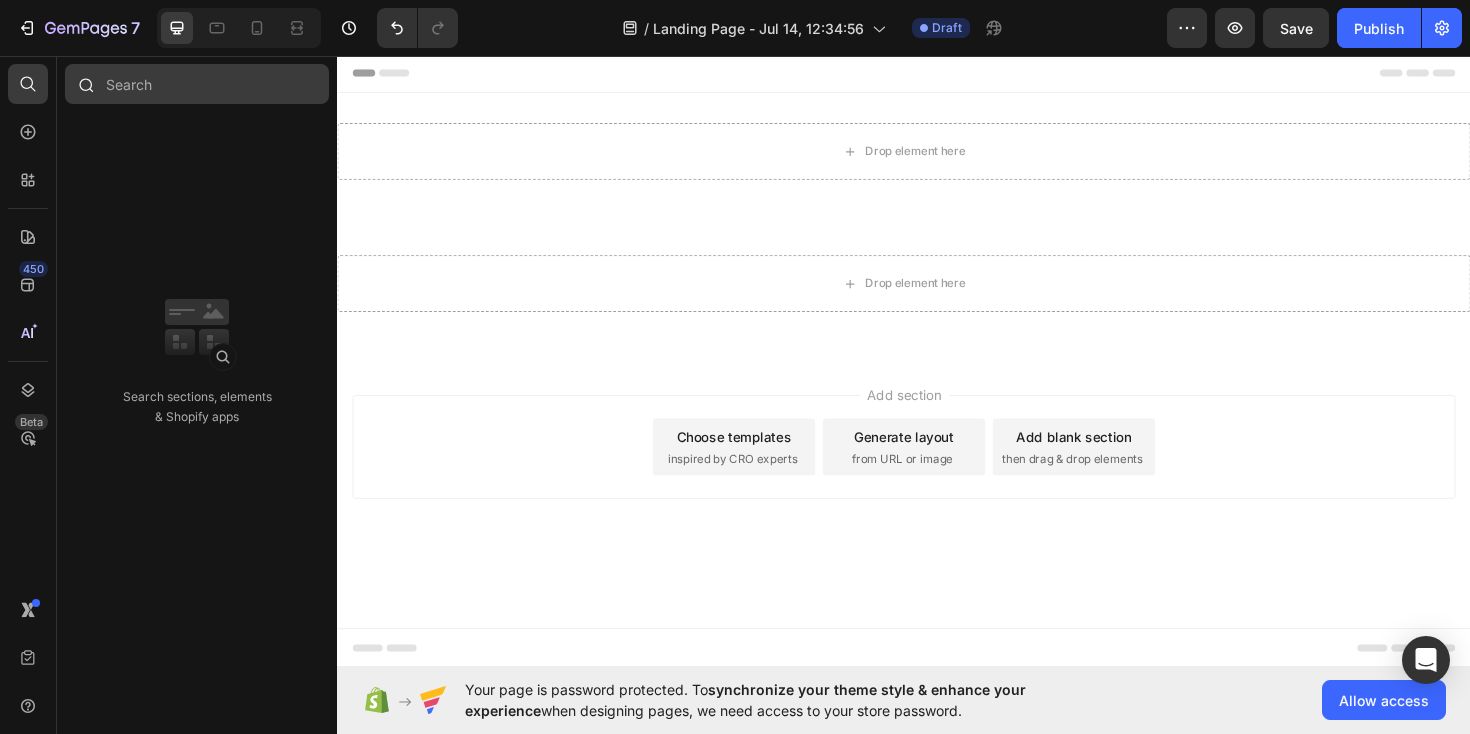 click at bounding box center [197, 84] 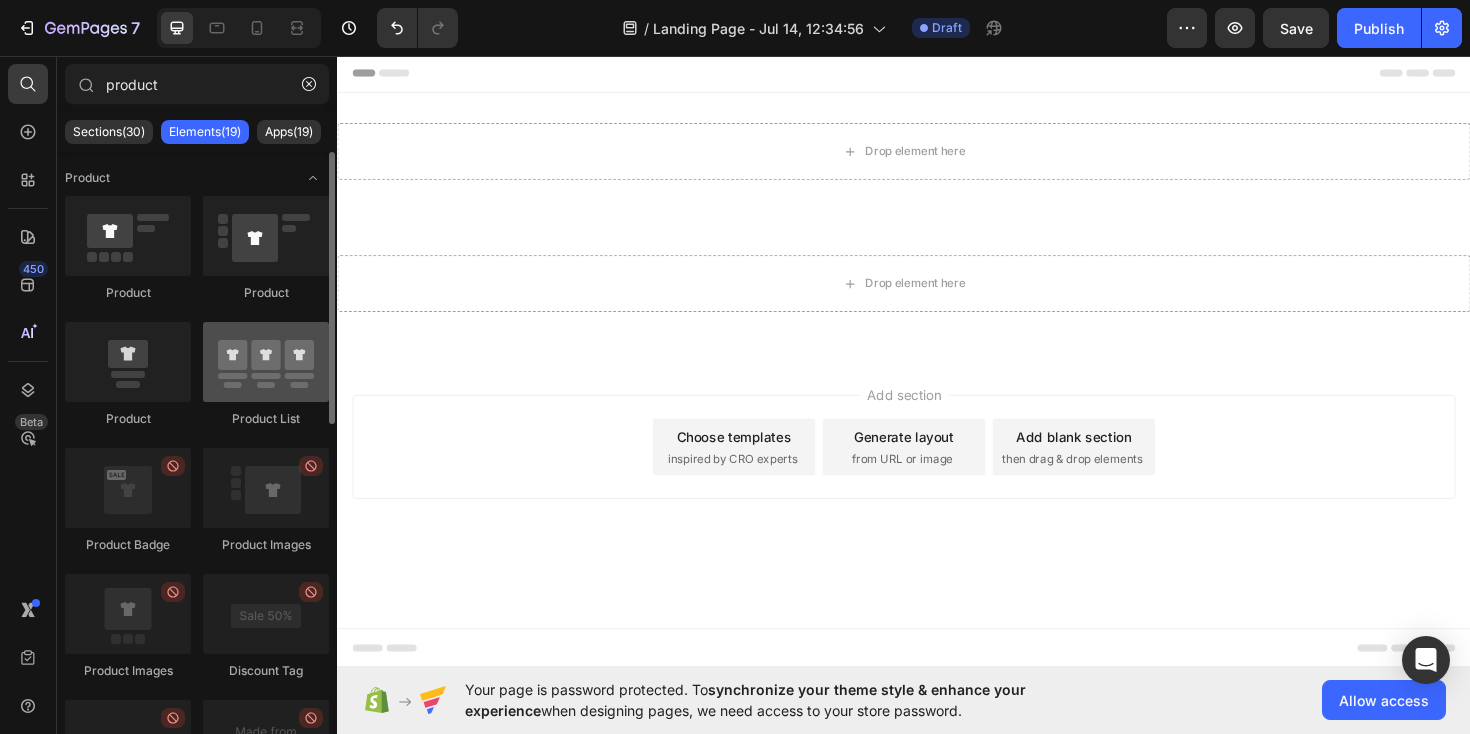 type on "product" 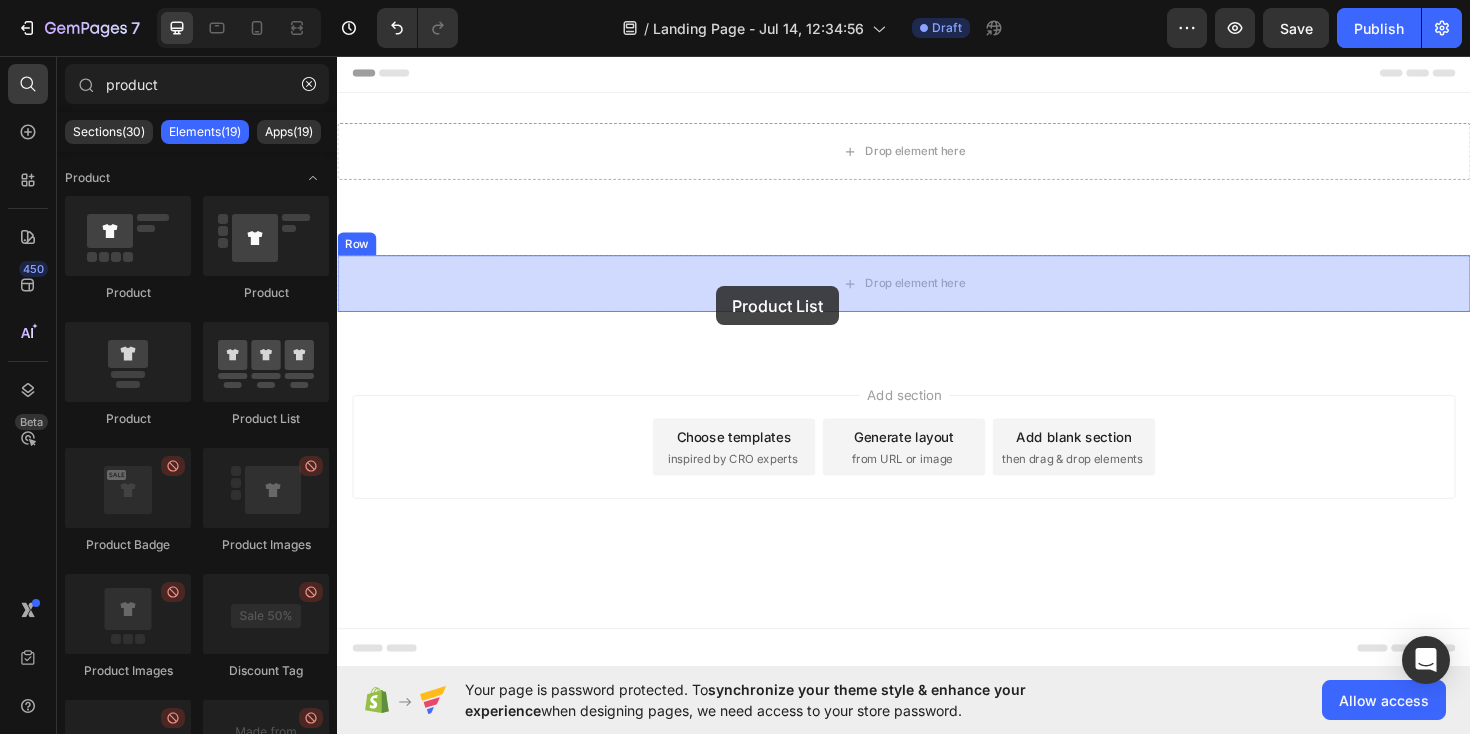 drag, startPoint x: 585, startPoint y: 430, endPoint x: 738, endPoint y: 299, distance: 201.41995 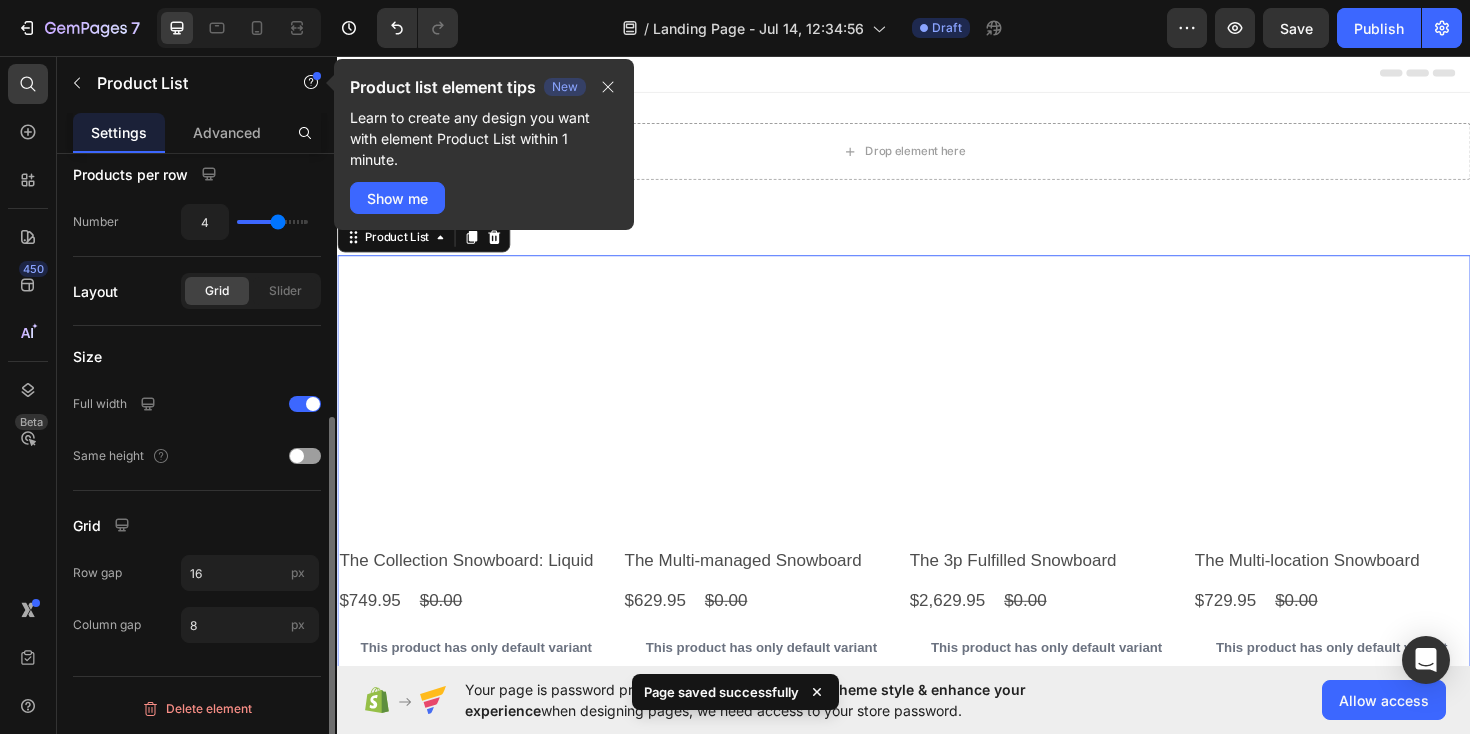 scroll, scrollTop: 0, scrollLeft: 0, axis: both 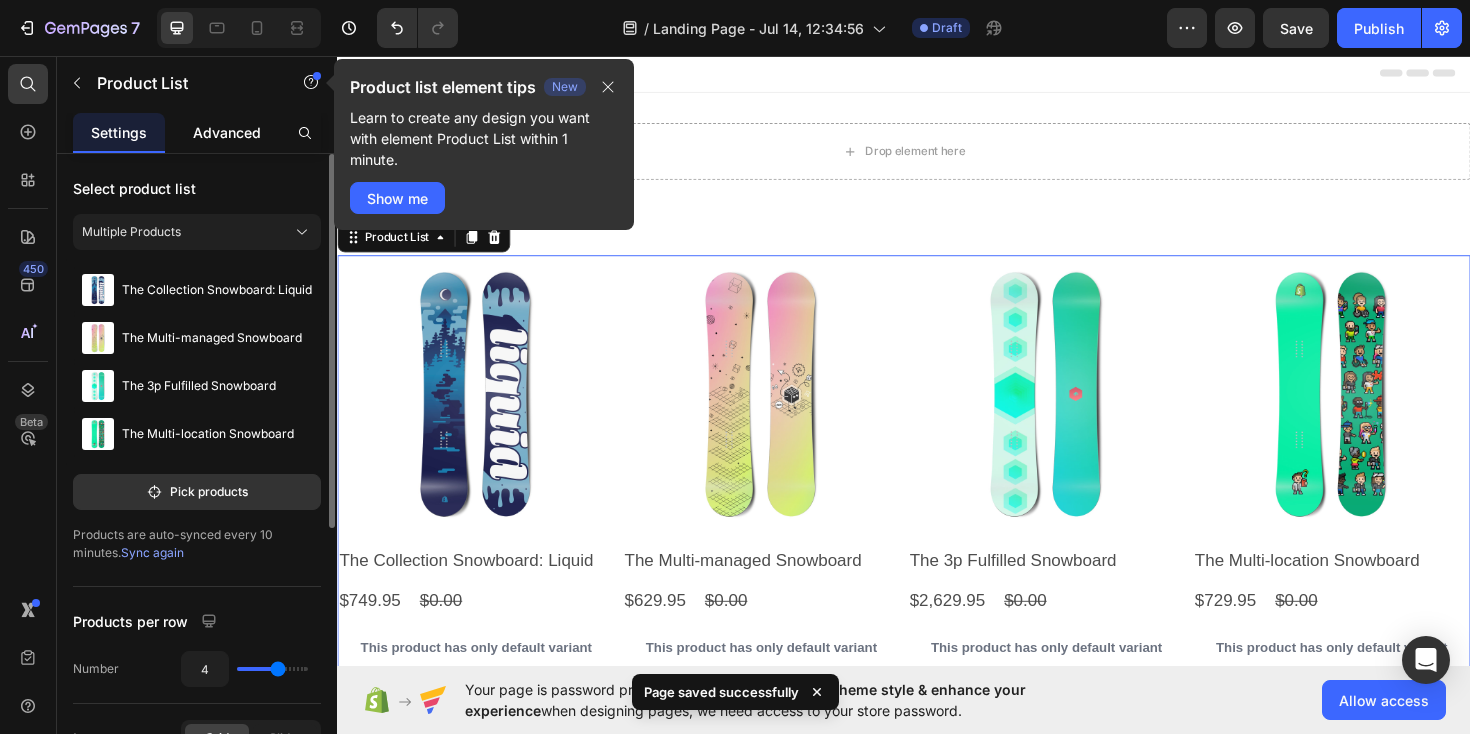 click on "Advanced" at bounding box center (227, 132) 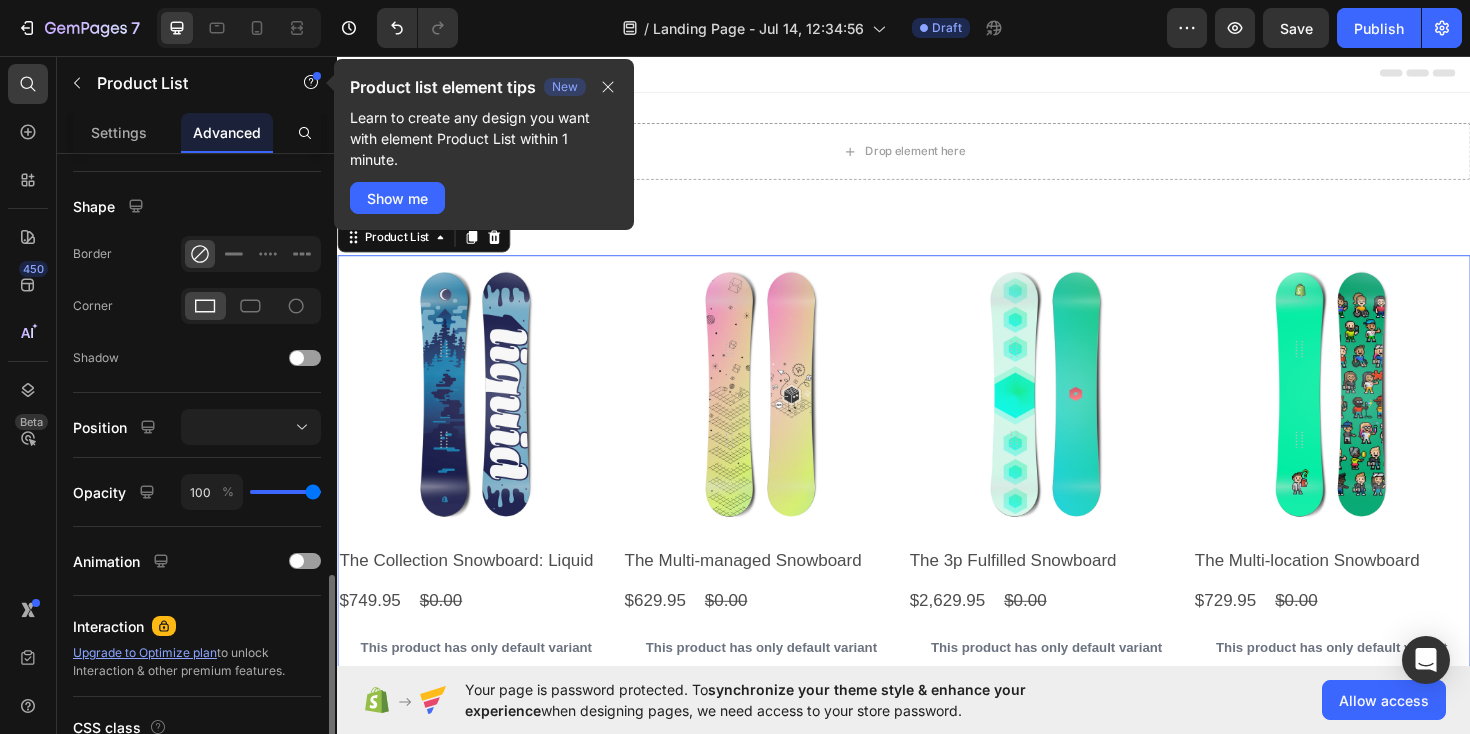 scroll, scrollTop: 600, scrollLeft: 0, axis: vertical 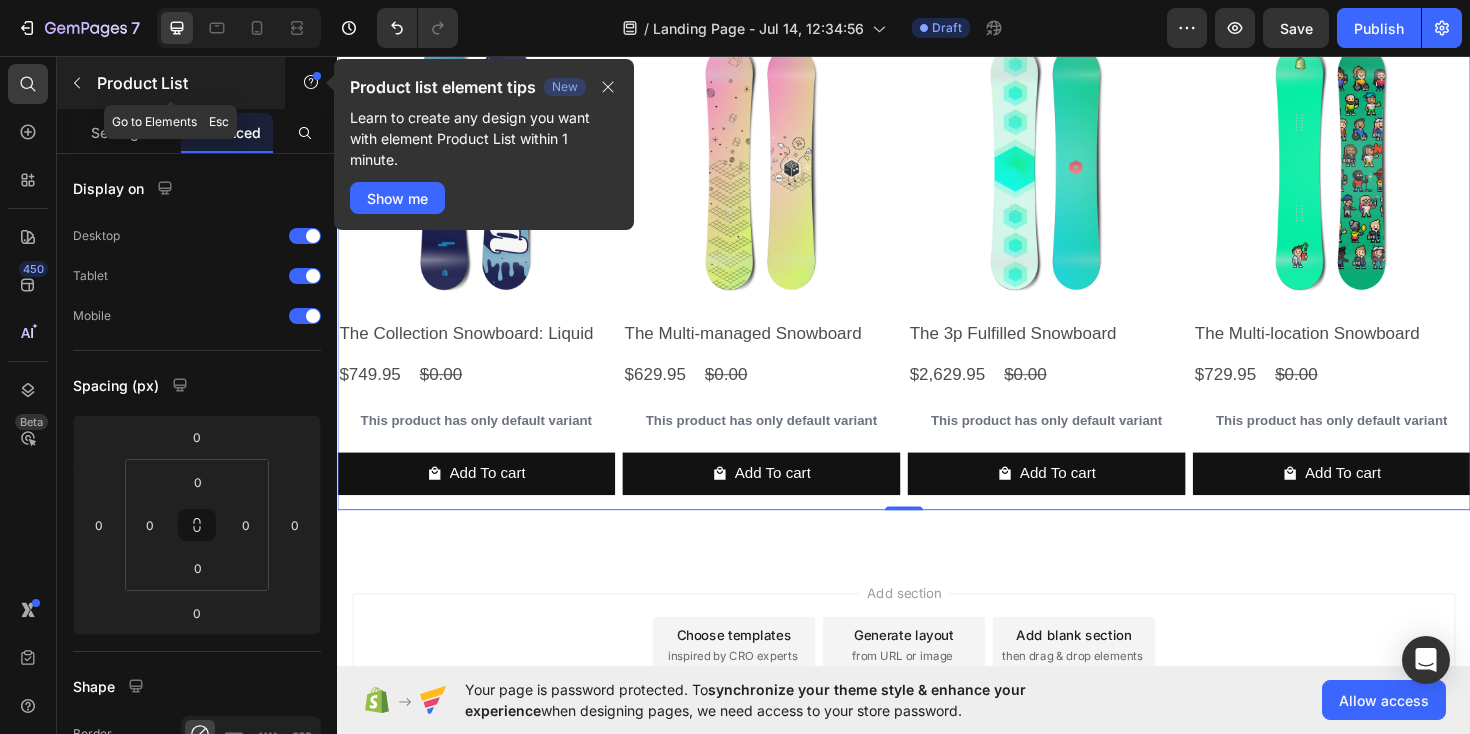 click 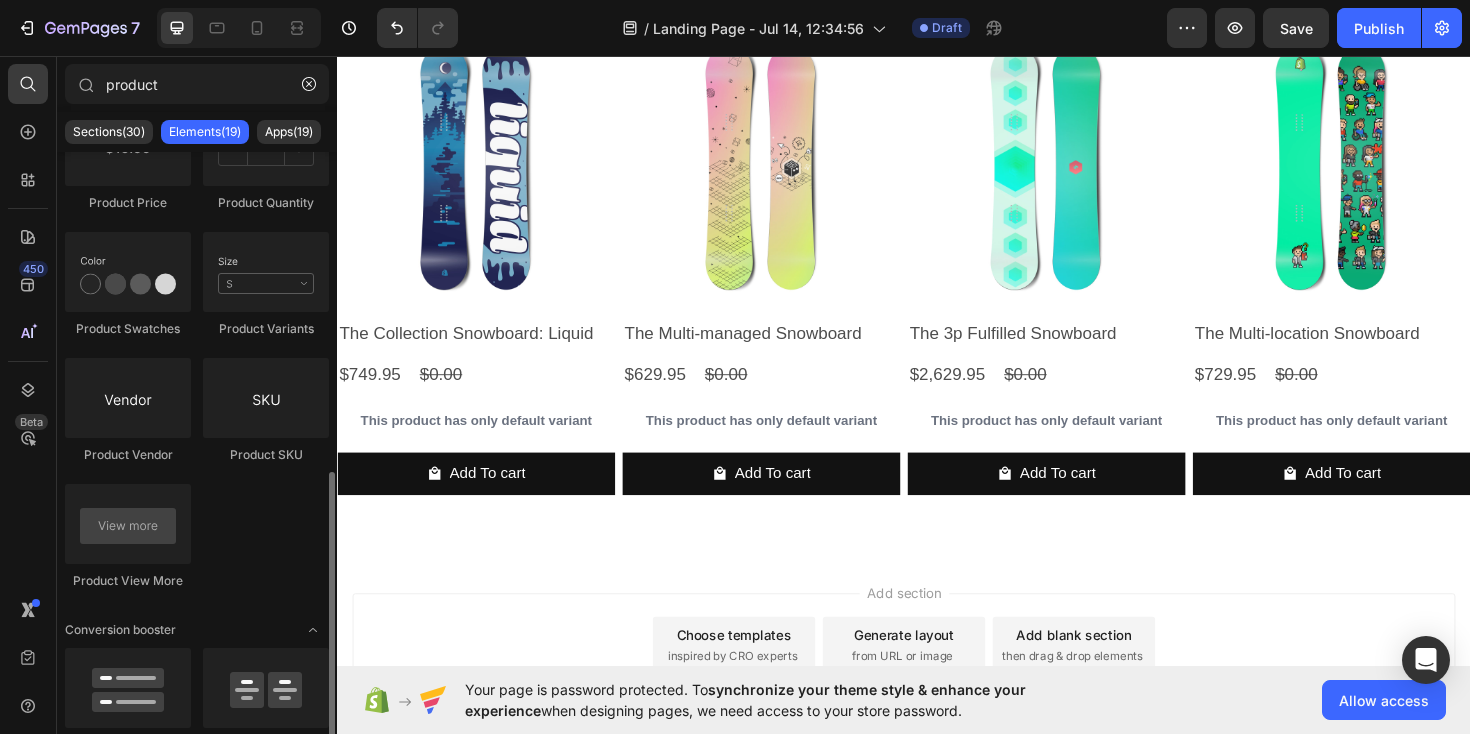 scroll, scrollTop: 768, scrollLeft: 0, axis: vertical 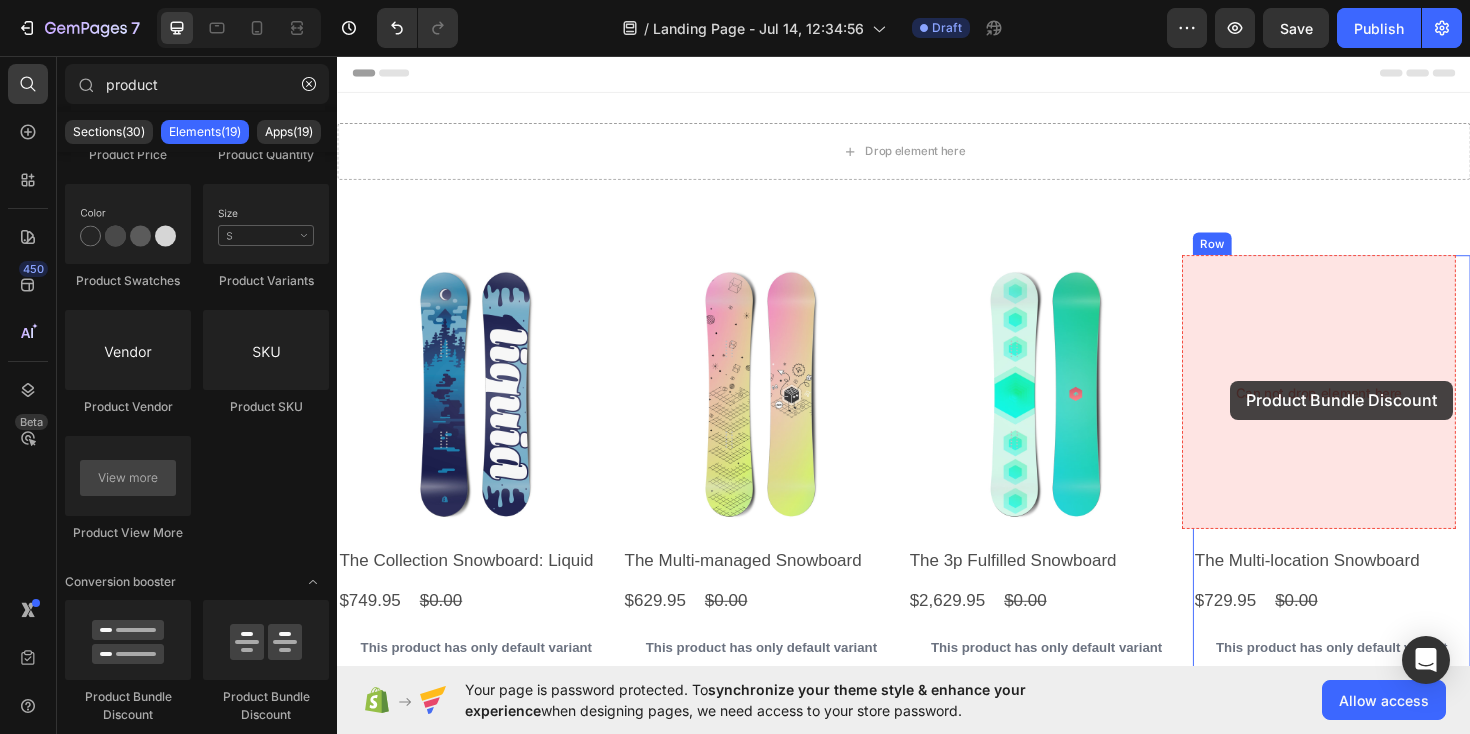 drag, startPoint x: 476, startPoint y: 714, endPoint x: 1283, endPoint y: 400, distance: 865.9359 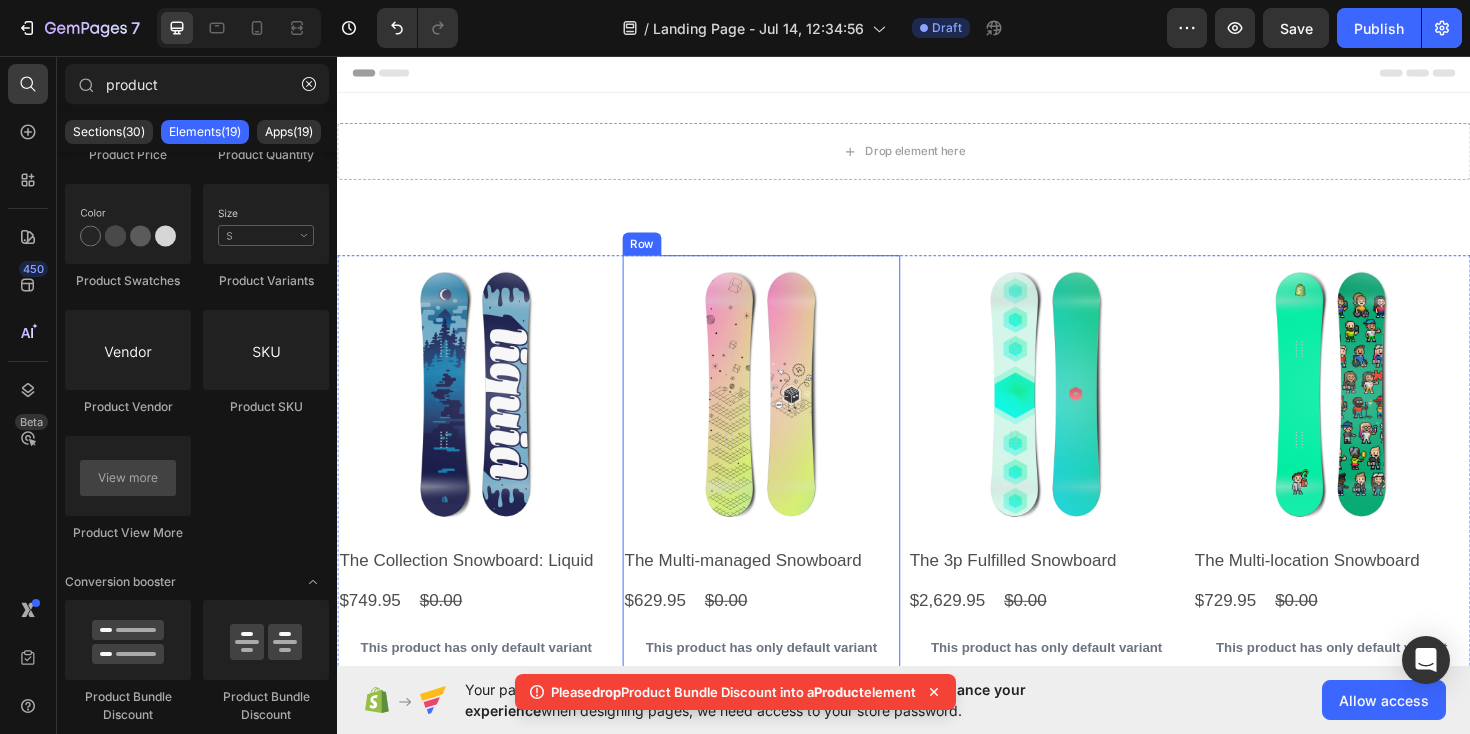 scroll, scrollTop: 240, scrollLeft: 0, axis: vertical 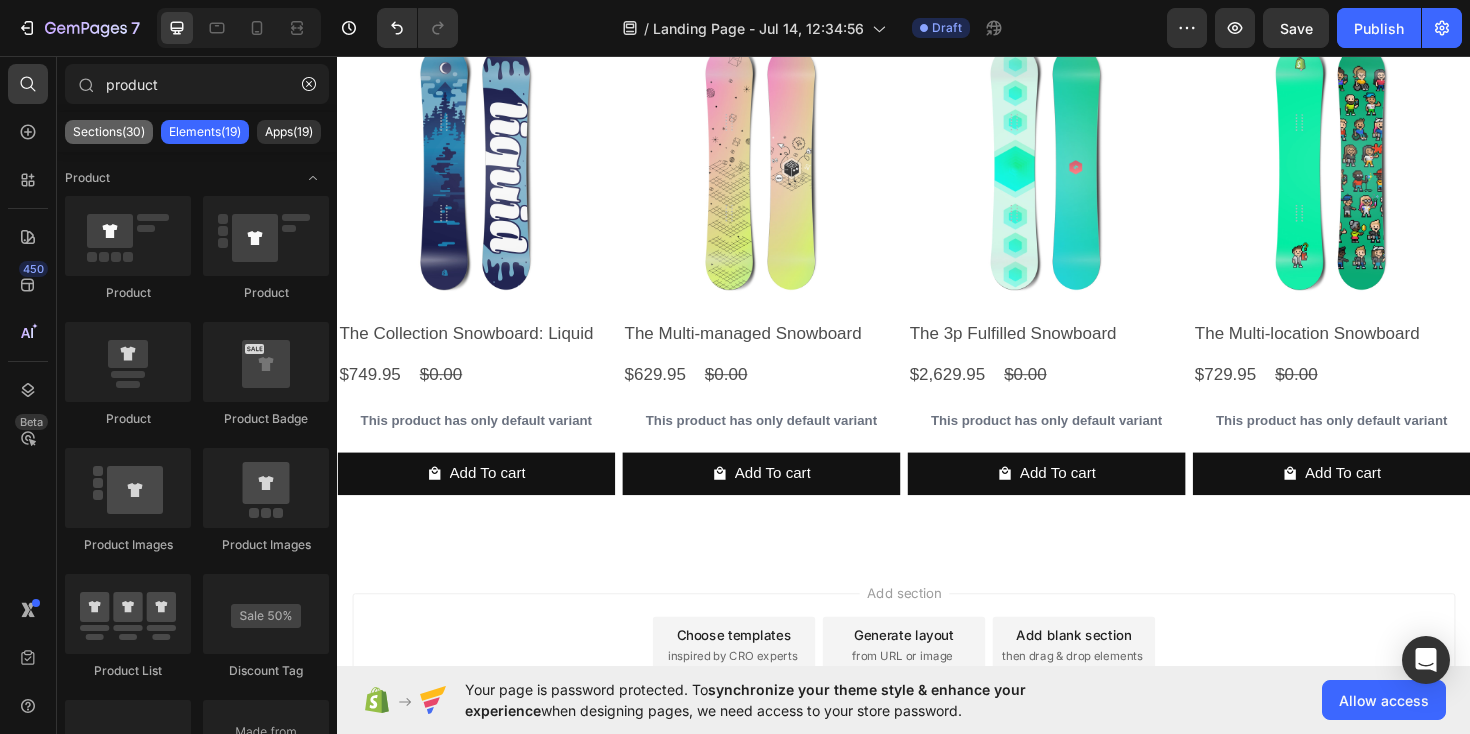 click on "Sections(30)" at bounding box center (109, 132) 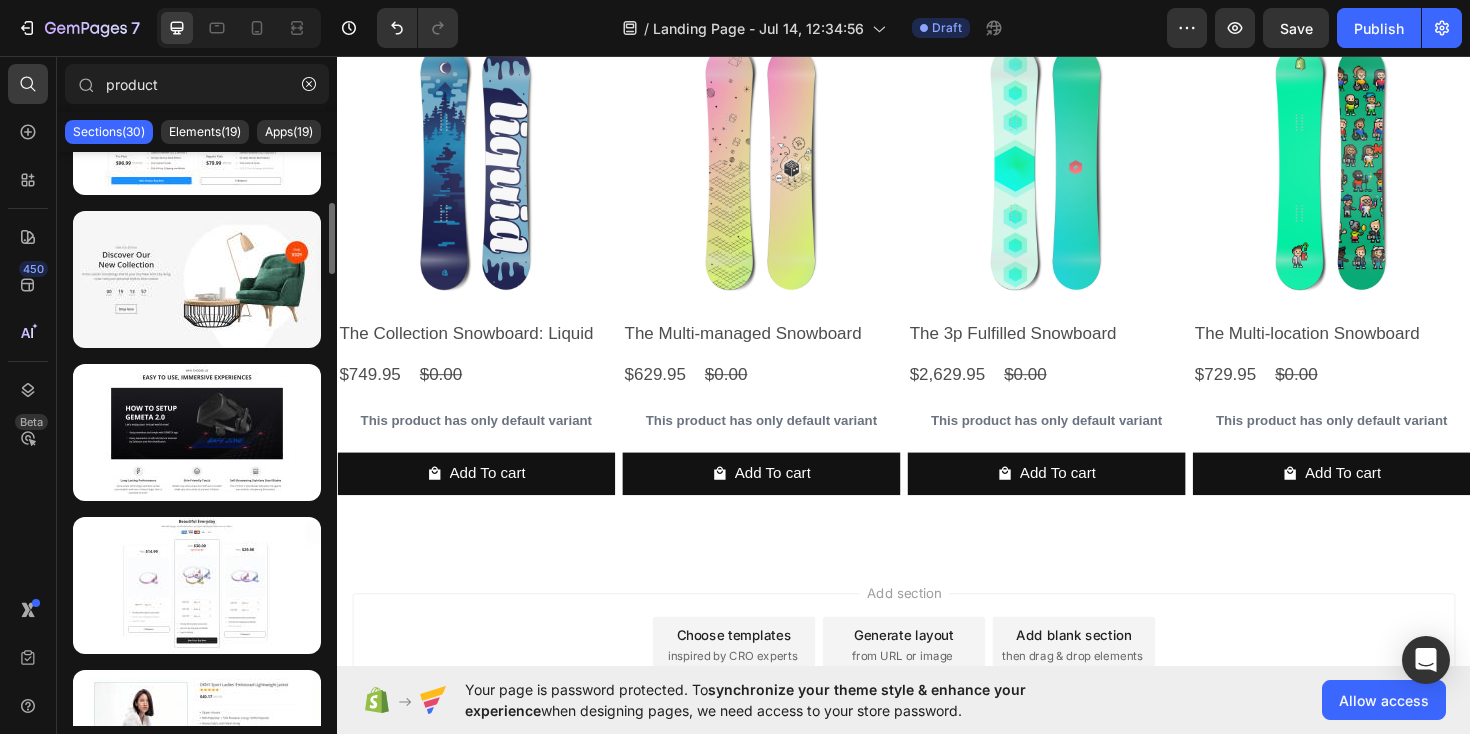 scroll, scrollTop: 0, scrollLeft: 0, axis: both 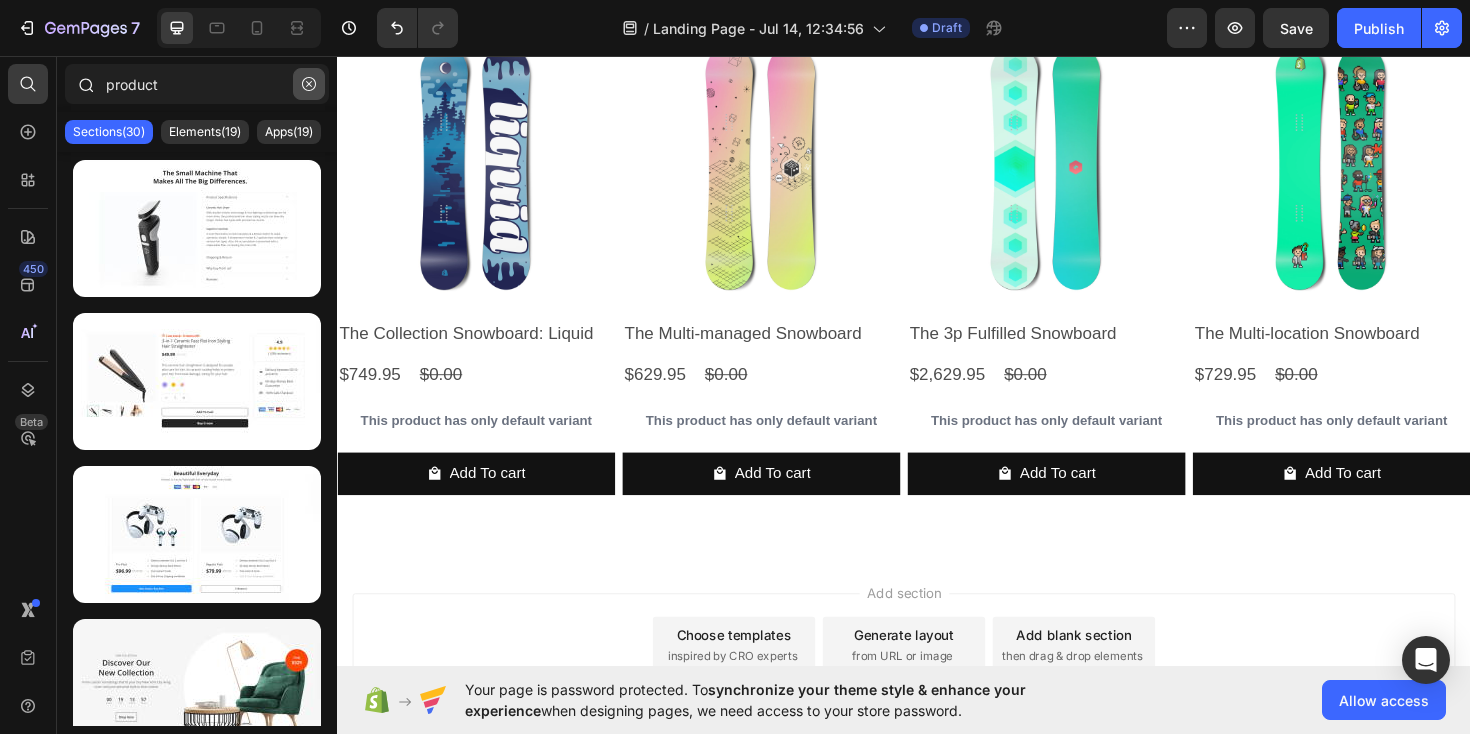 click at bounding box center [309, 84] 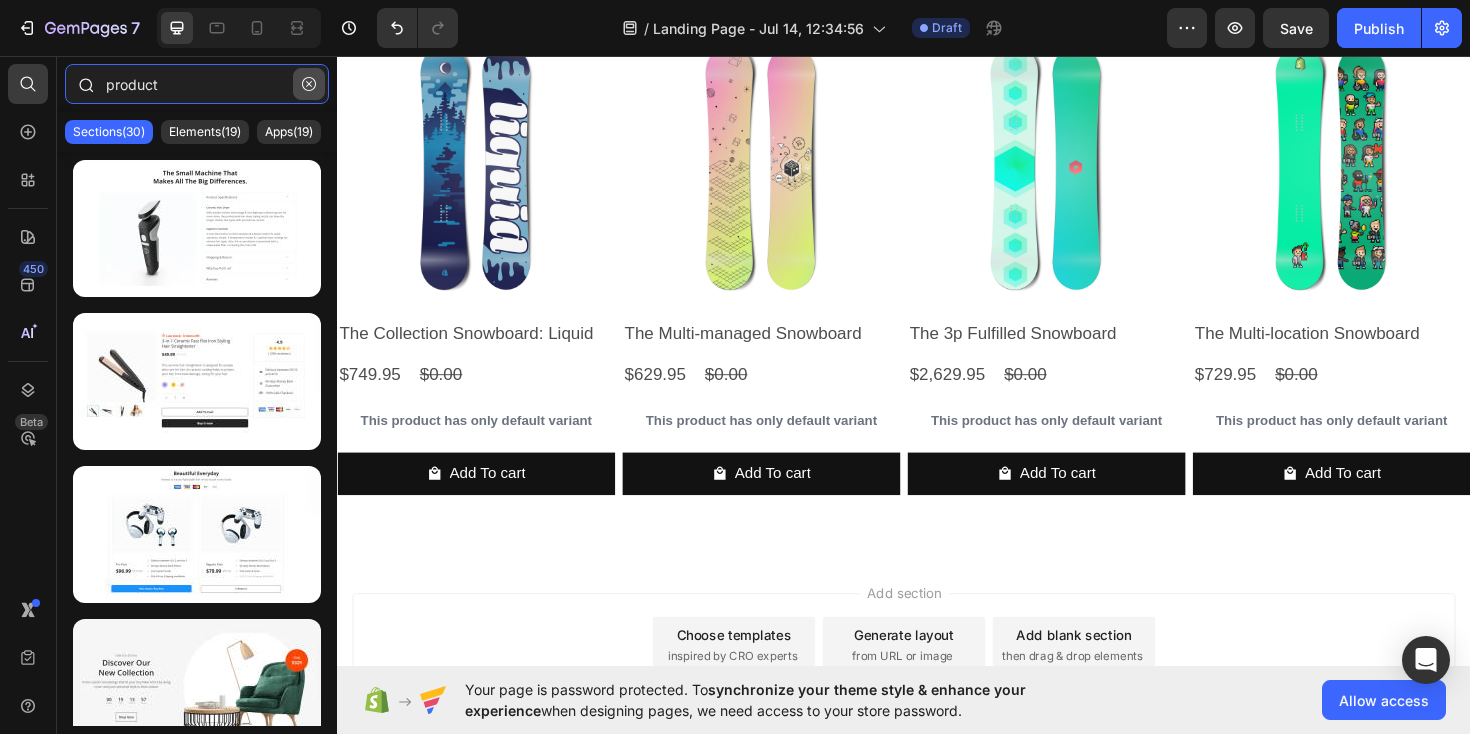 type 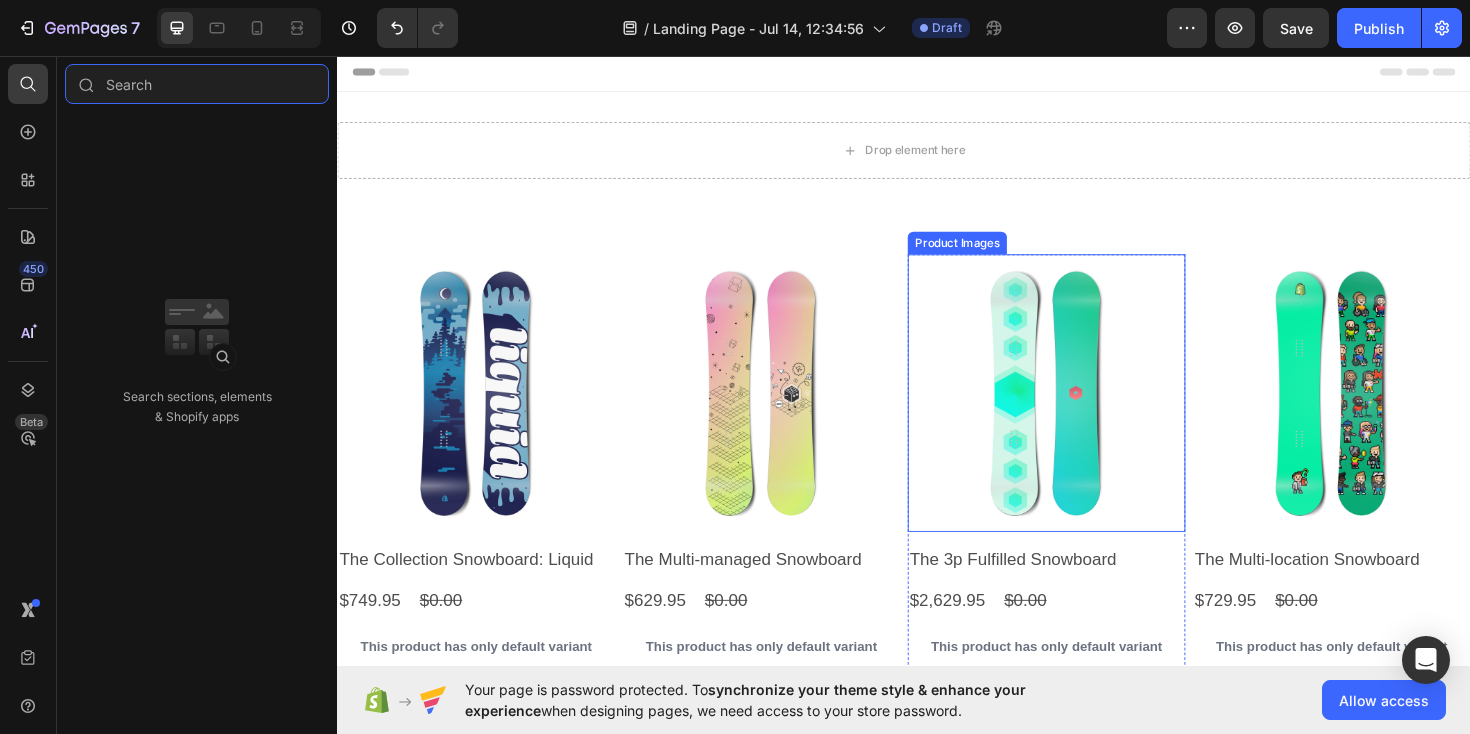 scroll, scrollTop: 0, scrollLeft: 0, axis: both 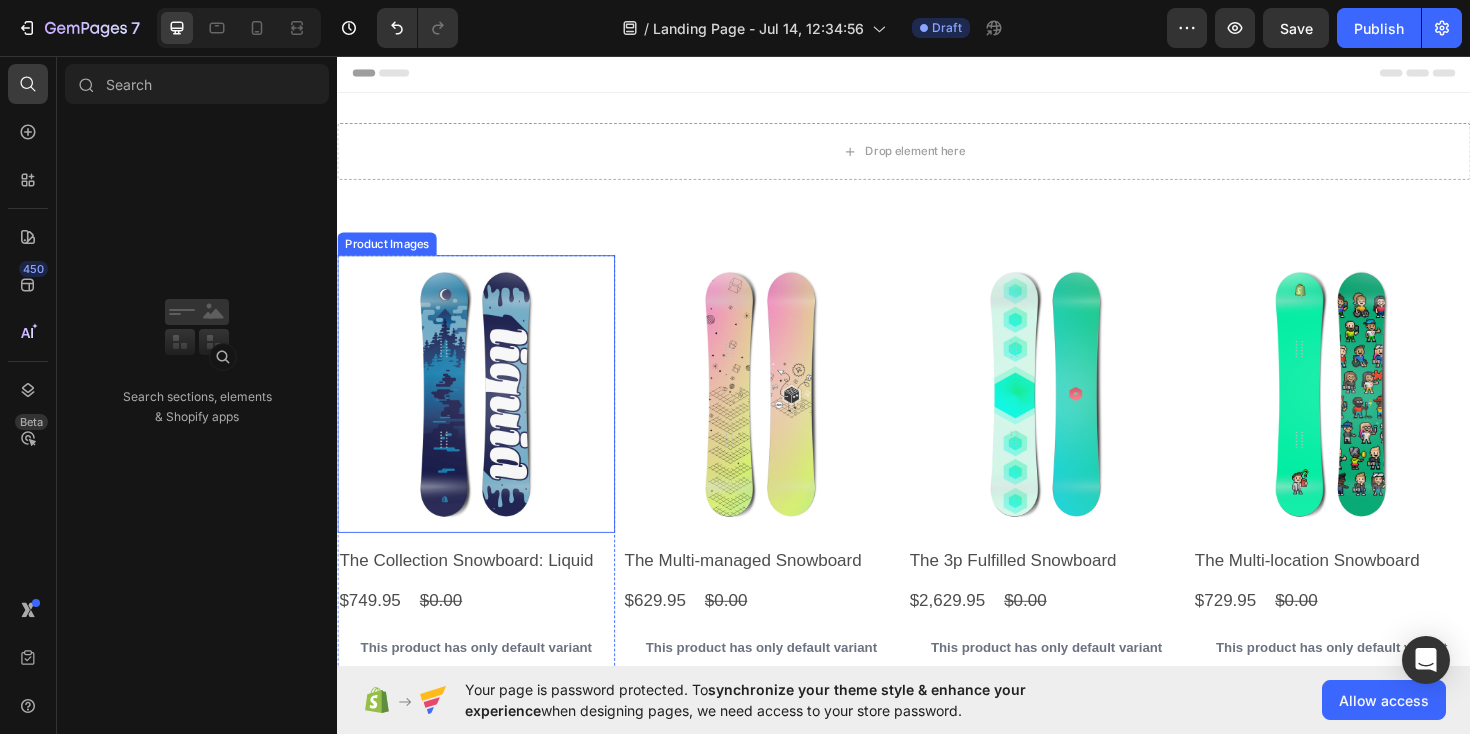 click at bounding box center [484, 414] 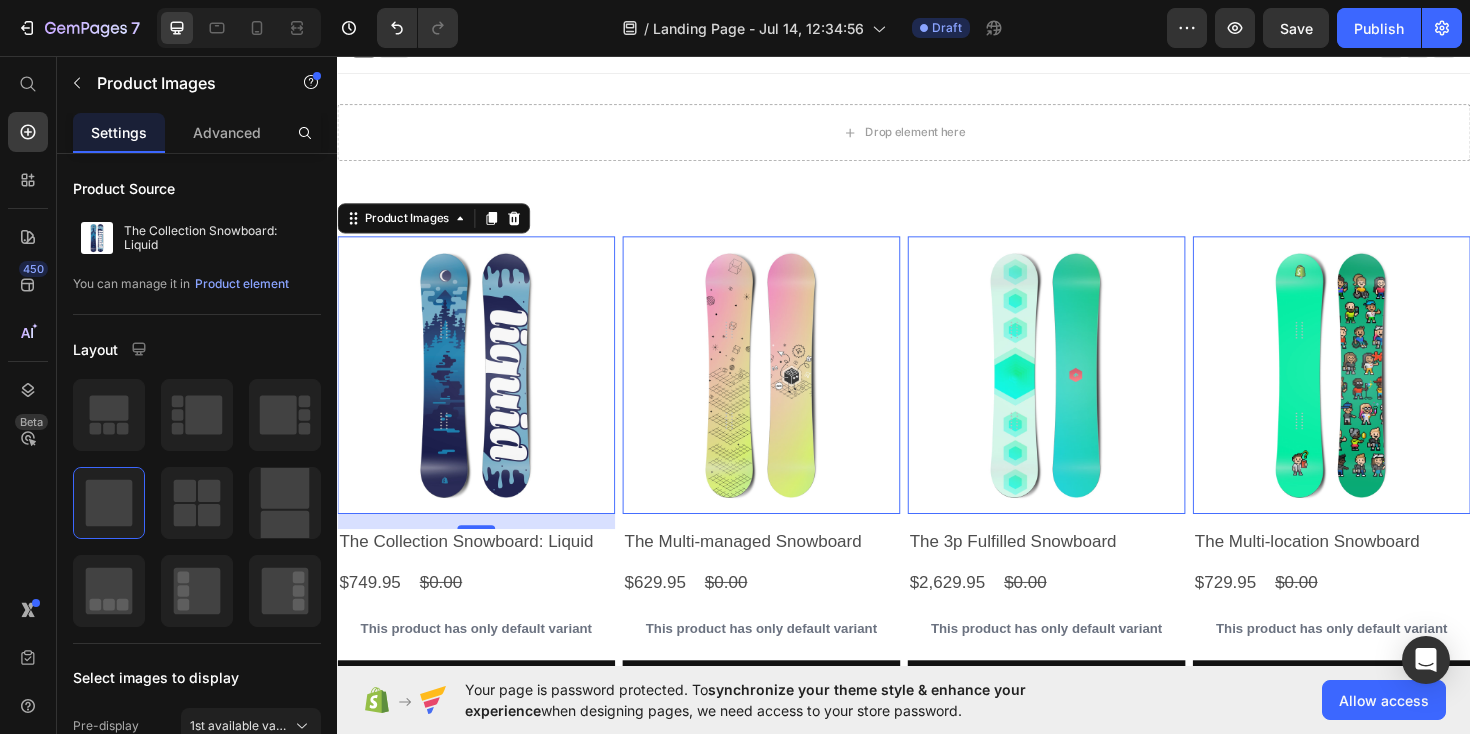 scroll, scrollTop: 0, scrollLeft: 0, axis: both 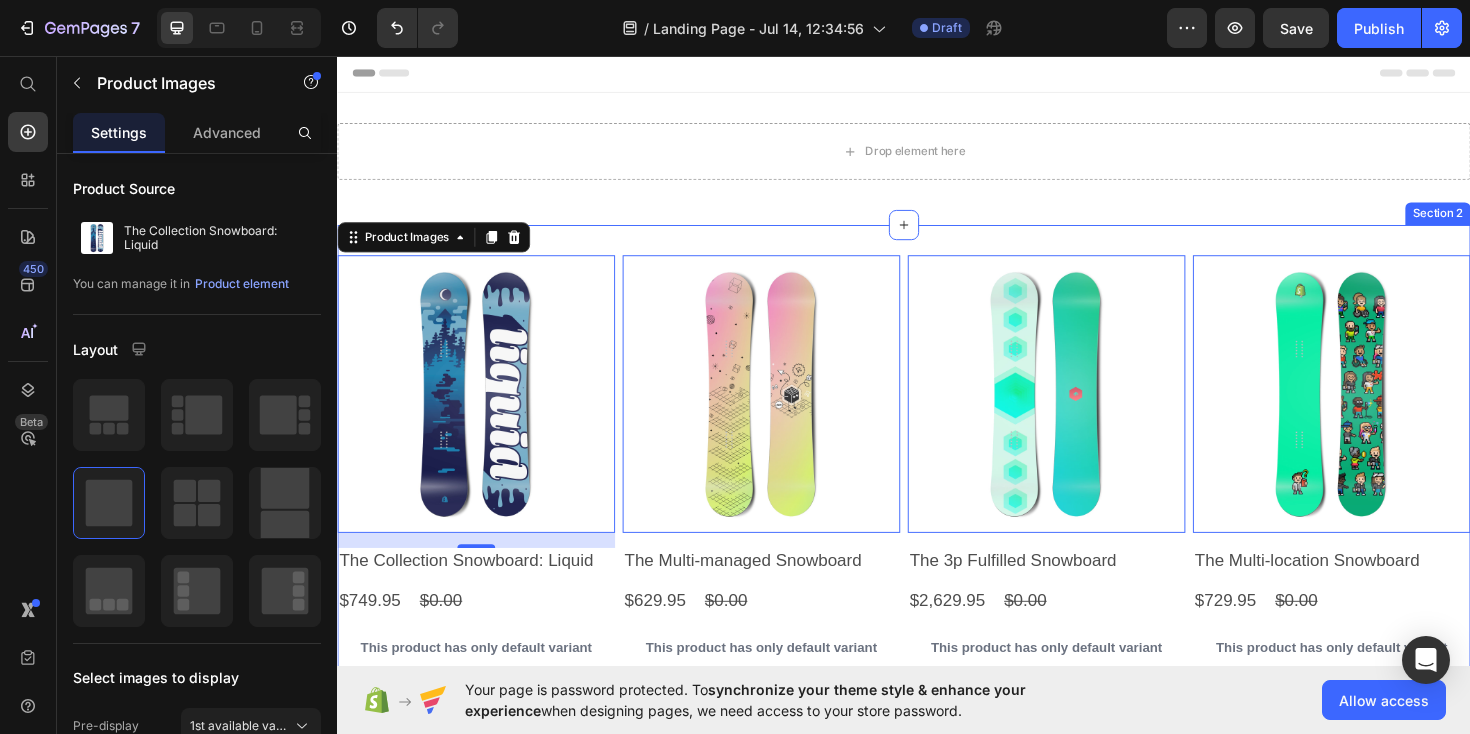 click on "Product Images   16 The Collection Snowboard: Liquid Product Title $749.95 Product Price $0.00 Product Price Row This product has only default variant Product Variants & Swatches Add To cart Product Cart Button Row Product Images   0 The Multi-managed Snowboard Product Title $629.95 Product Price $0.00 Product Price Row This product has only default variant Product Variants & Swatches Add To cart Product Cart Button Row Product Images   0 The 3p Fulfilled Snowboard Product Title $2,629.95 Product Price $0.00 Product Price Row This product has only default variant Product Variants & Swatches Add To cart Product Cart Button Row Product Images   0 The Multi-location Snowboard Product Title $729.95 Product Price $0.00 Product Price Row This product has only default variant Product Variants & Swatches Add To cart Product Cart Button Row Product List Row Section 2" at bounding box center (937, 530) 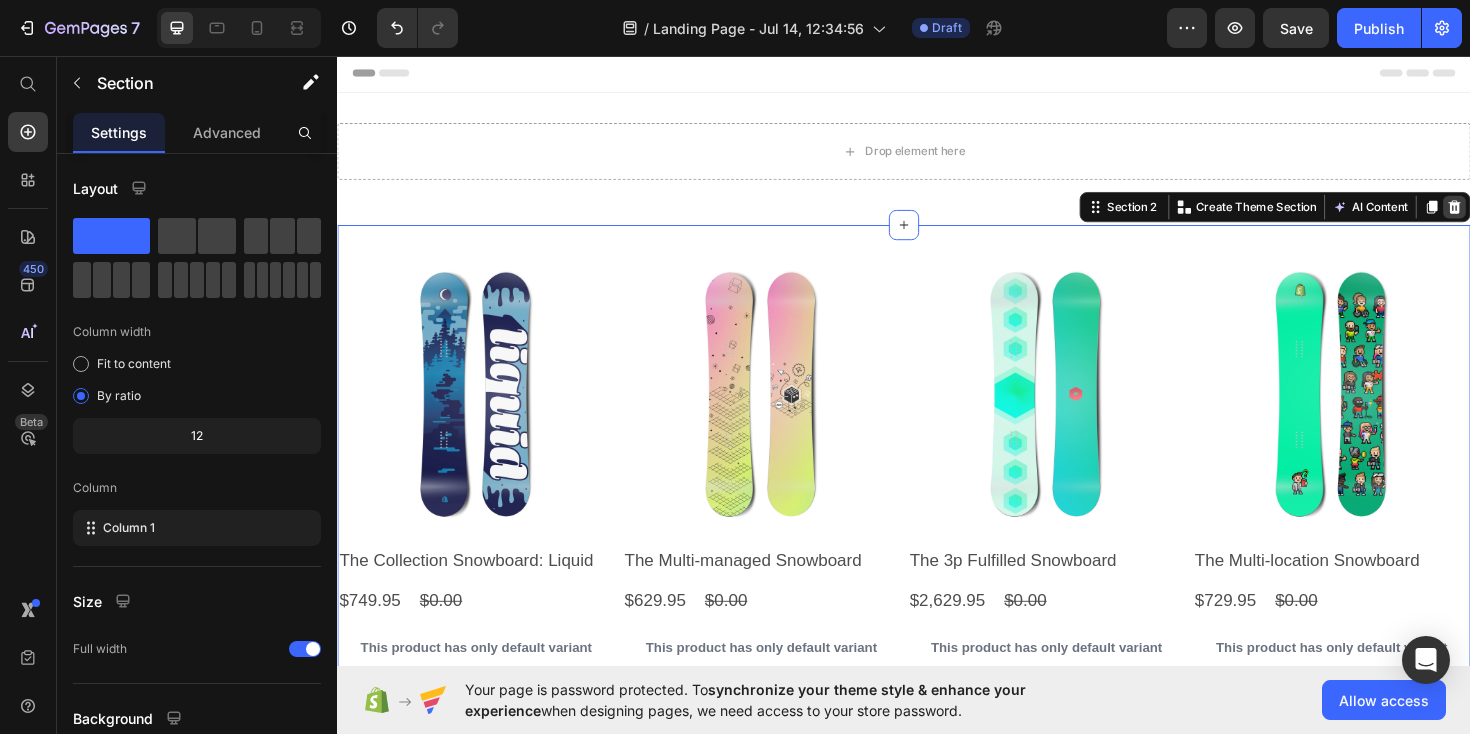 click 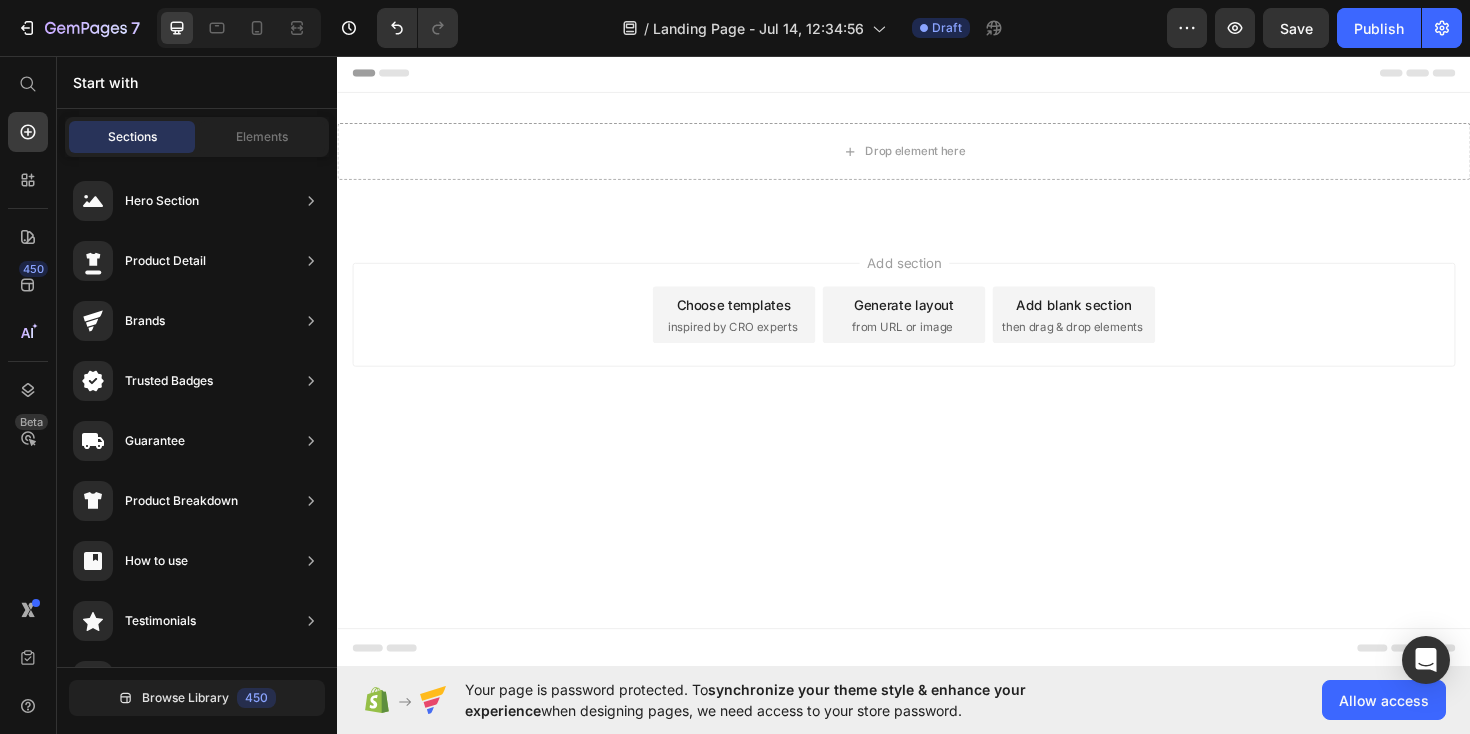 click on "then drag & drop elements" at bounding box center [1115, 343] 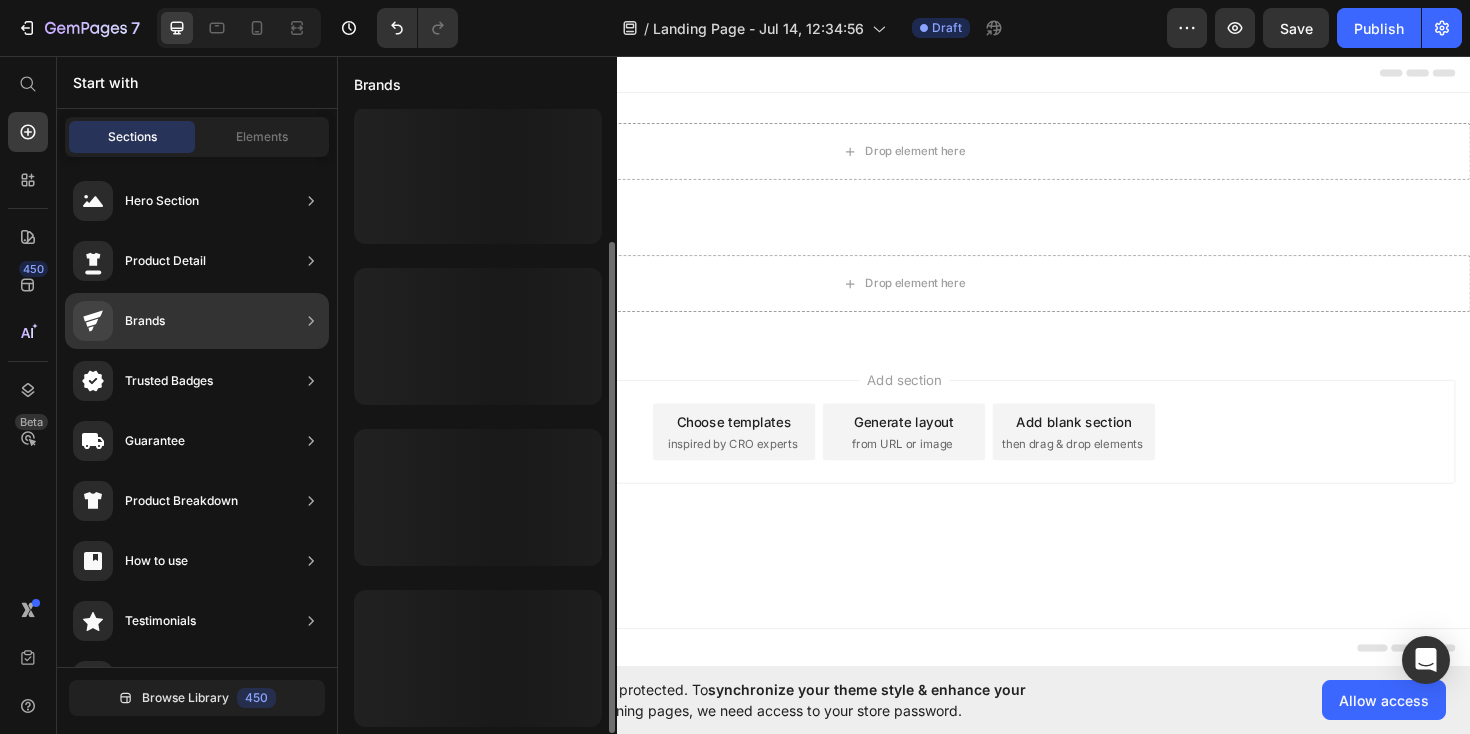 scroll, scrollTop: 169, scrollLeft: 0, axis: vertical 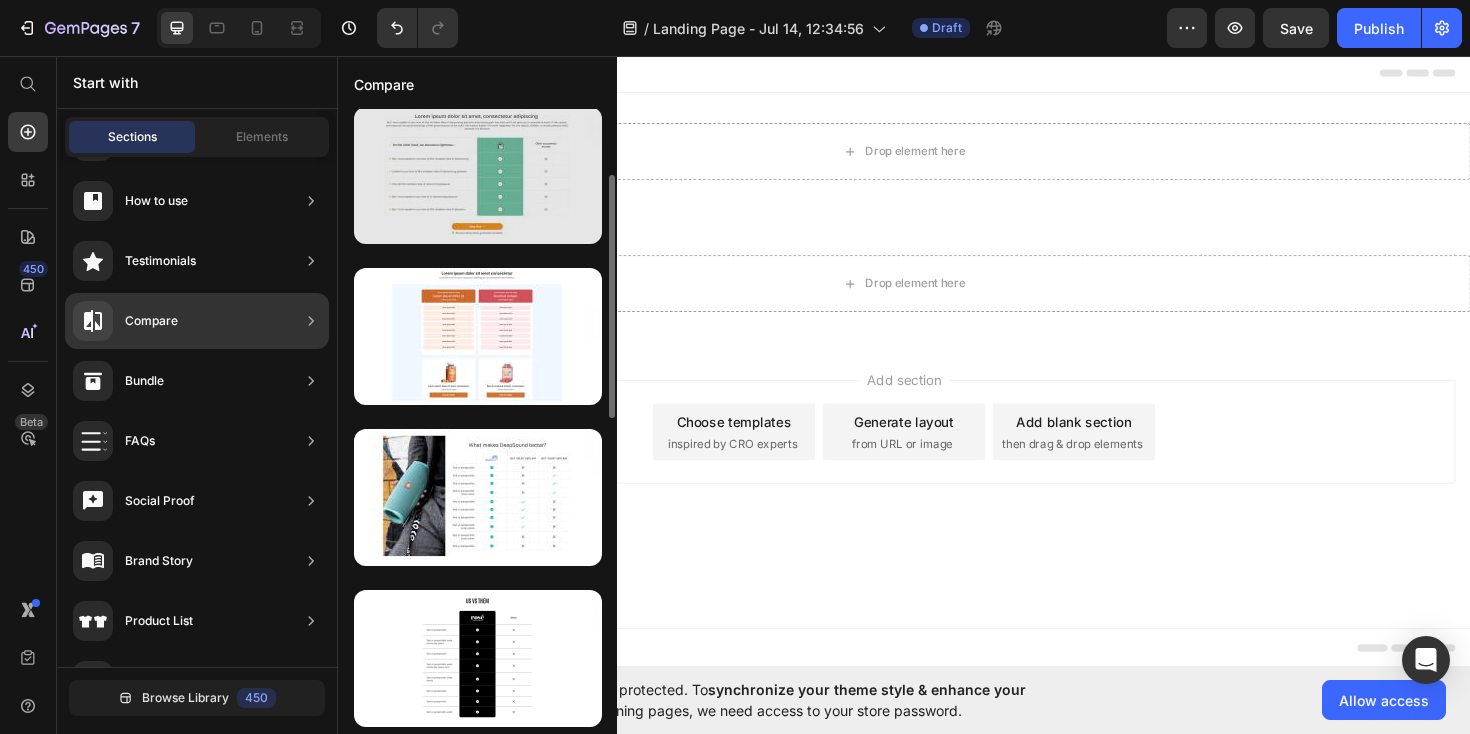 click at bounding box center [478, 175] 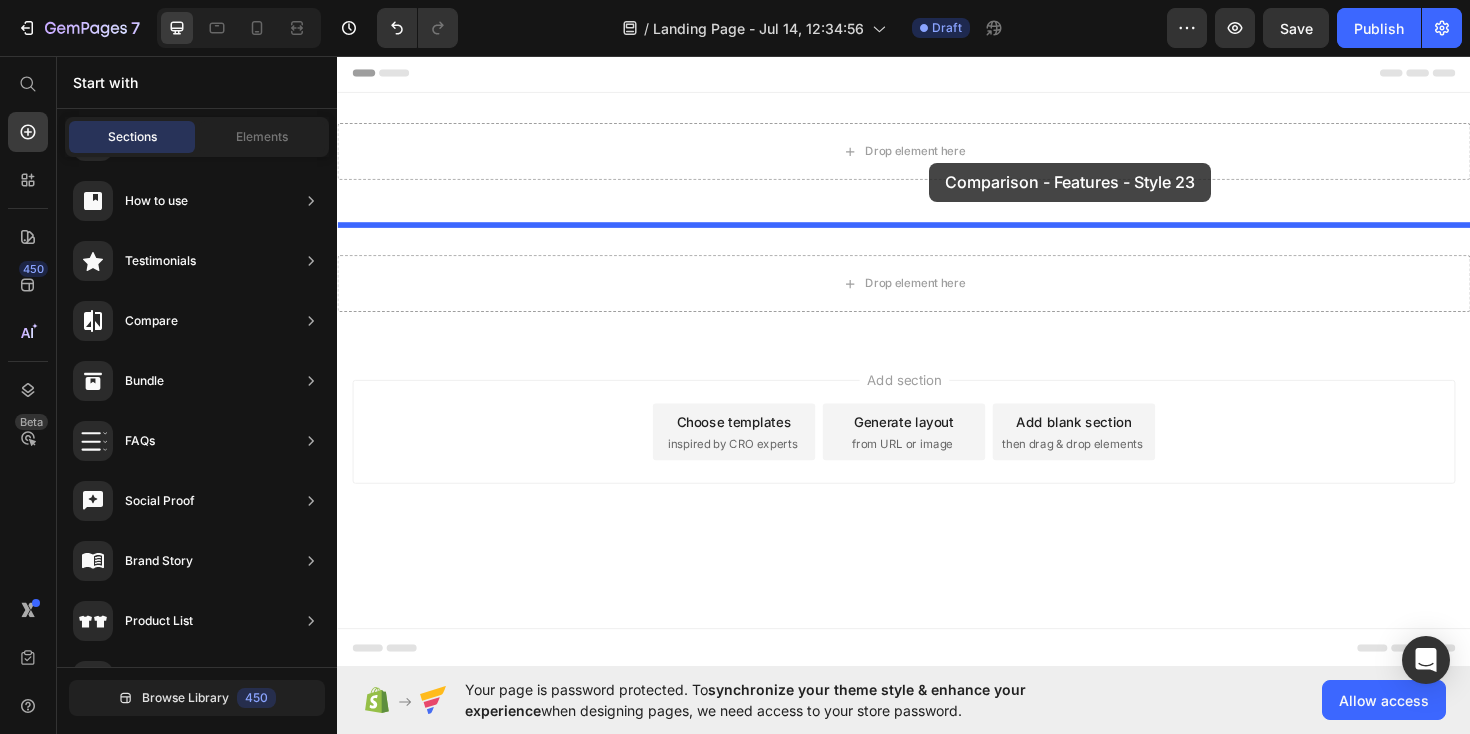 drag, startPoint x: 895, startPoint y: 236, endPoint x: 964, endPoint y: 169, distance: 96.17692 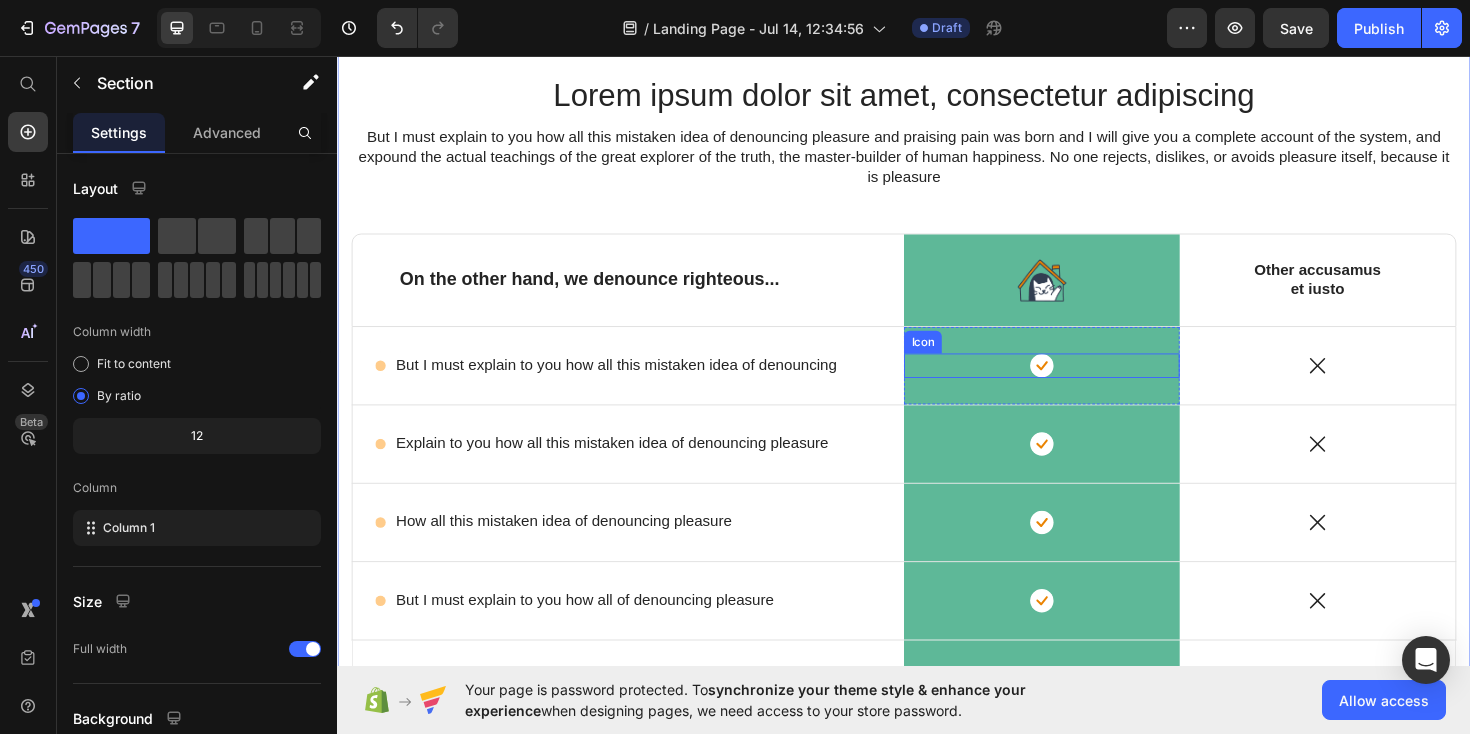 scroll, scrollTop: 0, scrollLeft: 0, axis: both 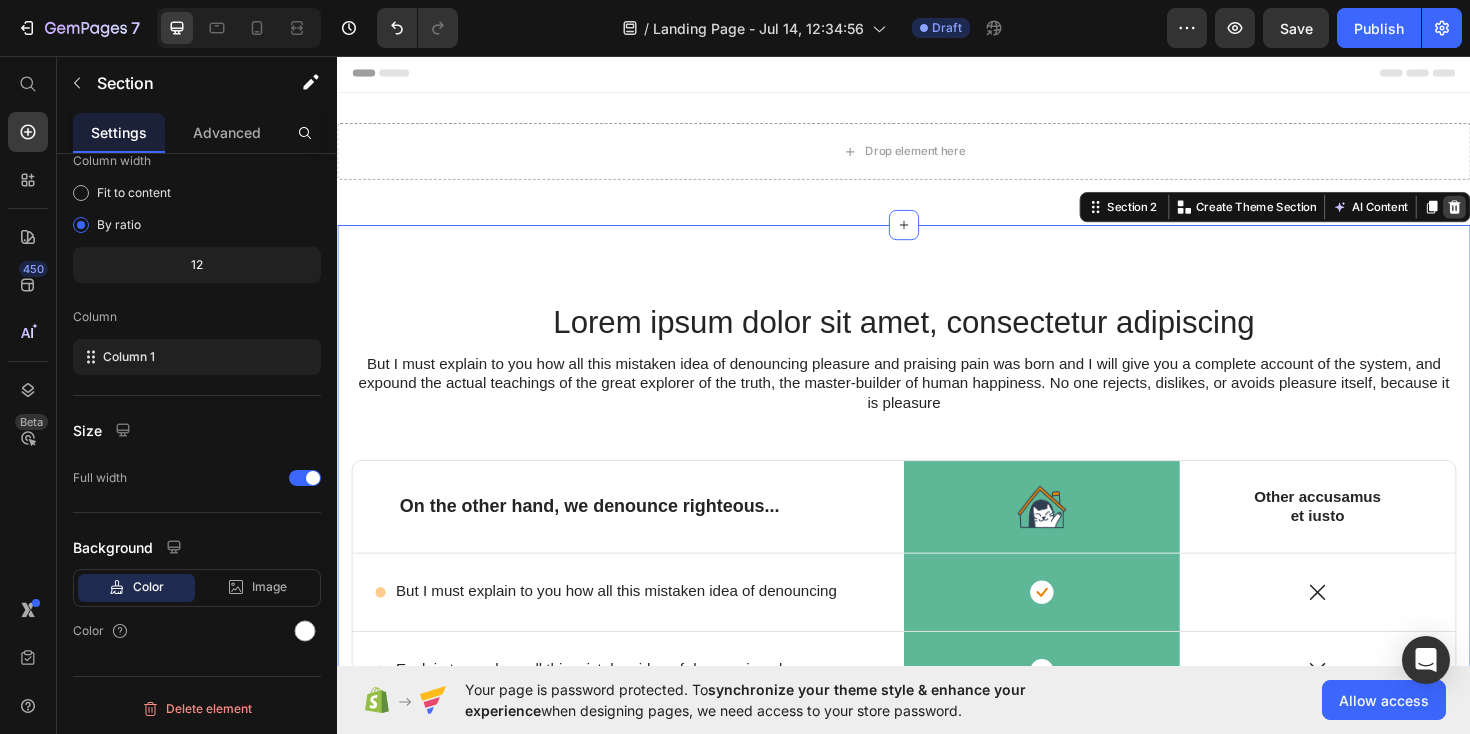 click 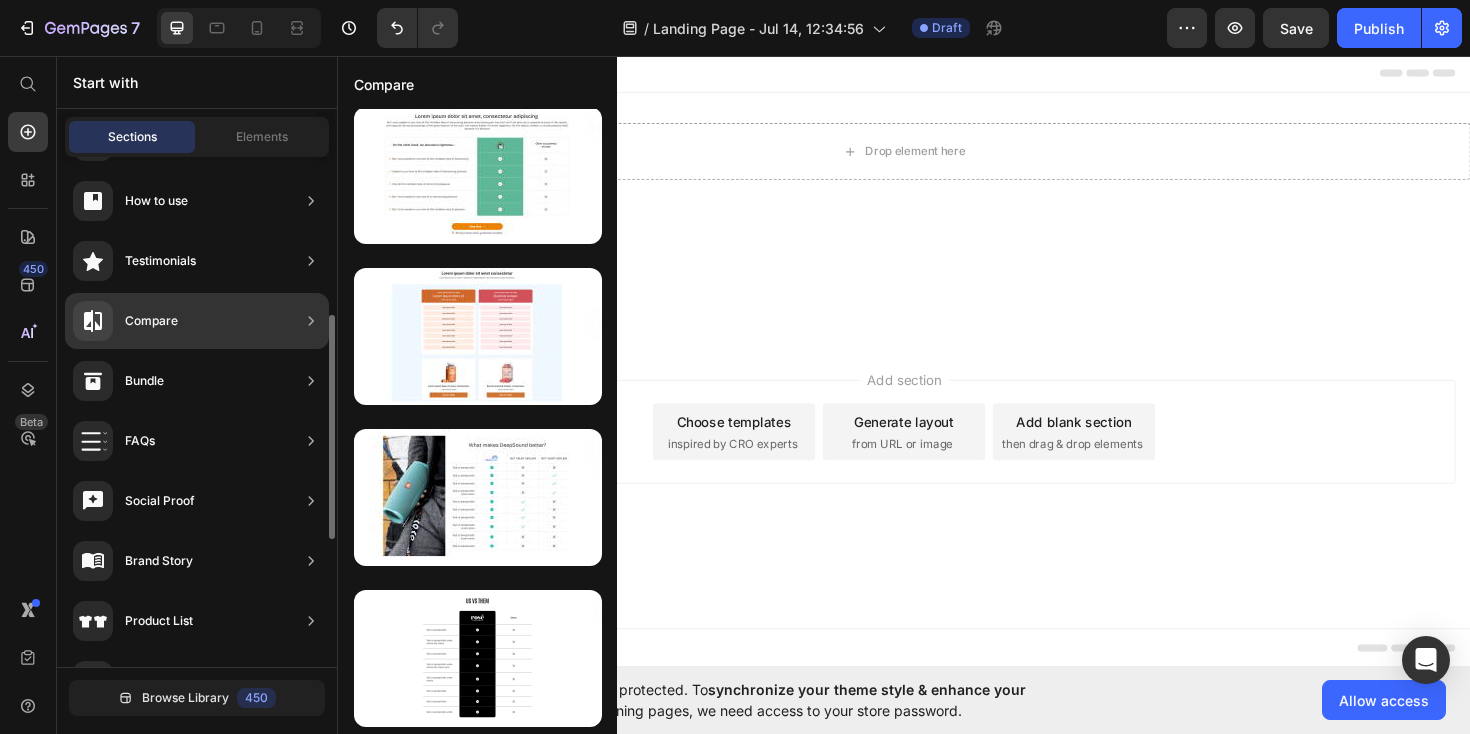 scroll, scrollTop: 650, scrollLeft: 0, axis: vertical 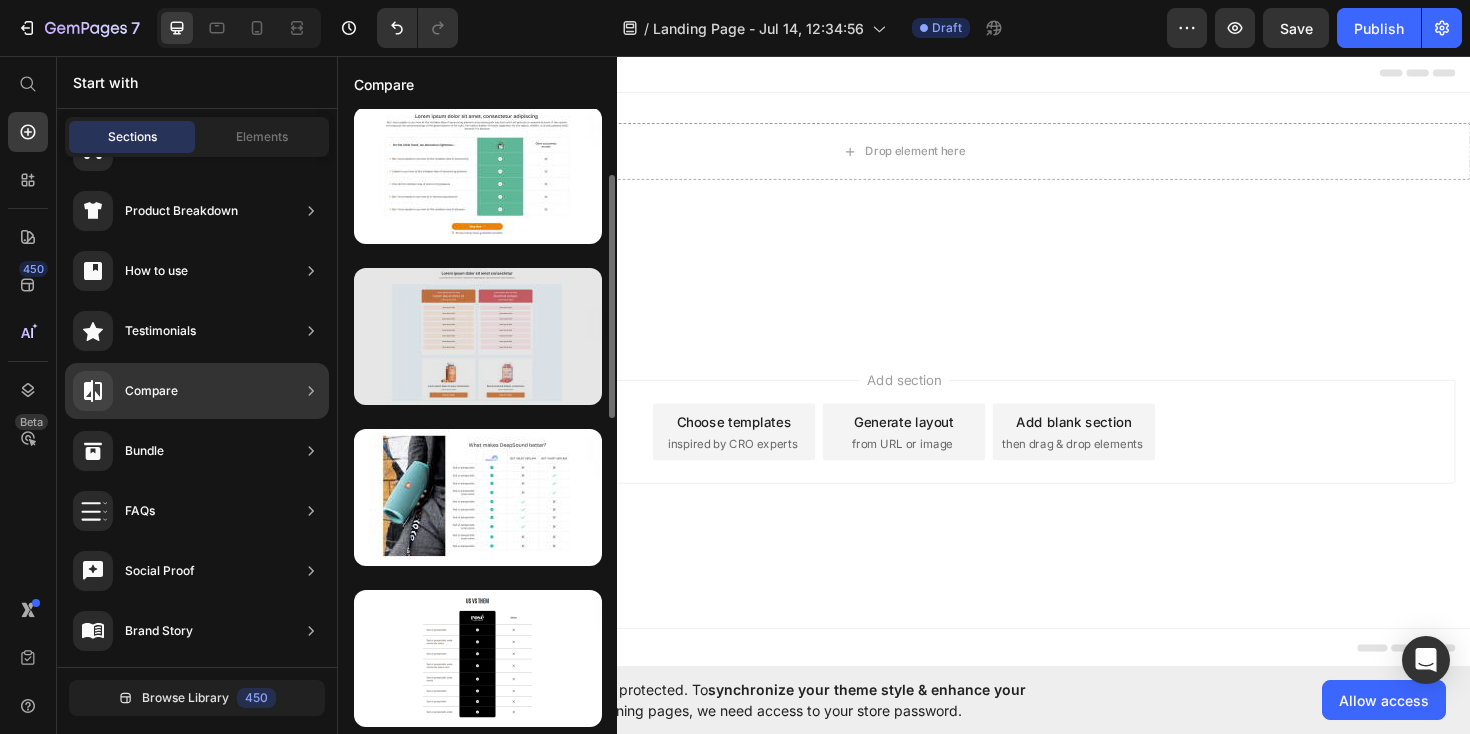 click at bounding box center (478, 336) 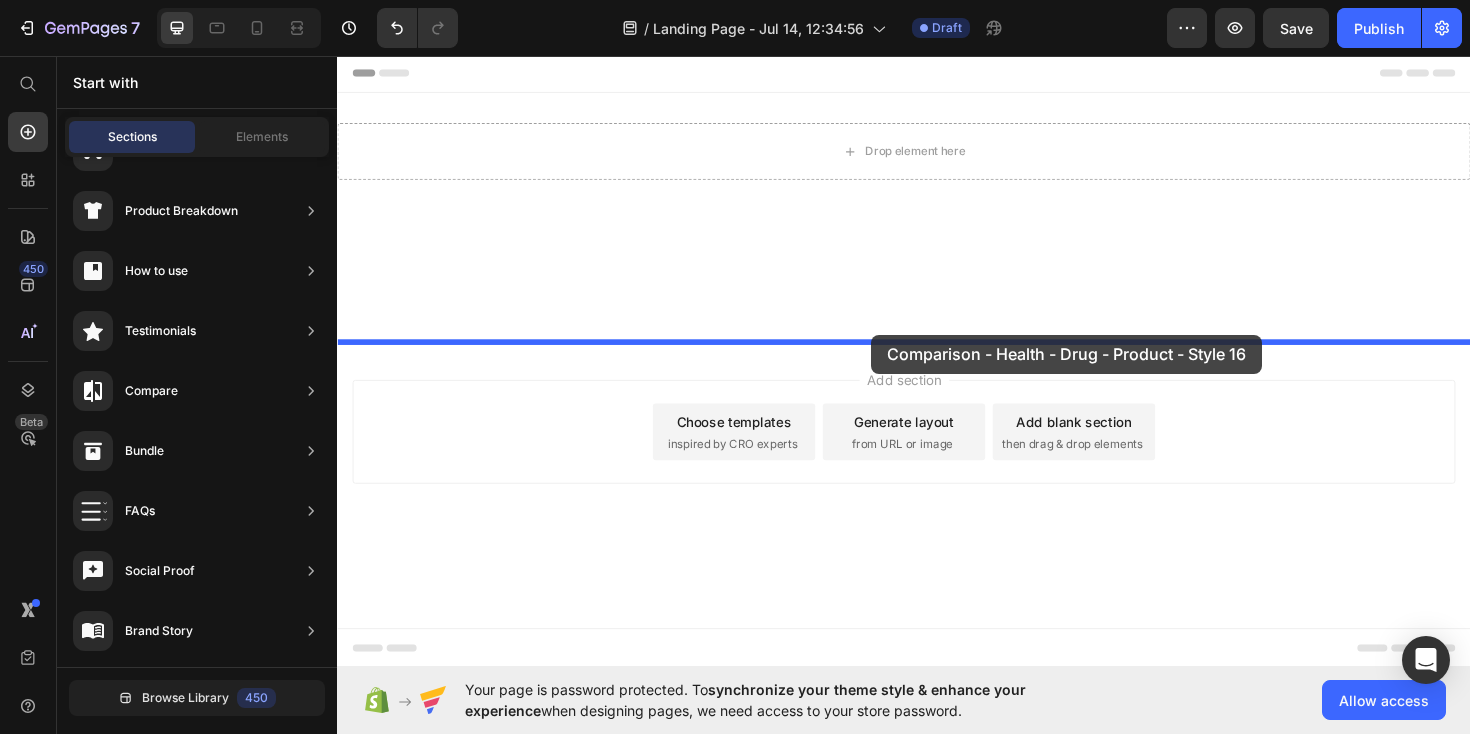 drag, startPoint x: 823, startPoint y: 427, endPoint x: 903, endPoint y: 351, distance: 110.34492 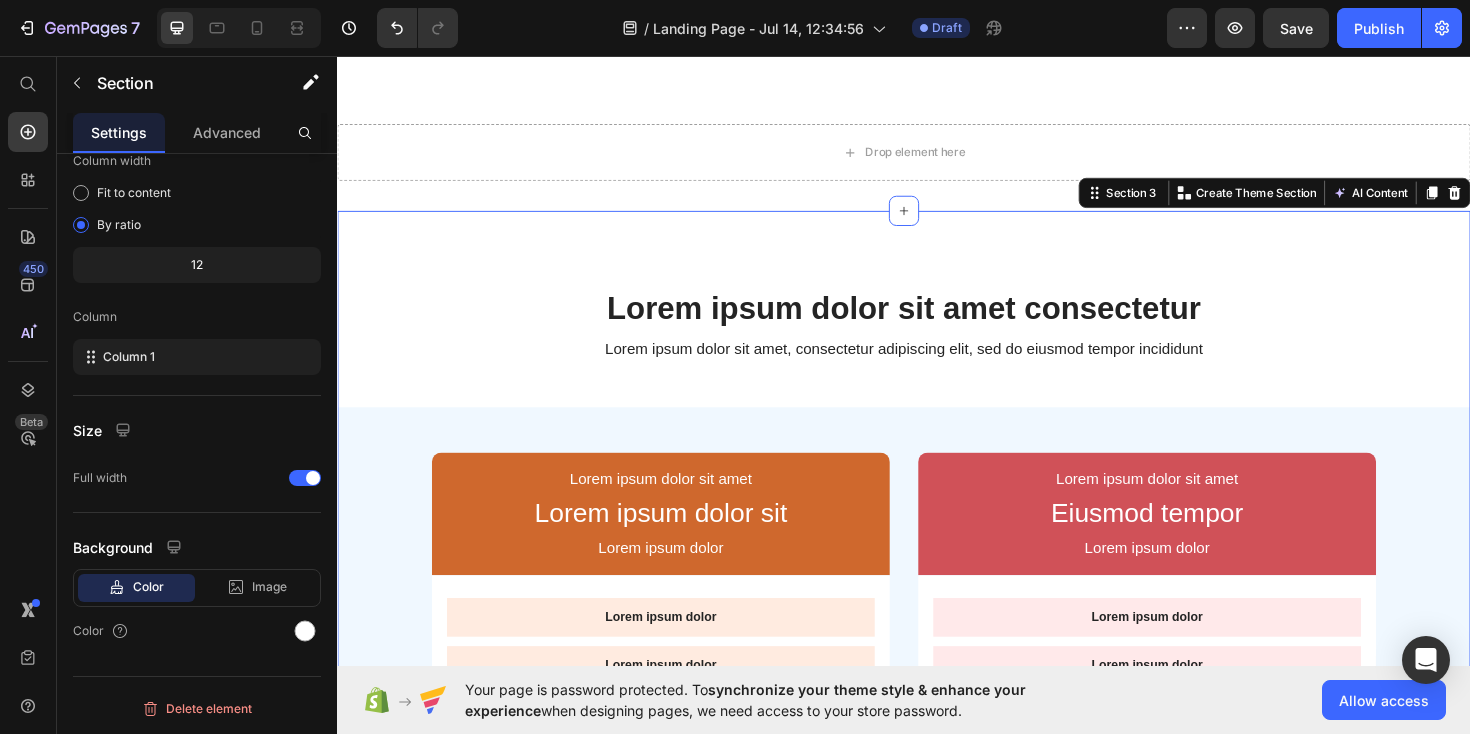 scroll, scrollTop: 115, scrollLeft: 0, axis: vertical 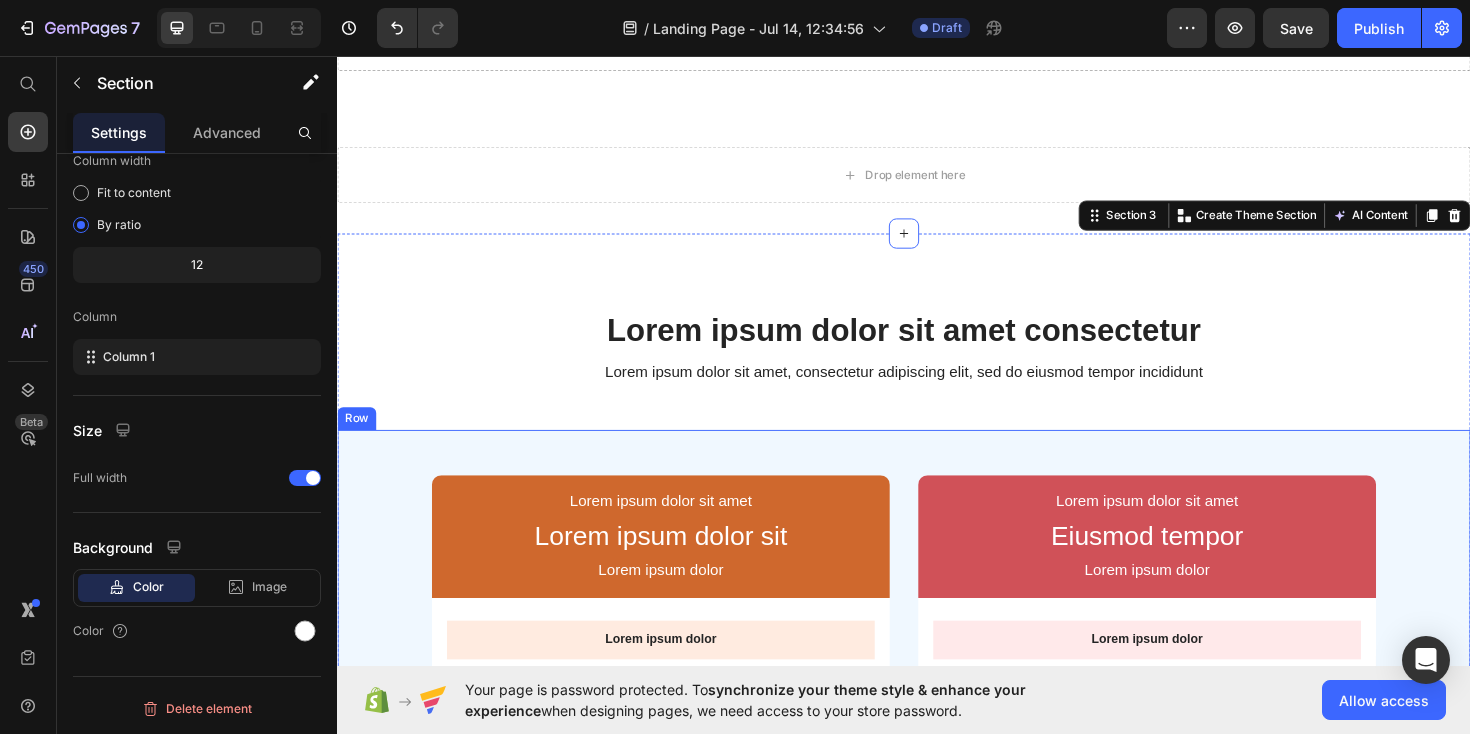 click on "Lorem ipsum dolor sit amet Text Block Lorem ipsum dolor sit Text Block Lorem ipsum dolor Text Block Row Lorem ipsum dolor Text Block Lorem ipsum dolor Text Block Lorem ipsum dolor Text Block Lorem ipsum dolor Text Block Lorem ipsum dolor Text Block Lorem ipsum dolor Text Block Lorem ipsum dolor Text Block Lorem ipsum dolor Text Block Row Image Lorem ipsum dolor sit amet, consectetur Text Block Lorem ipsum dolor Text Block Find Out More Button Row Lorem ipsum dolor sit amet Text Block Eiusmod tempor Text Block Lorem ipsum dolor Text Block Row Lorem ipsum dolor Text Block Lorem ipsum dolor Text Block Lorem ipsum dolor Text Block Lorem ipsum dolor Text Block Lorem ipsum dolor Text Block Lorem ipsum dolor Text Block Lorem ipsum dolor Text Block Lorem ipsum dolor Text Block Row Image Sed do eiusmod tempor, consectetur Text Block Lorem ipsum dolor Text Block Find Out More Button Row Row" at bounding box center [937, 1005] 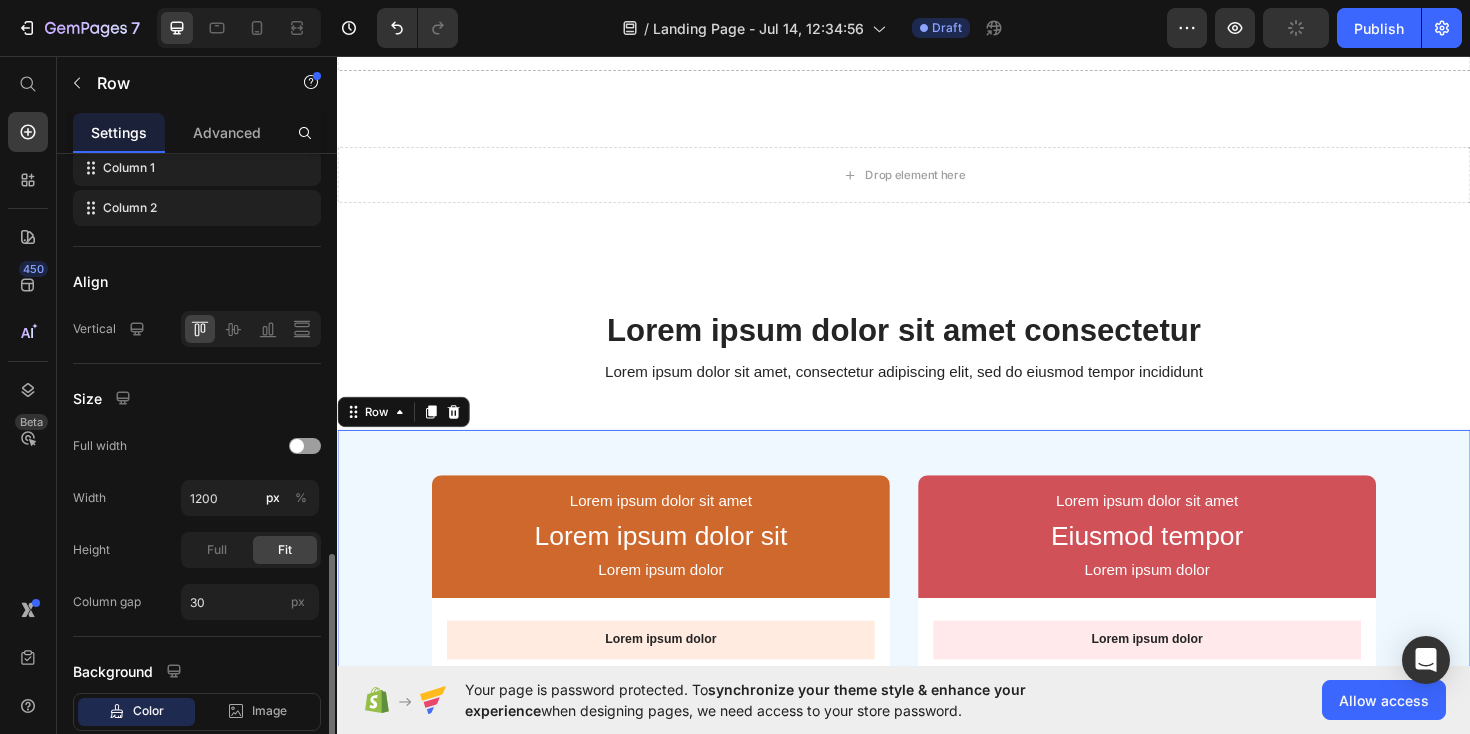 scroll, scrollTop: 484, scrollLeft: 0, axis: vertical 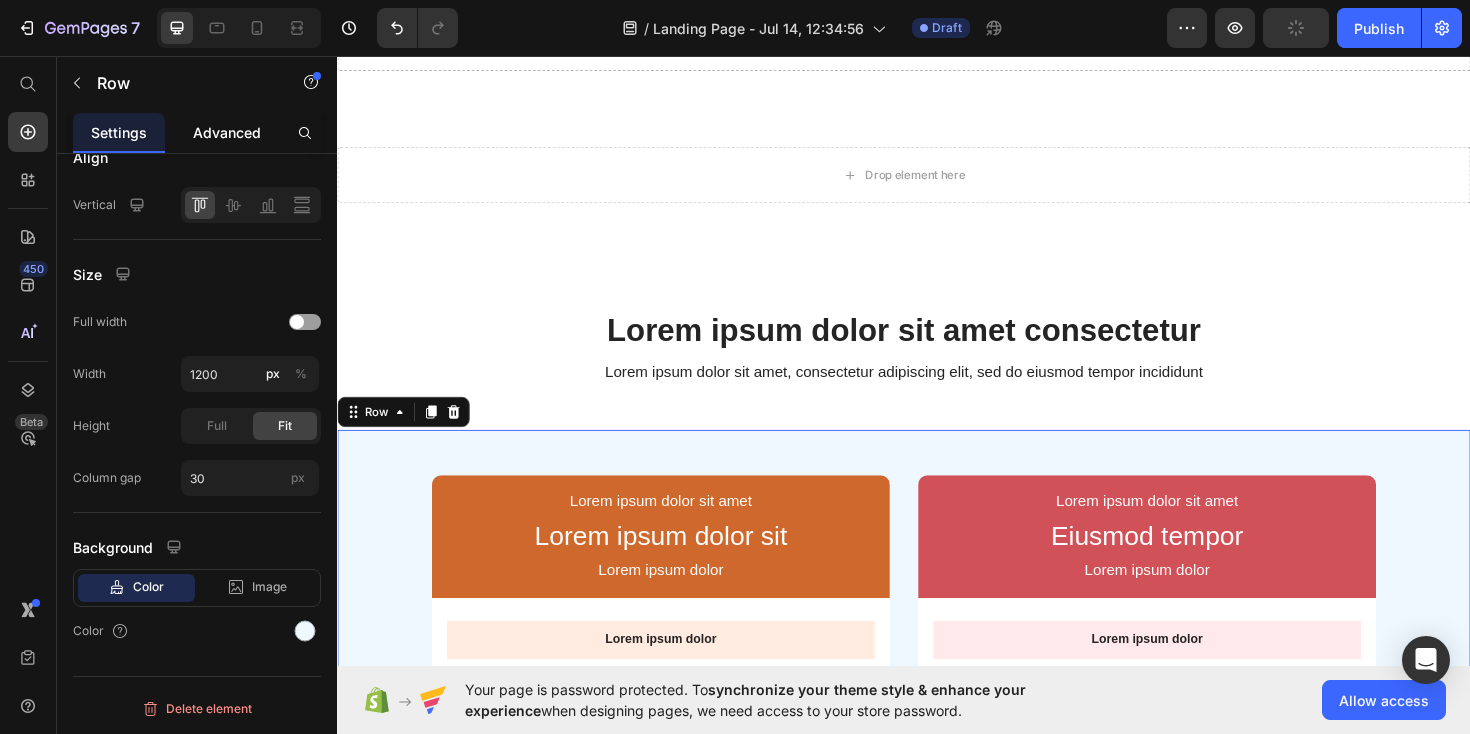 click on "Advanced" at bounding box center [227, 132] 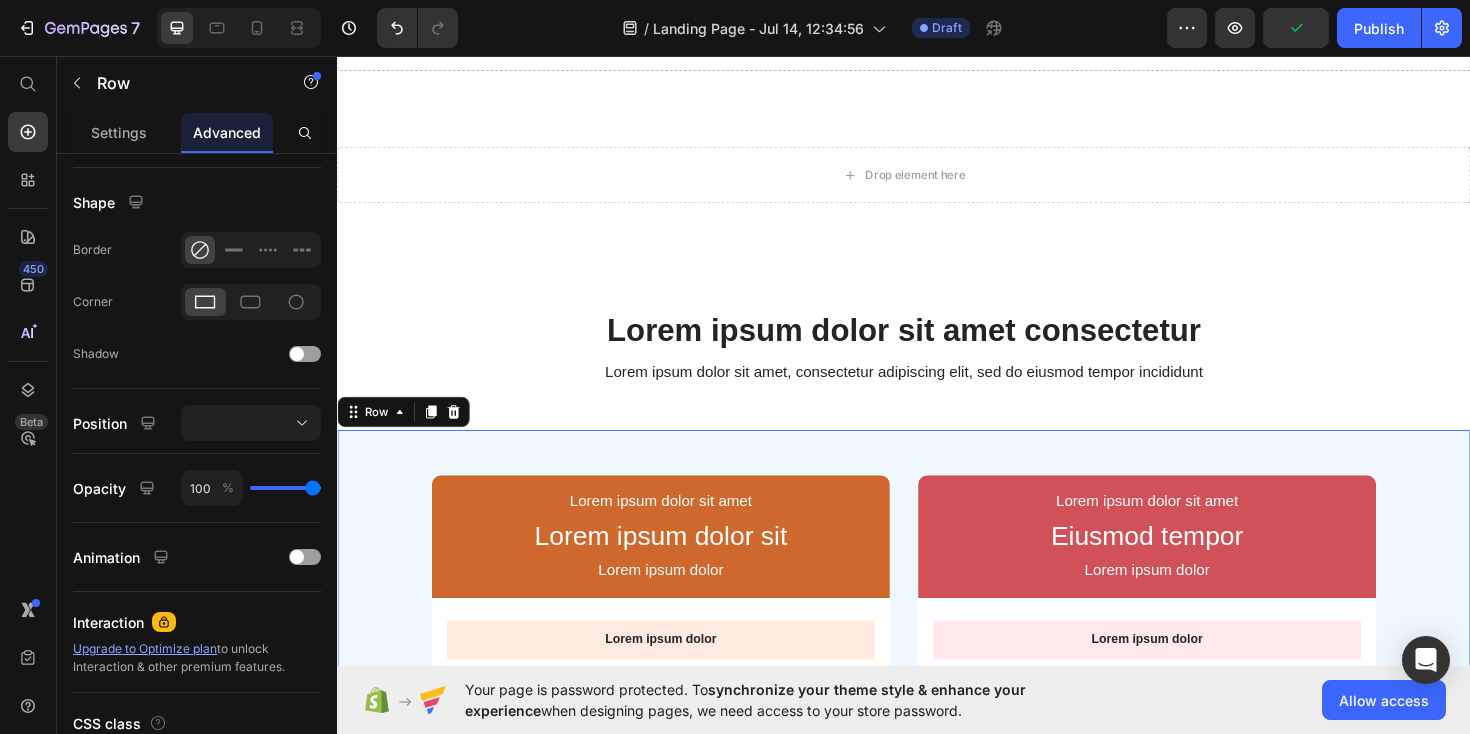 scroll, scrollTop: 0, scrollLeft: 0, axis: both 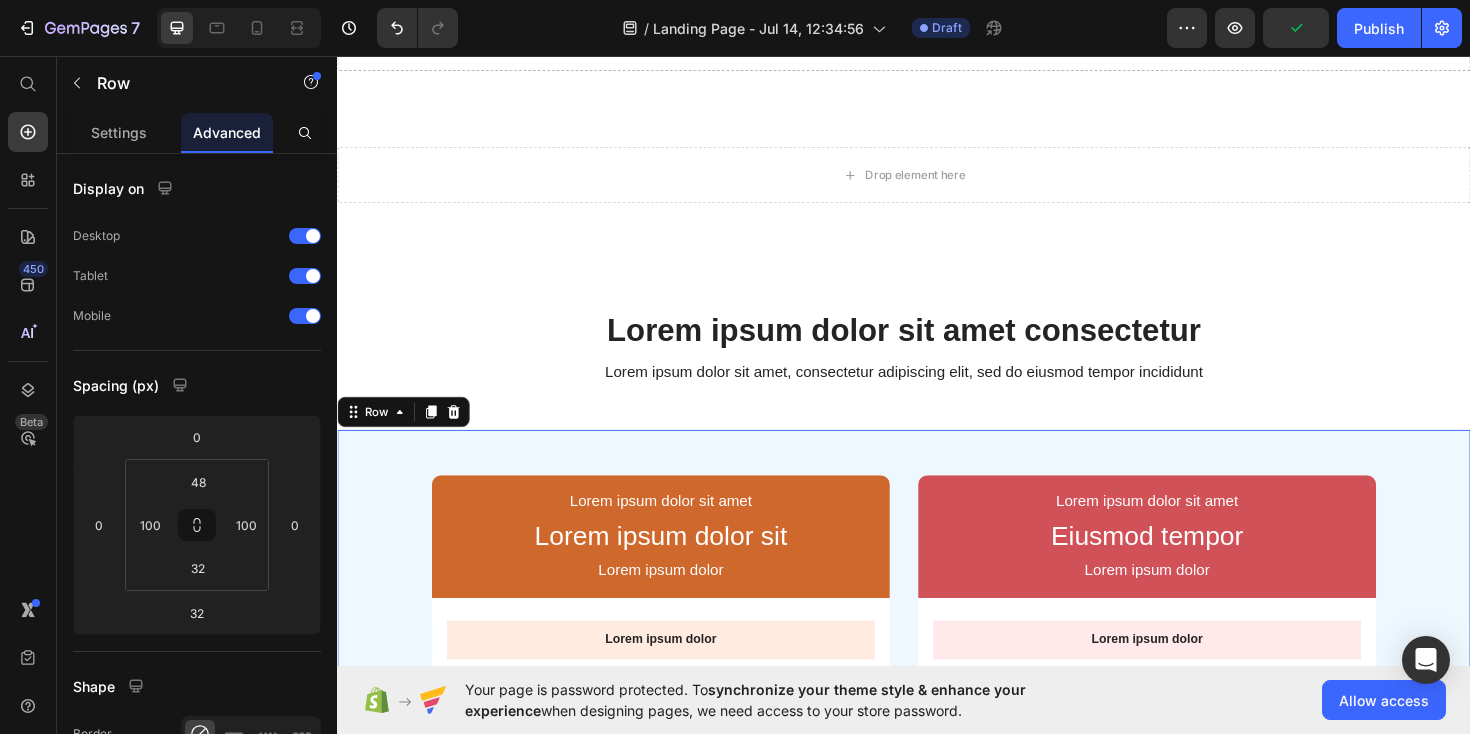 click on "Lorem ipsum dolor sit amet Text Block Lorem ipsum dolor sit Text Block Lorem ipsum dolor Text Block Row Lorem ipsum dolor Text Block Lorem ipsum dolor Text Block Lorem ipsum dolor Text Block Lorem ipsum dolor Text Block Lorem ipsum dolor Text Block Lorem ipsum dolor Text Block Lorem ipsum dolor Text Block Lorem ipsum dolor Text Block Row Image Lorem ipsum dolor sit amet, consectetur Text Block Lorem ipsum dolor Text Block Find Out More Button Row Lorem ipsum dolor sit amet Text Block Eiusmod tempor Text Block Lorem ipsum dolor Text Block Row Lorem ipsum dolor Text Block Lorem ipsum dolor Text Block Lorem ipsum dolor Text Block Lorem ipsum dolor Text Block Lorem ipsum dolor Text Block Lorem ipsum dolor Text Block Lorem ipsum dolor Text Block Lorem ipsum dolor Text Block Row Image Sed do eiusmod tempor, consectetur Text Block Lorem ipsum dolor Text Block Find Out More Button Row Row   32" at bounding box center (937, 1005) 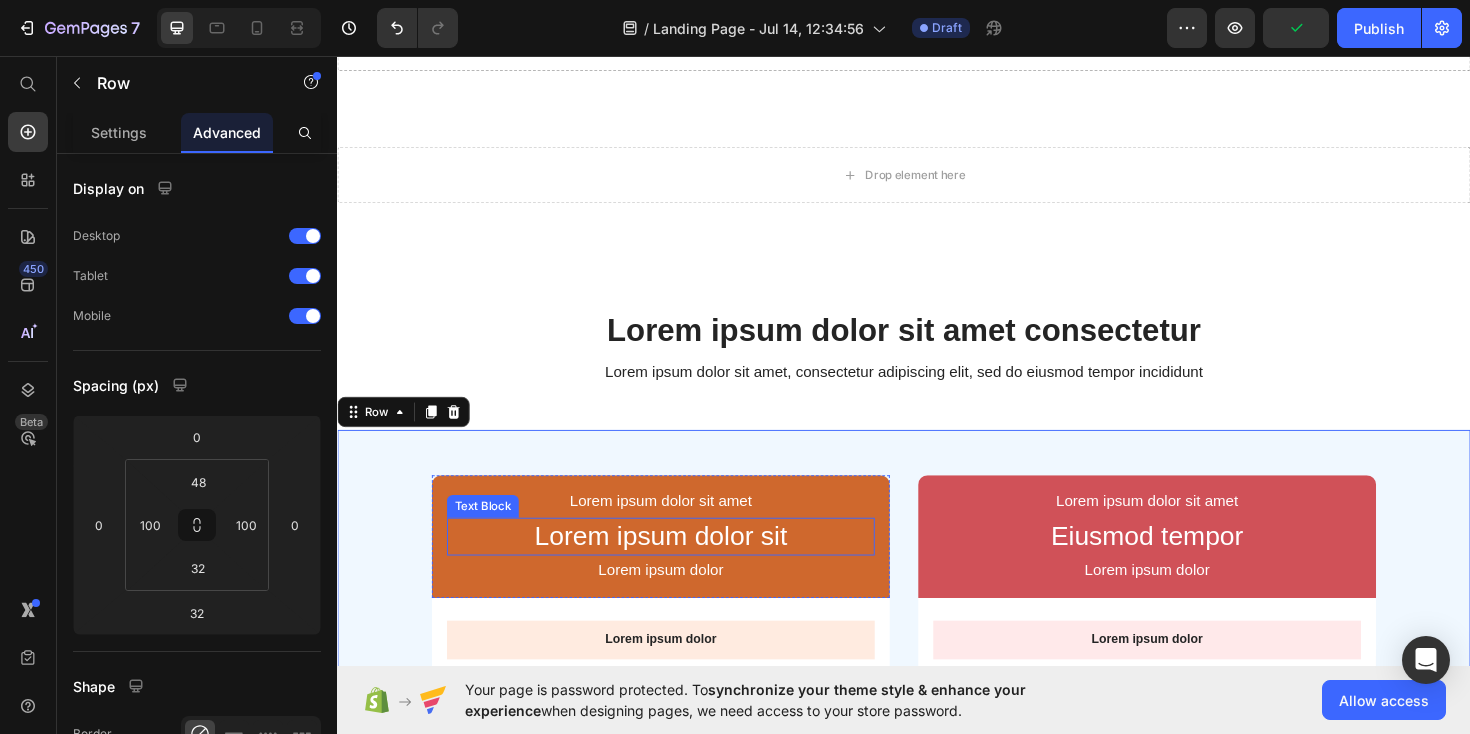 click on "Lorem ipsum dolor sit" at bounding box center [679, 565] 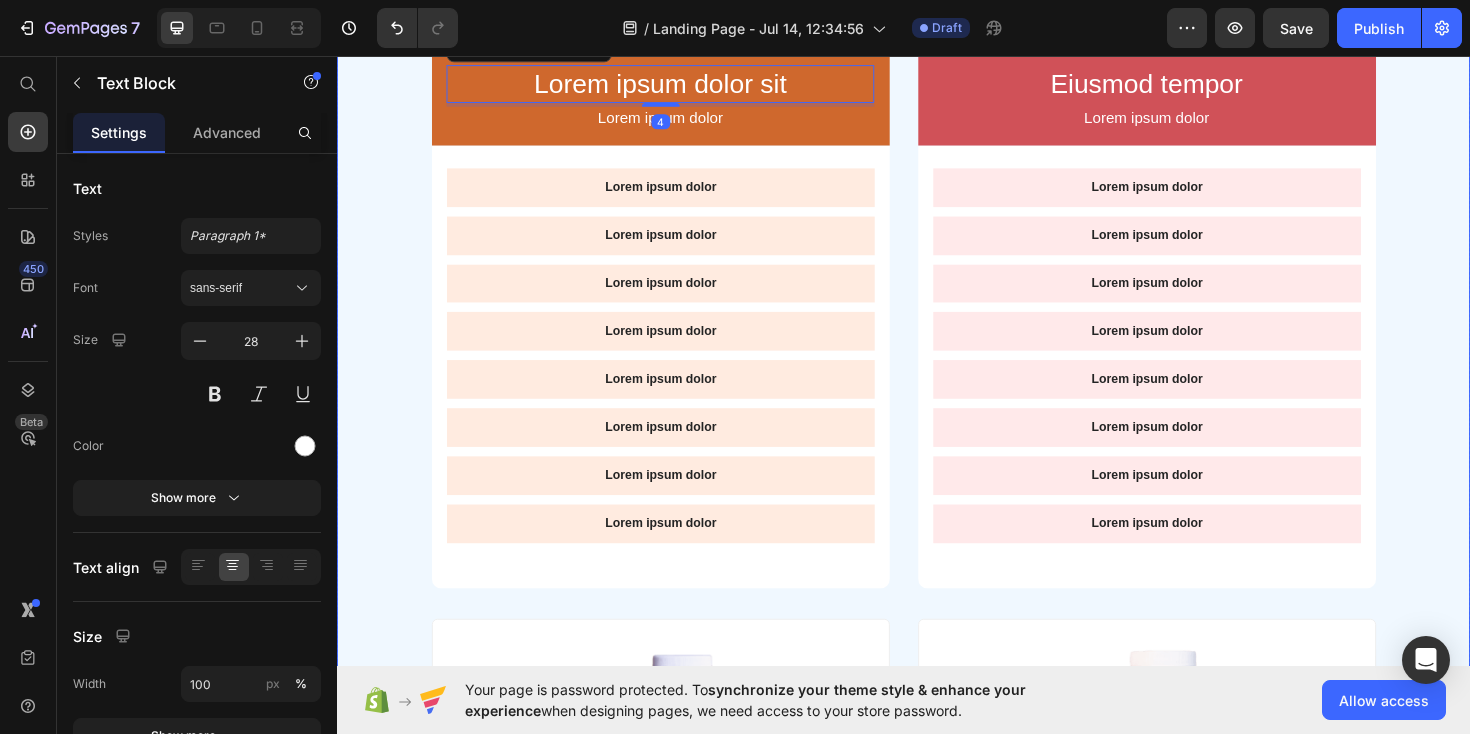 scroll, scrollTop: 595, scrollLeft: 0, axis: vertical 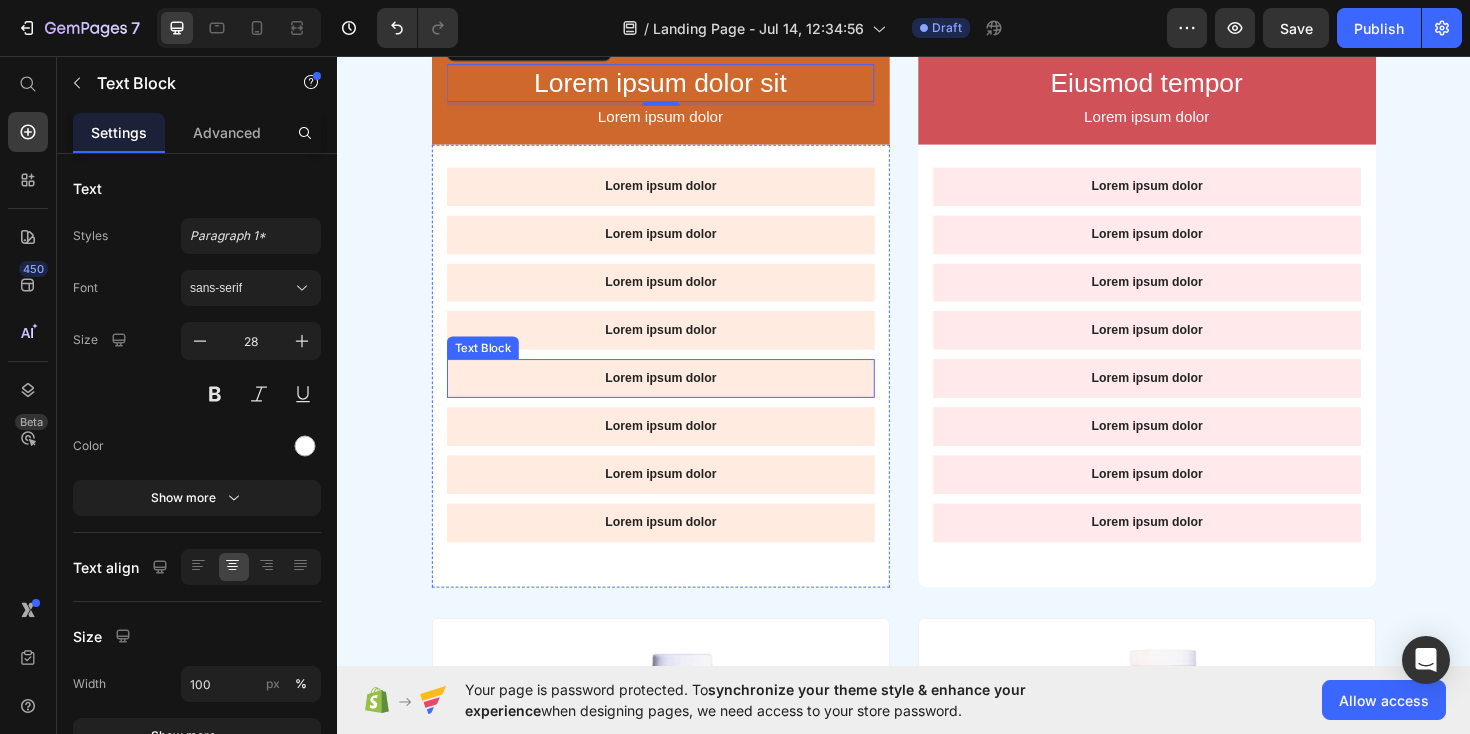 click on "Lorem ipsum dolor" at bounding box center [679, 397] 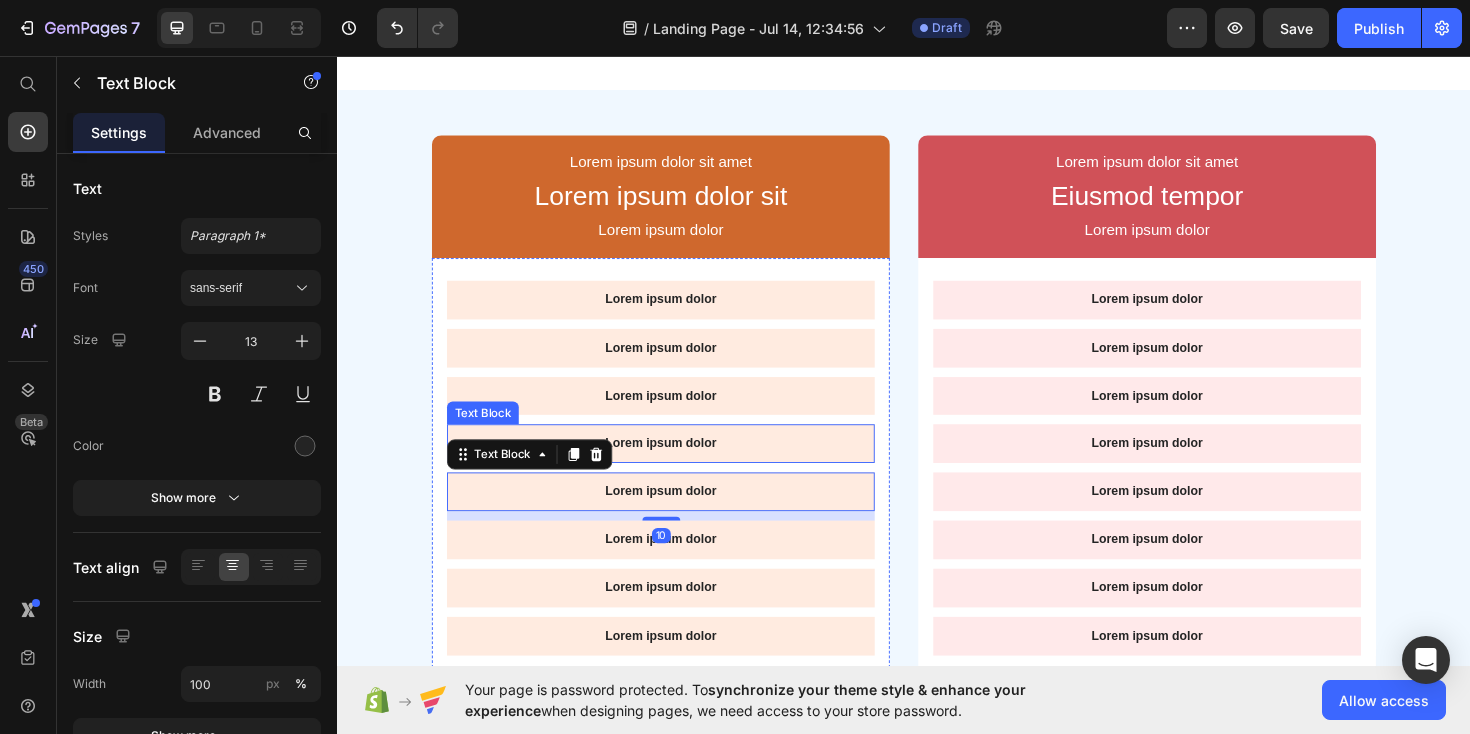 scroll, scrollTop: 115, scrollLeft: 0, axis: vertical 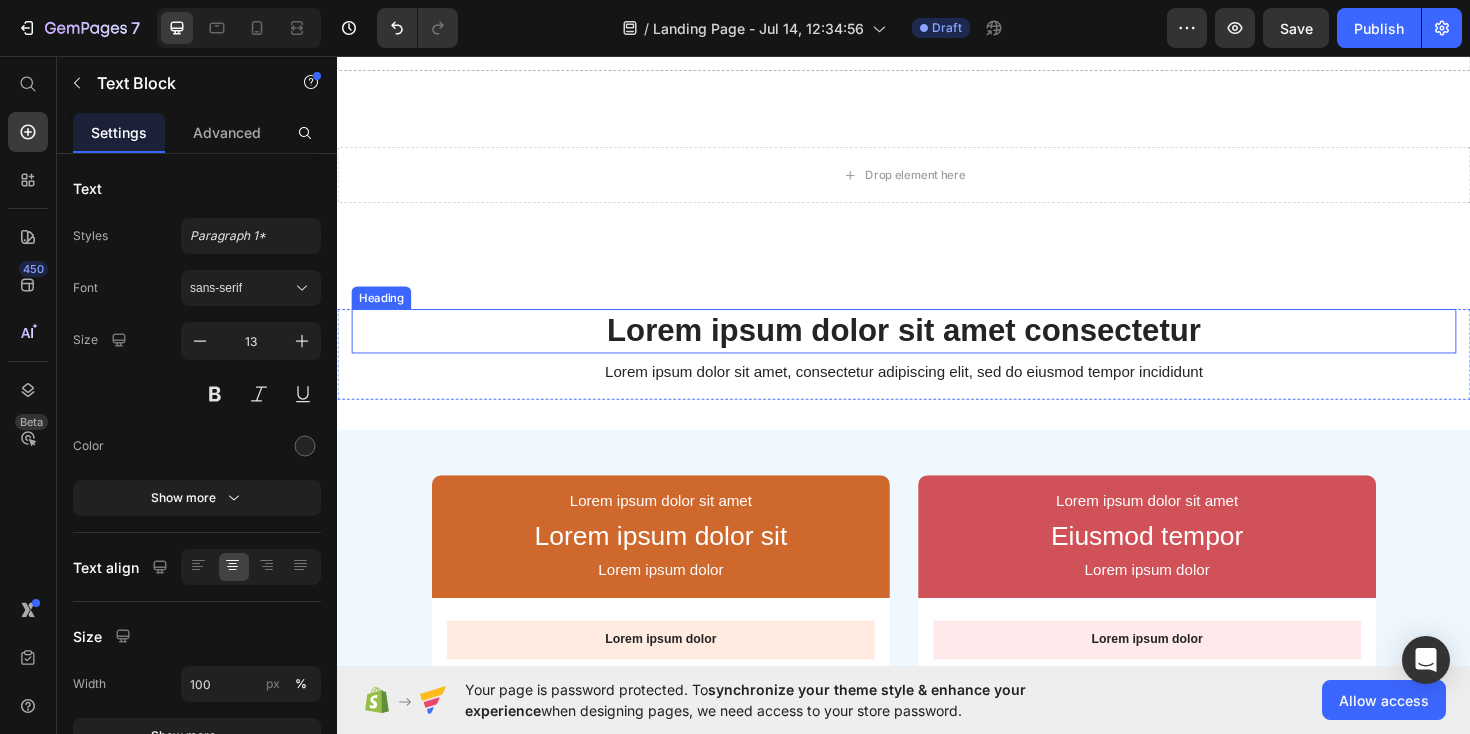 click on "Lorem ipsum dolor sit amet consectetur" at bounding box center (937, 347) 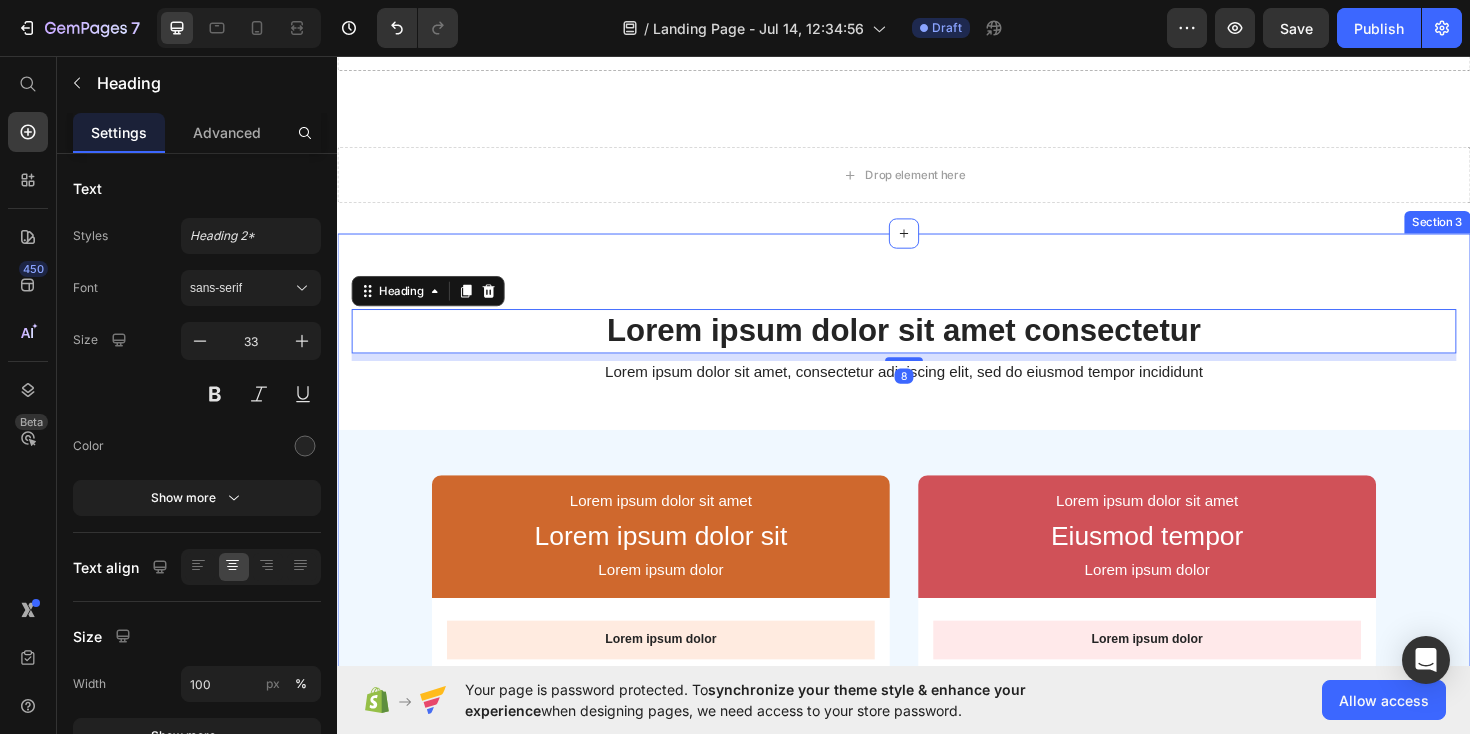 click on "Lorem ipsum dolor sit amet consectetur Heading   8 Lorem ipsum dolor sit amet, consectetur adipiscing elit, sed do eiusmod tempor incididunt  Text Block Row Lorem ipsum dolor sit amet Text Block Lorem ipsum dolor sit Text Block Lorem ipsum dolor Text Block Row Lorem ipsum dolor Text Block Lorem ipsum dolor Text Block Lorem ipsum dolor Text Block Lorem ipsum dolor Text Block Lorem ipsum dolor Text Block Lorem ipsum dolor Text Block Lorem ipsum dolor Text Block Lorem ipsum dolor Text Block Row Image Lorem ipsum dolor sit amet, consectetur Text Block Lorem ipsum dolor Text Block Find Out More Button Row Lorem ipsum dolor sit amet Text Block Eiusmod tempor Text Block Lorem ipsum dolor Text Block Row Lorem ipsum dolor Text Block Lorem ipsum dolor Text Block Lorem ipsum dolor Text Block Lorem ipsum dolor Text Block Lorem ipsum dolor Text Block Lorem ipsum dolor Text Block Lorem ipsum dolor Text Block Lorem ipsum dolor Text Block Row Image Sed do eiusmod tempor, consectetur Text Block Lorem ipsum dolor Text Block" at bounding box center [937, 940] 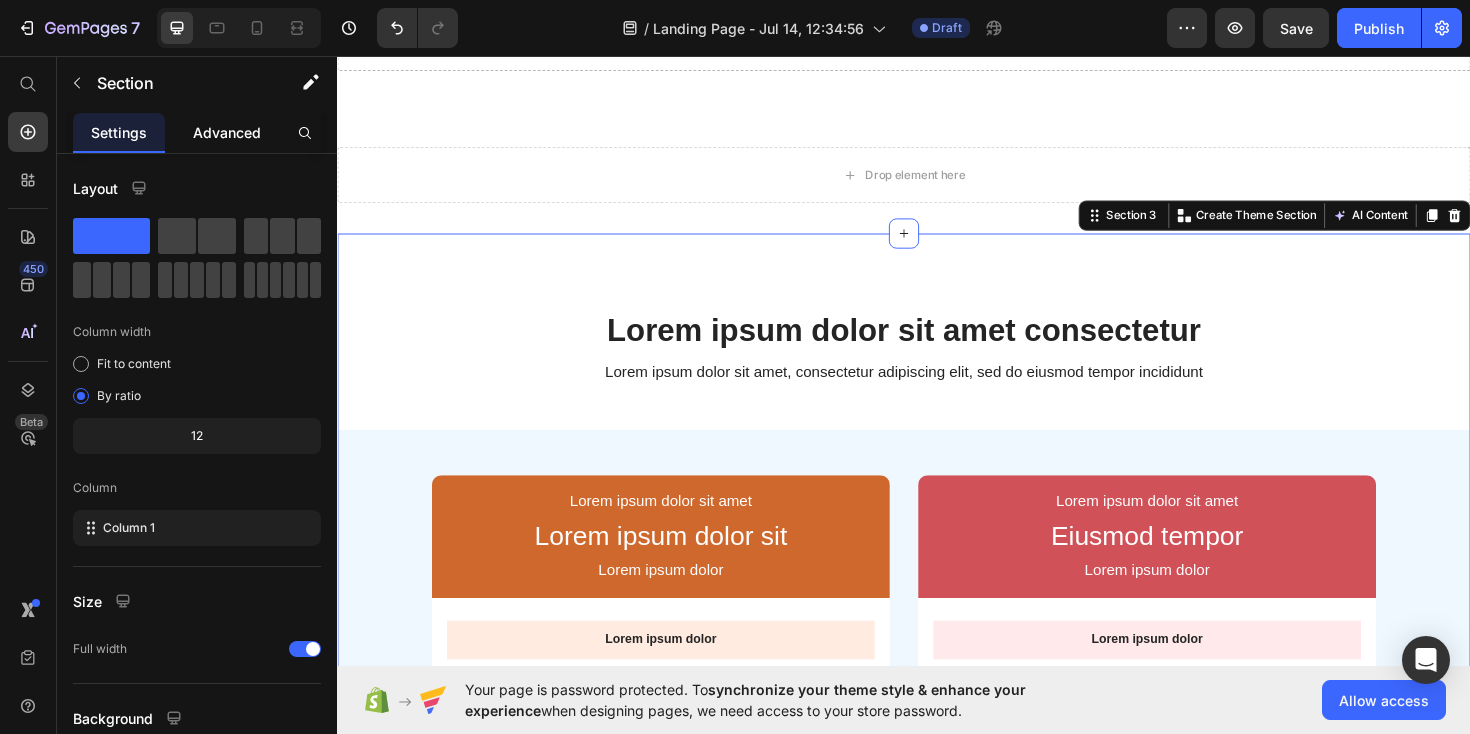 click on "Advanced" 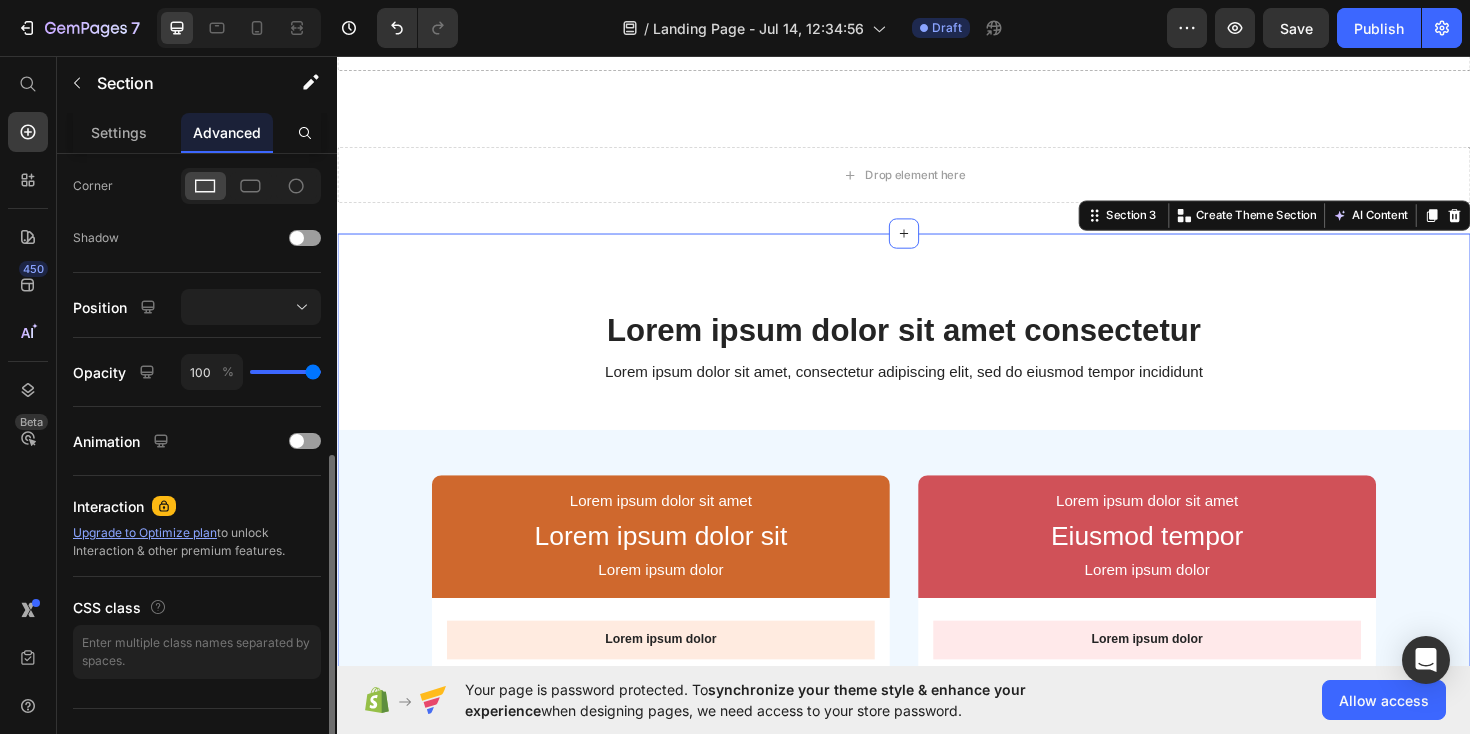 scroll, scrollTop: 632, scrollLeft: 0, axis: vertical 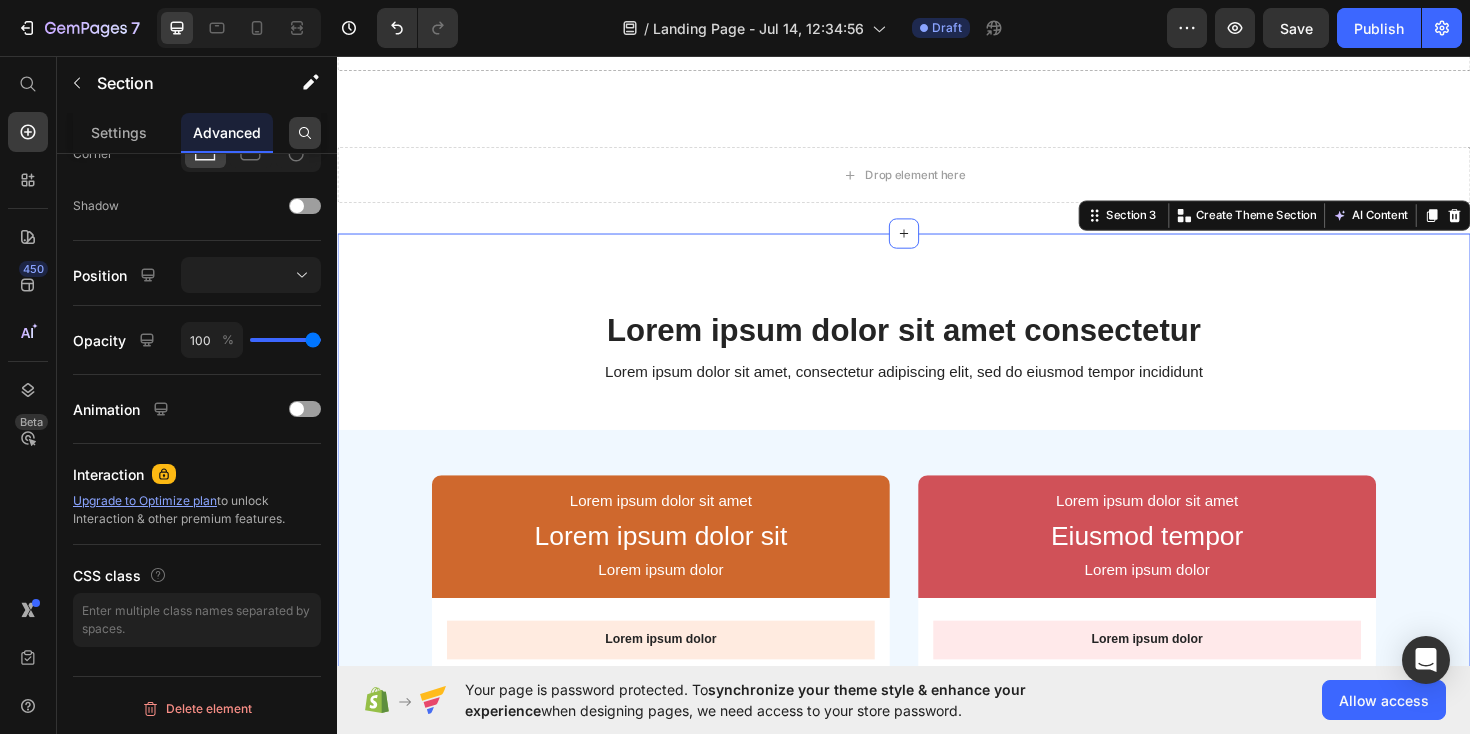 click 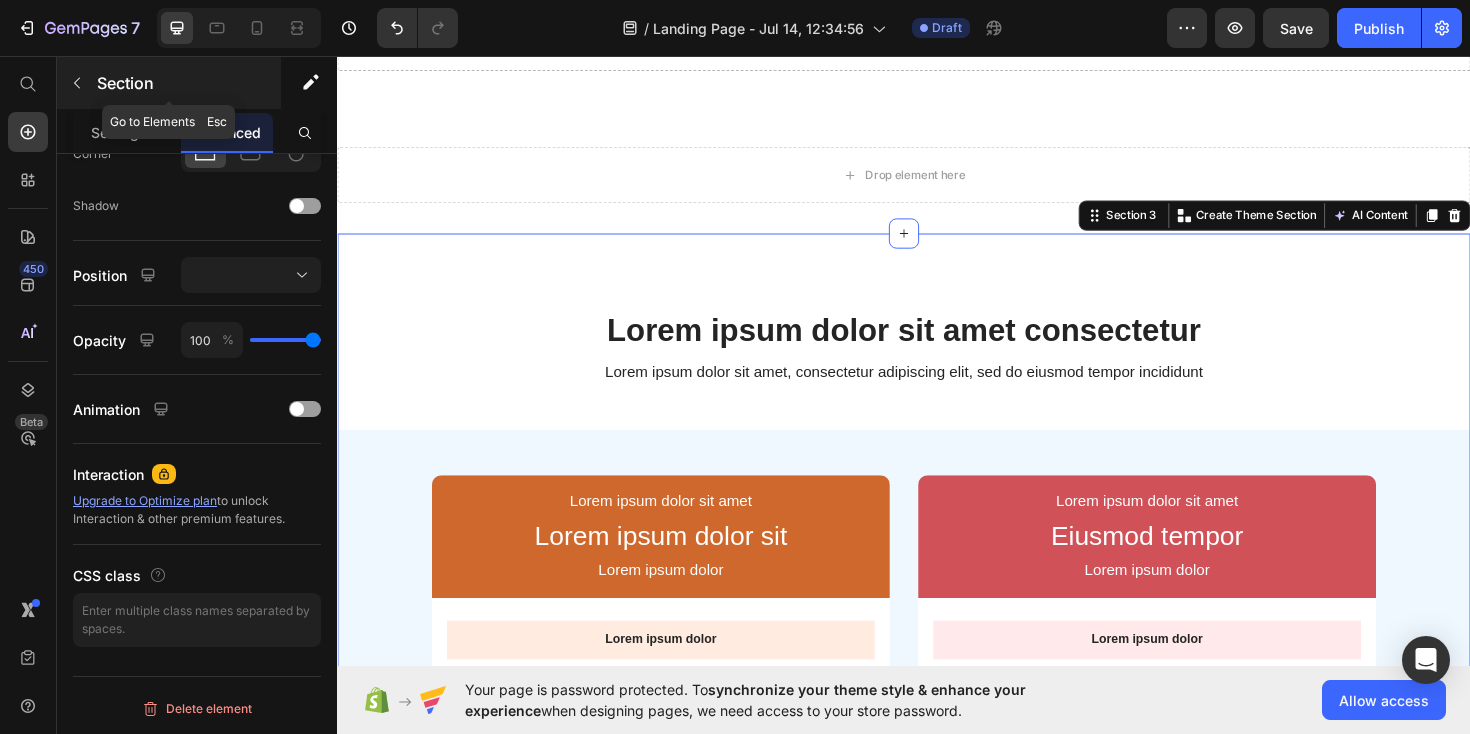 click at bounding box center [77, 83] 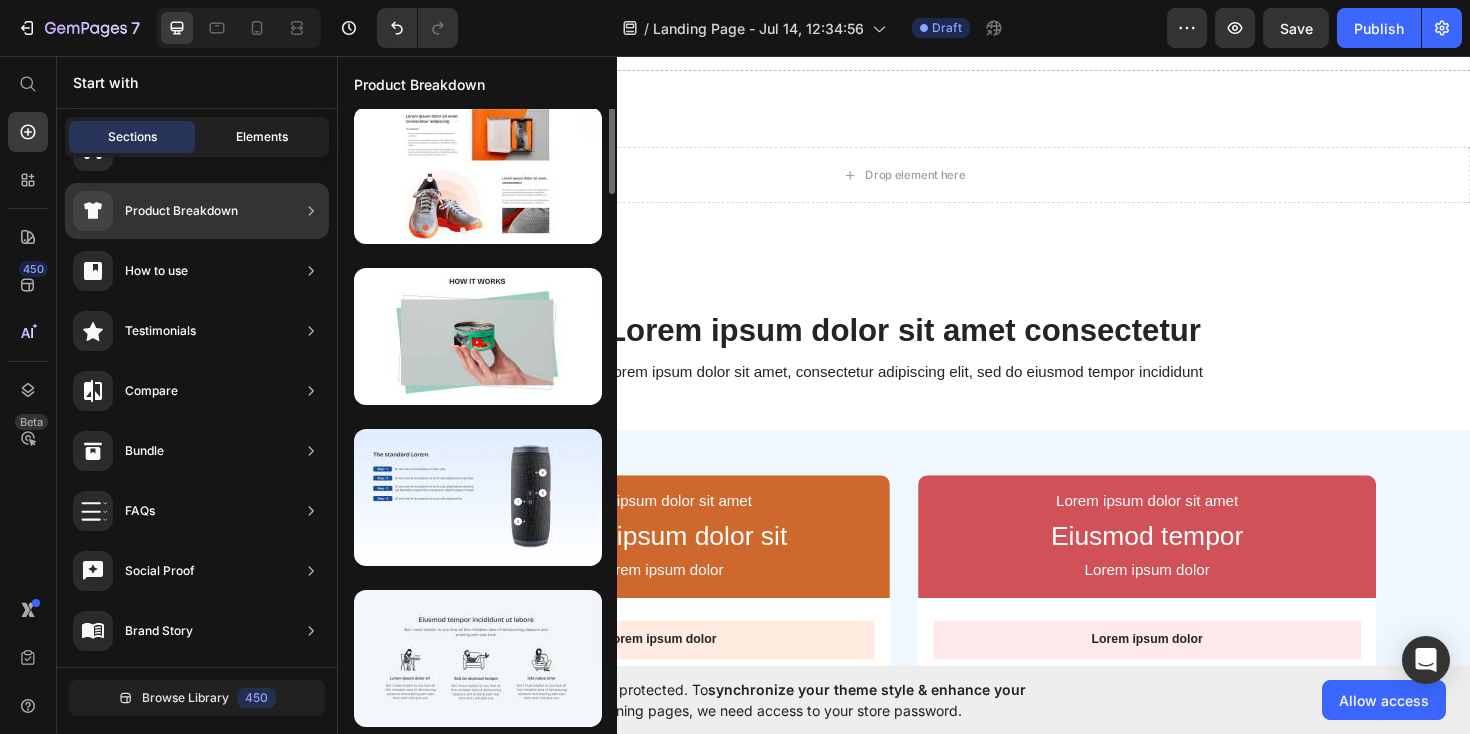 scroll, scrollTop: 8, scrollLeft: 0, axis: vertical 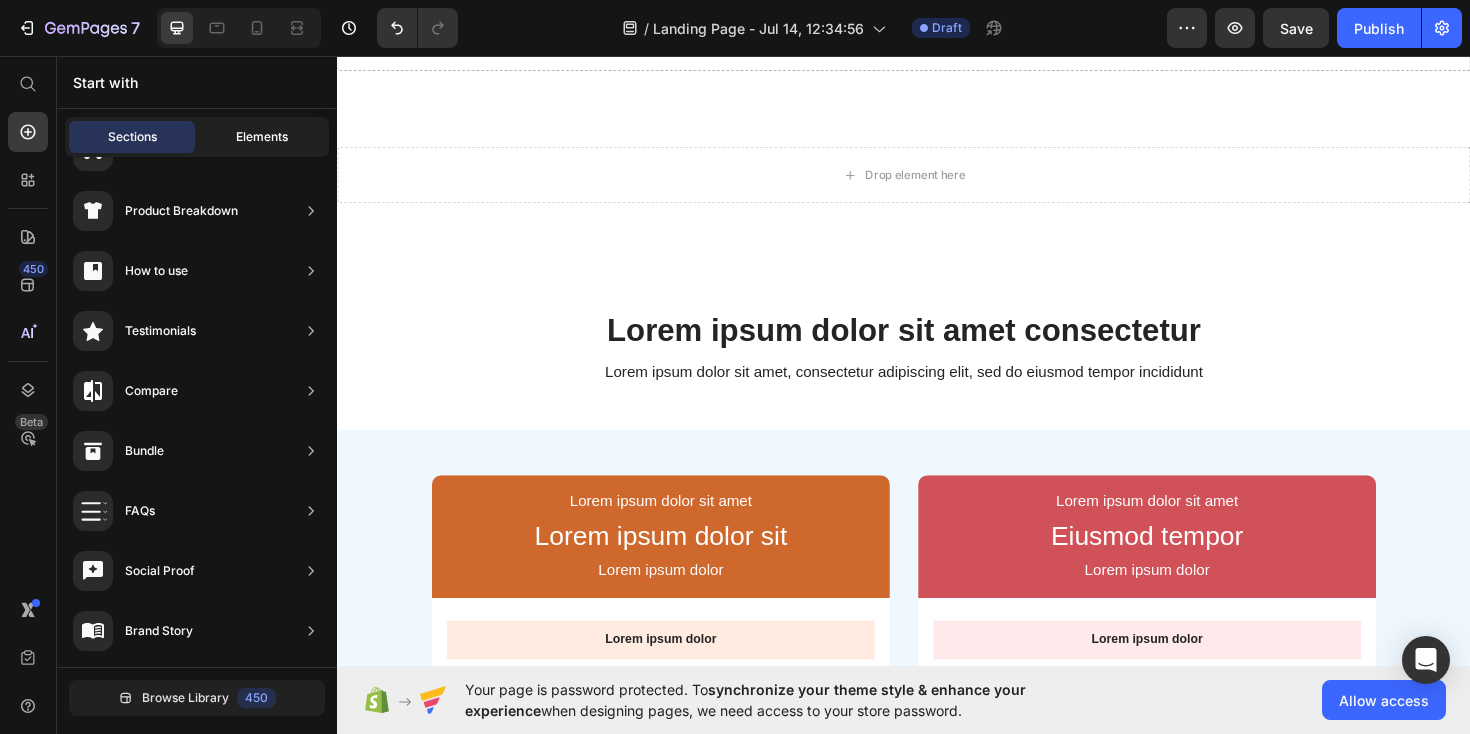 click on "Elements" 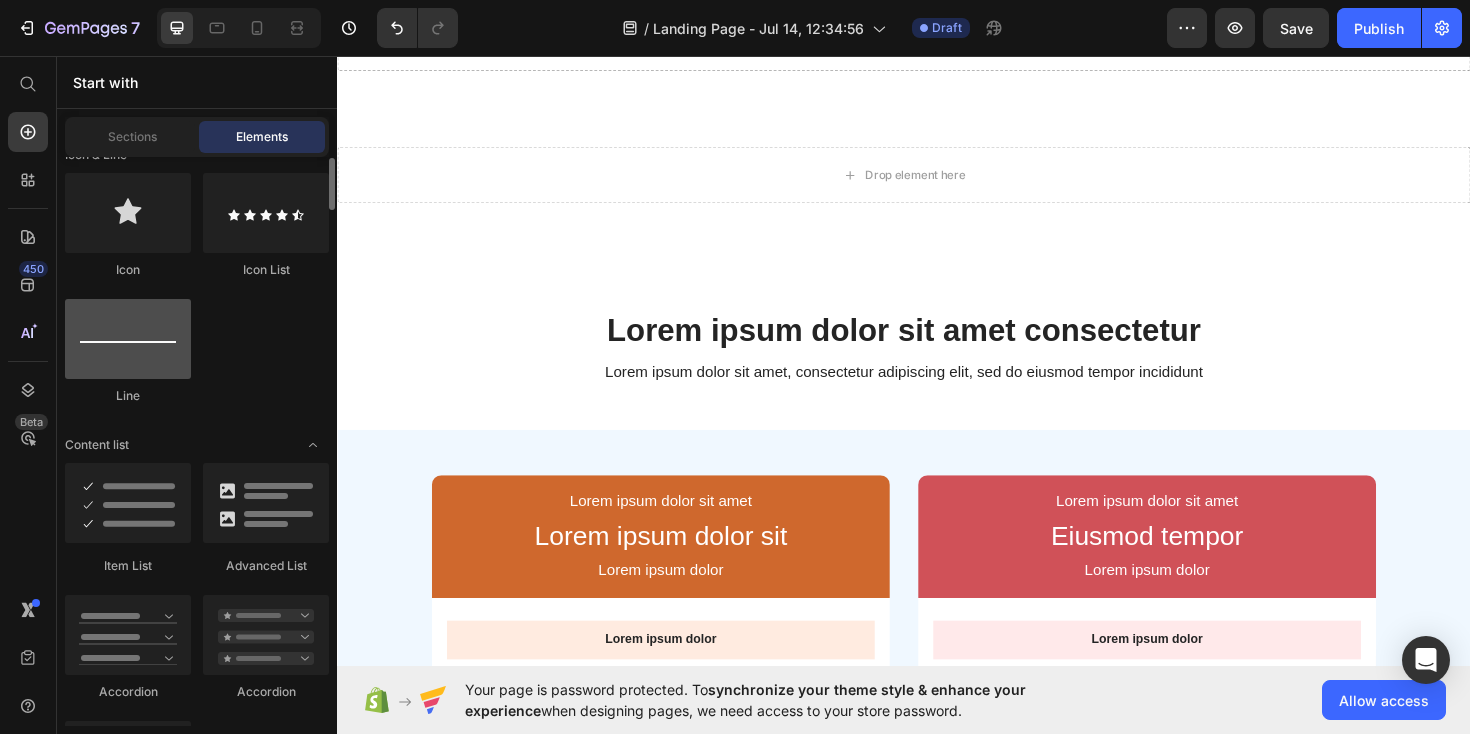 scroll, scrollTop: 1560, scrollLeft: 0, axis: vertical 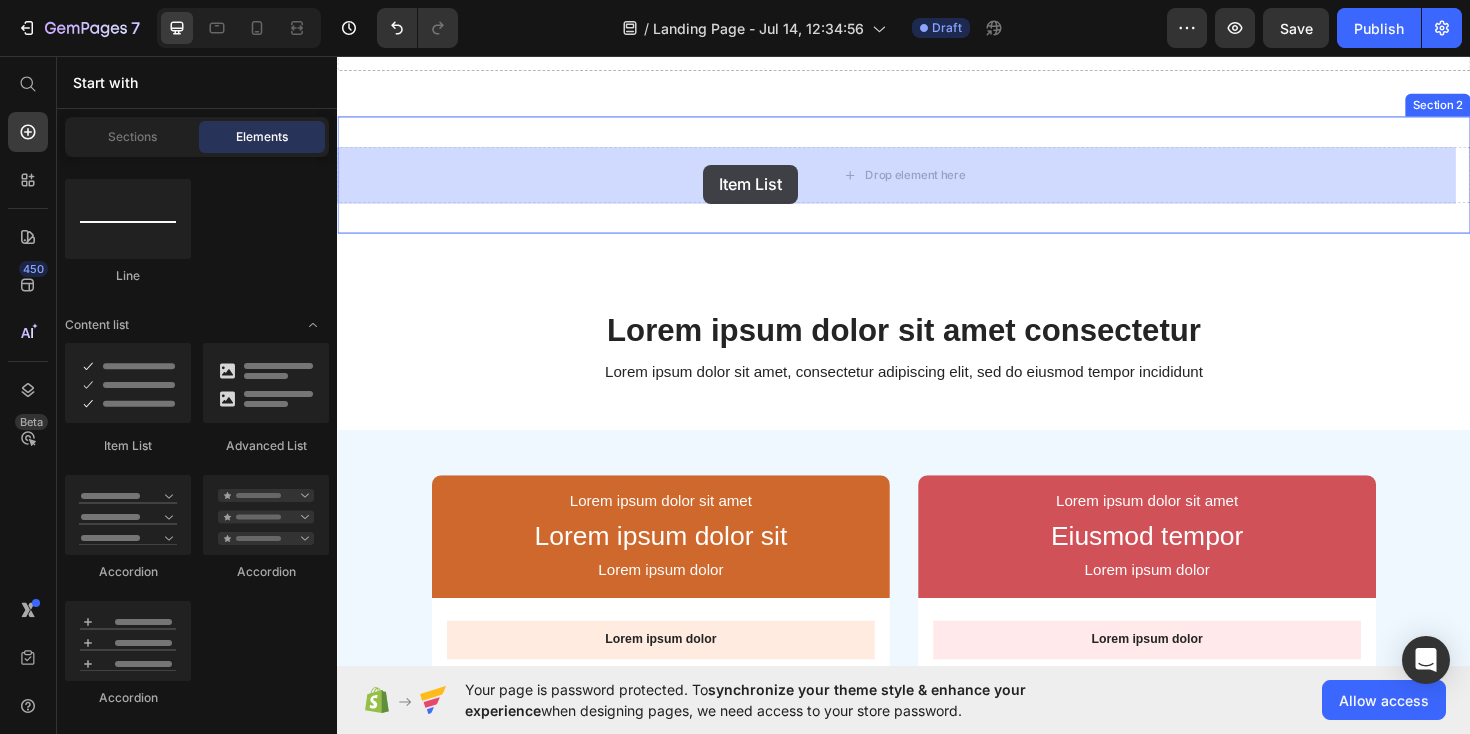 drag, startPoint x: 484, startPoint y: 464, endPoint x: 725, endPoint y: 171, distance: 379.38107 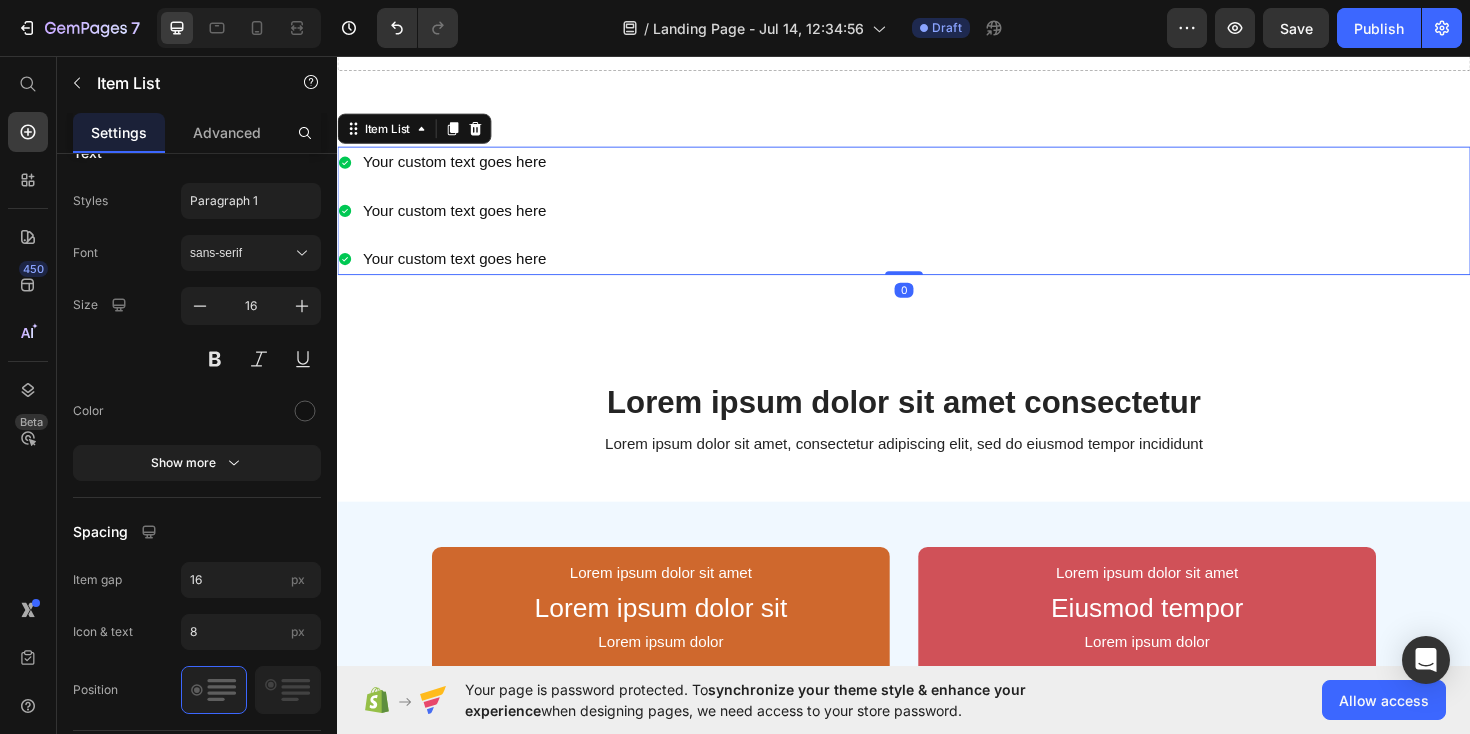 scroll, scrollTop: 0, scrollLeft: 0, axis: both 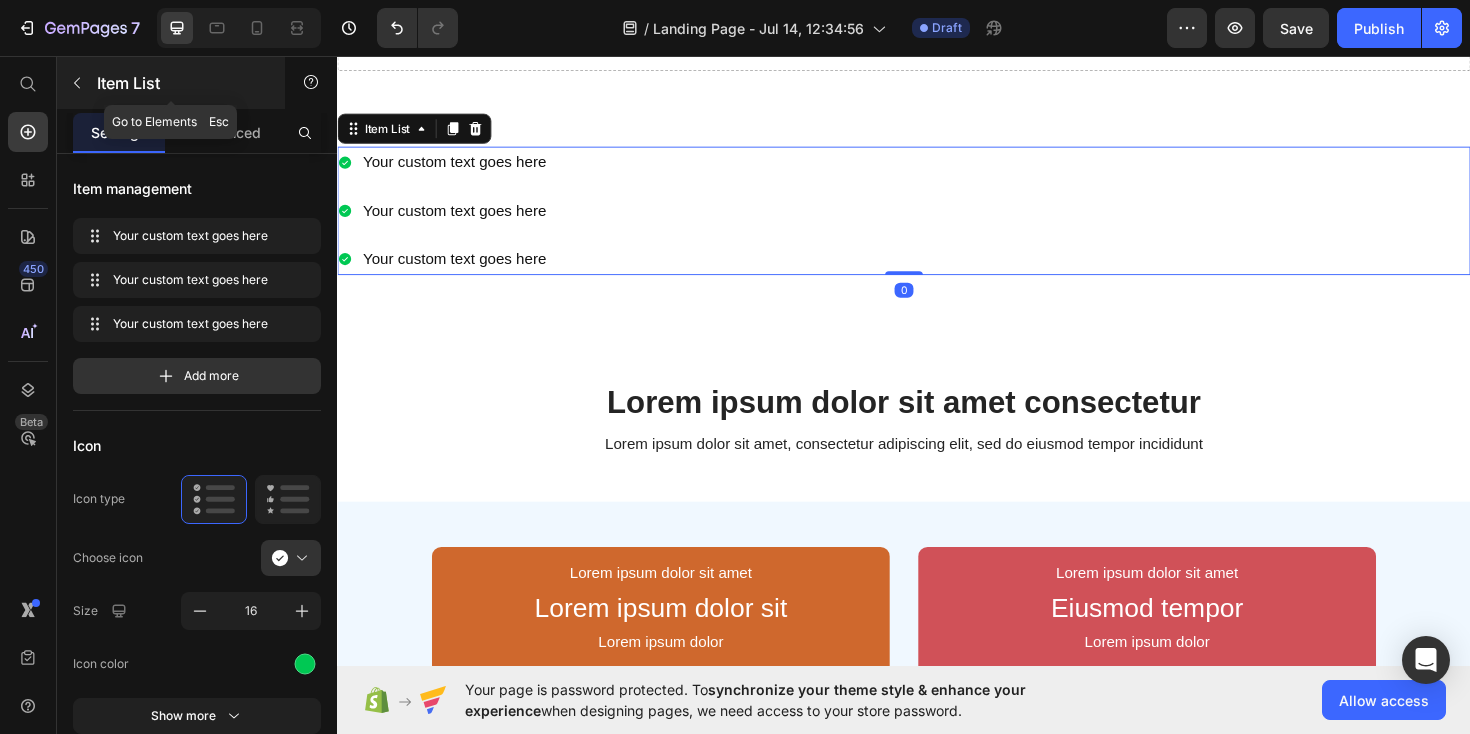 click 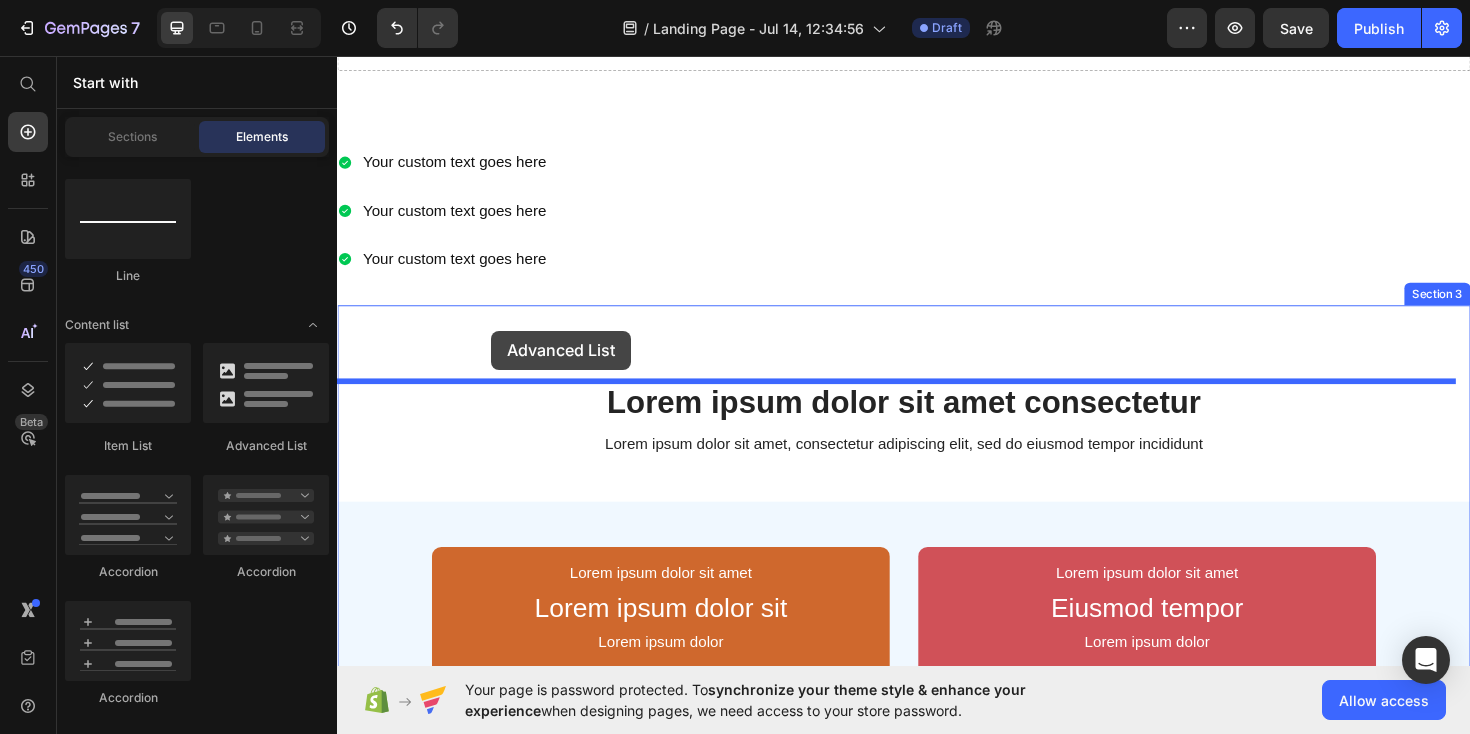 drag, startPoint x: 591, startPoint y: 473, endPoint x: 500, endPoint y: 347, distance: 155.42522 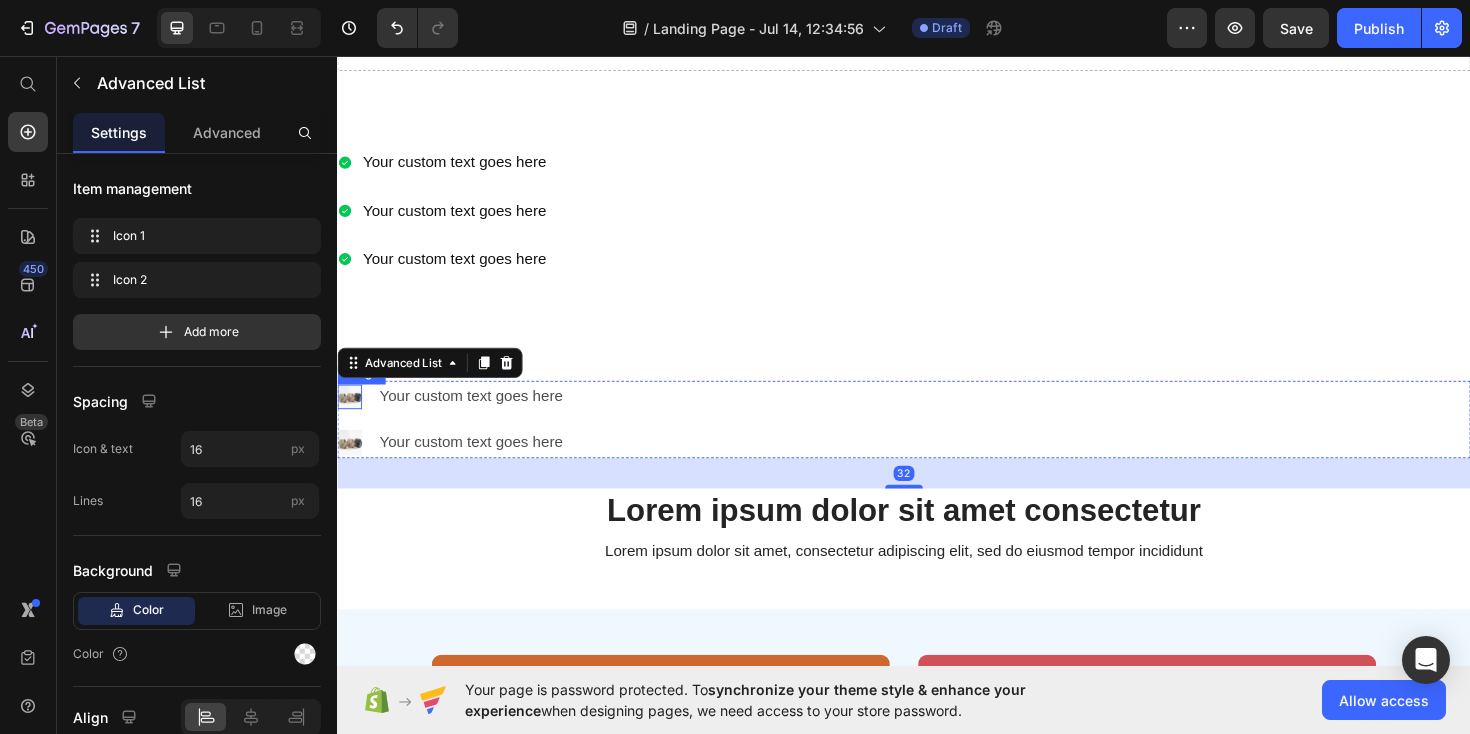 click at bounding box center (350, 417) 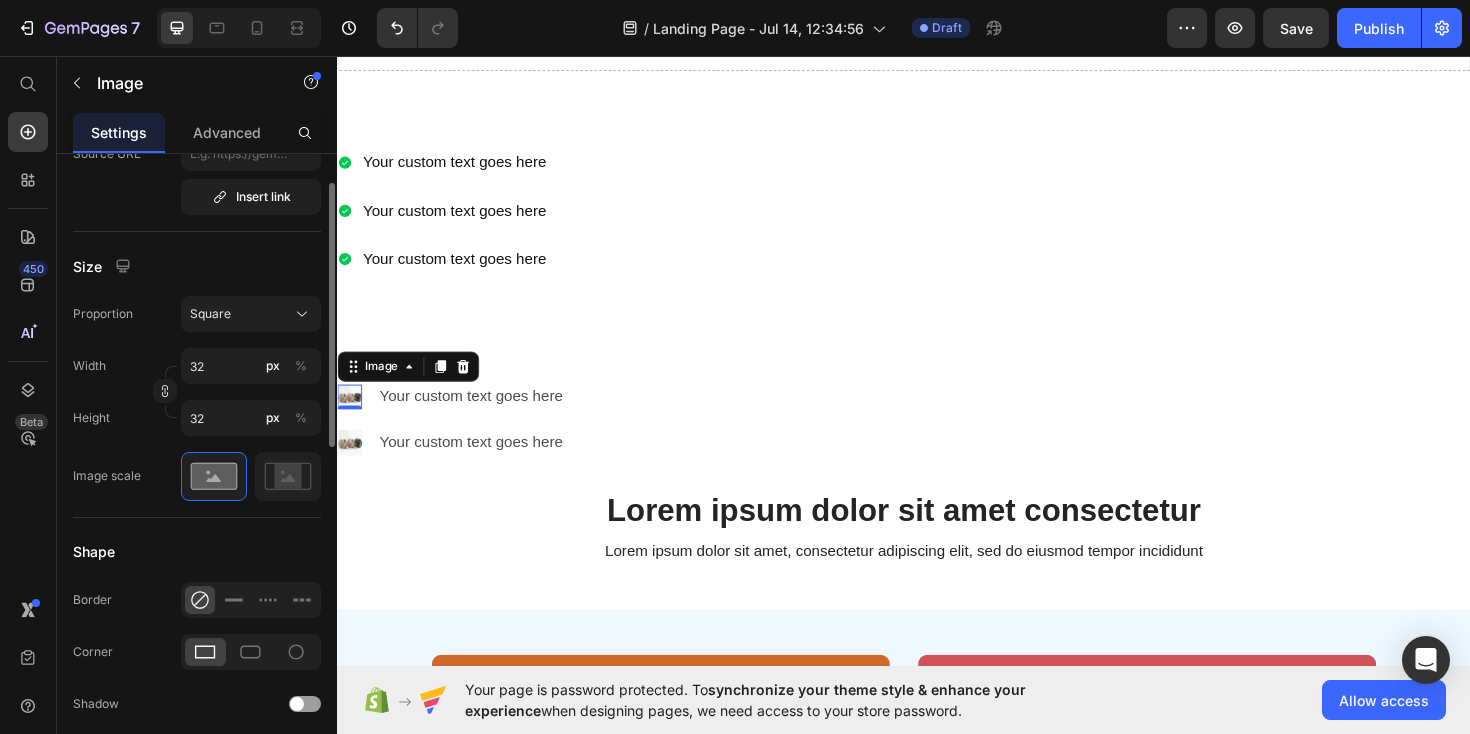 scroll, scrollTop: 600, scrollLeft: 0, axis: vertical 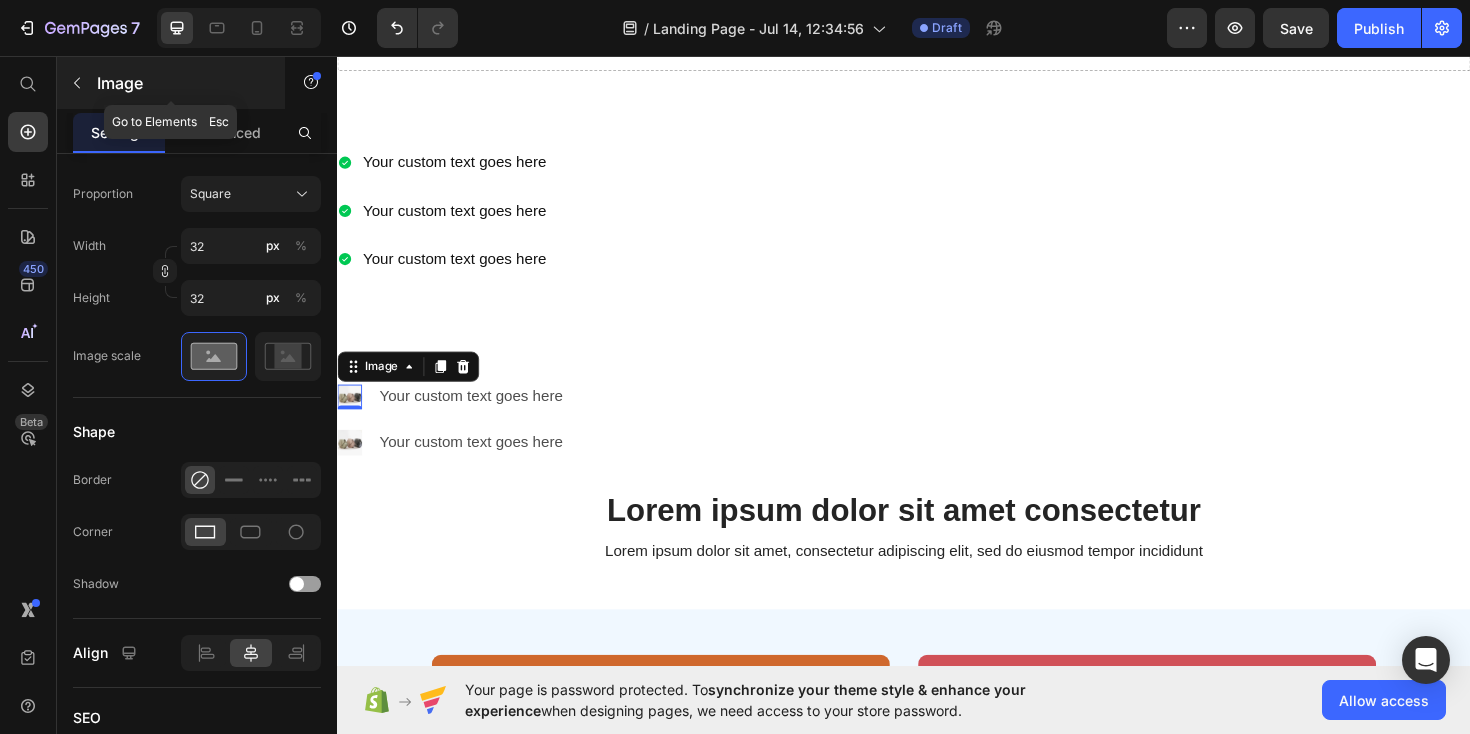 click 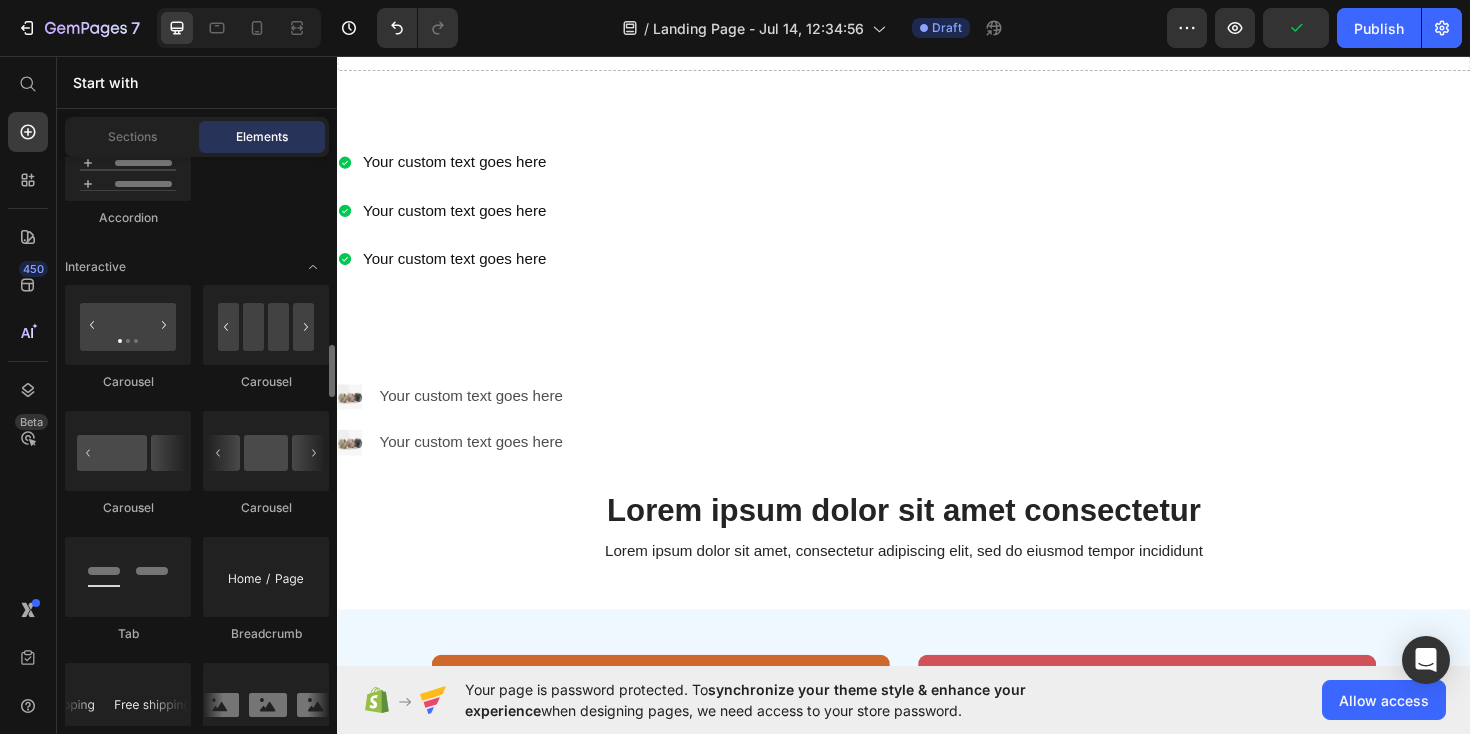 scroll, scrollTop: 2160, scrollLeft: 0, axis: vertical 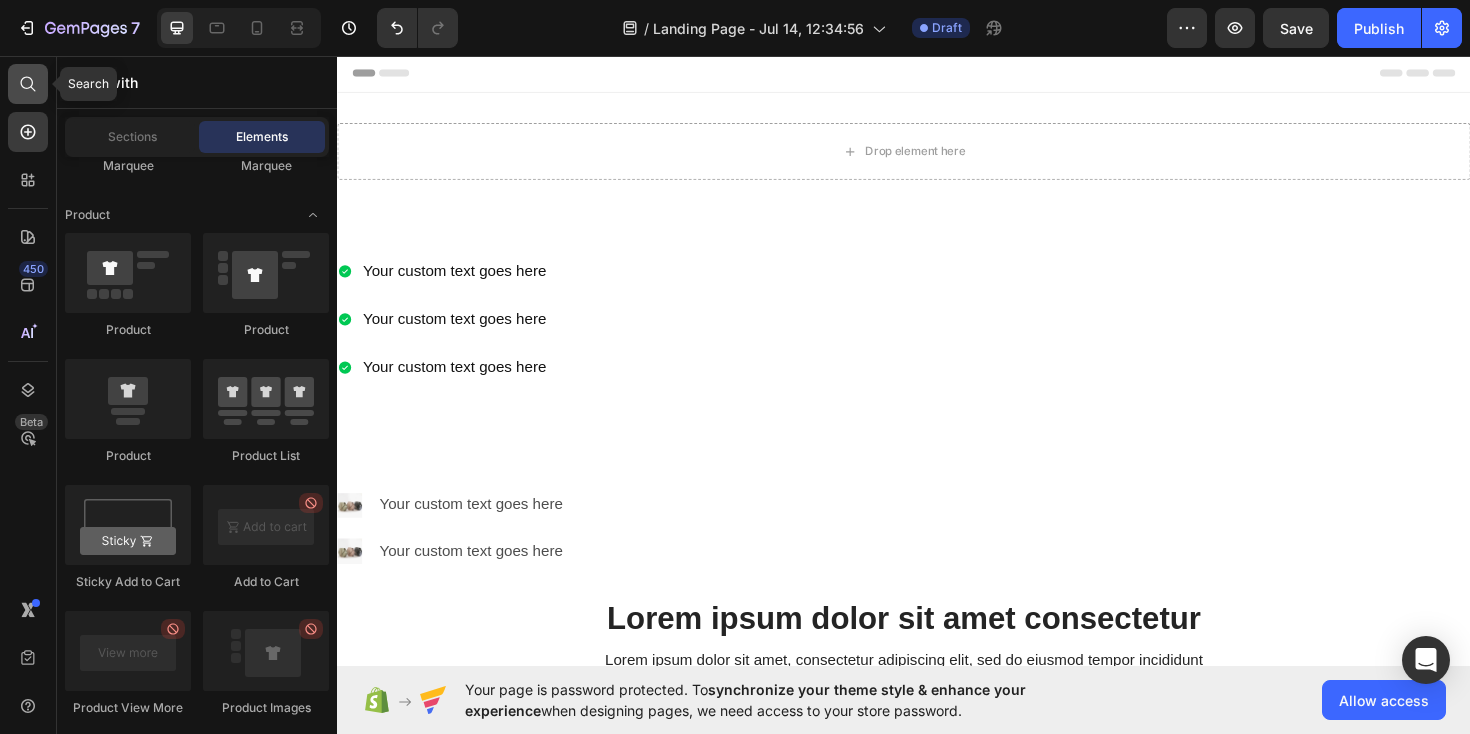 click 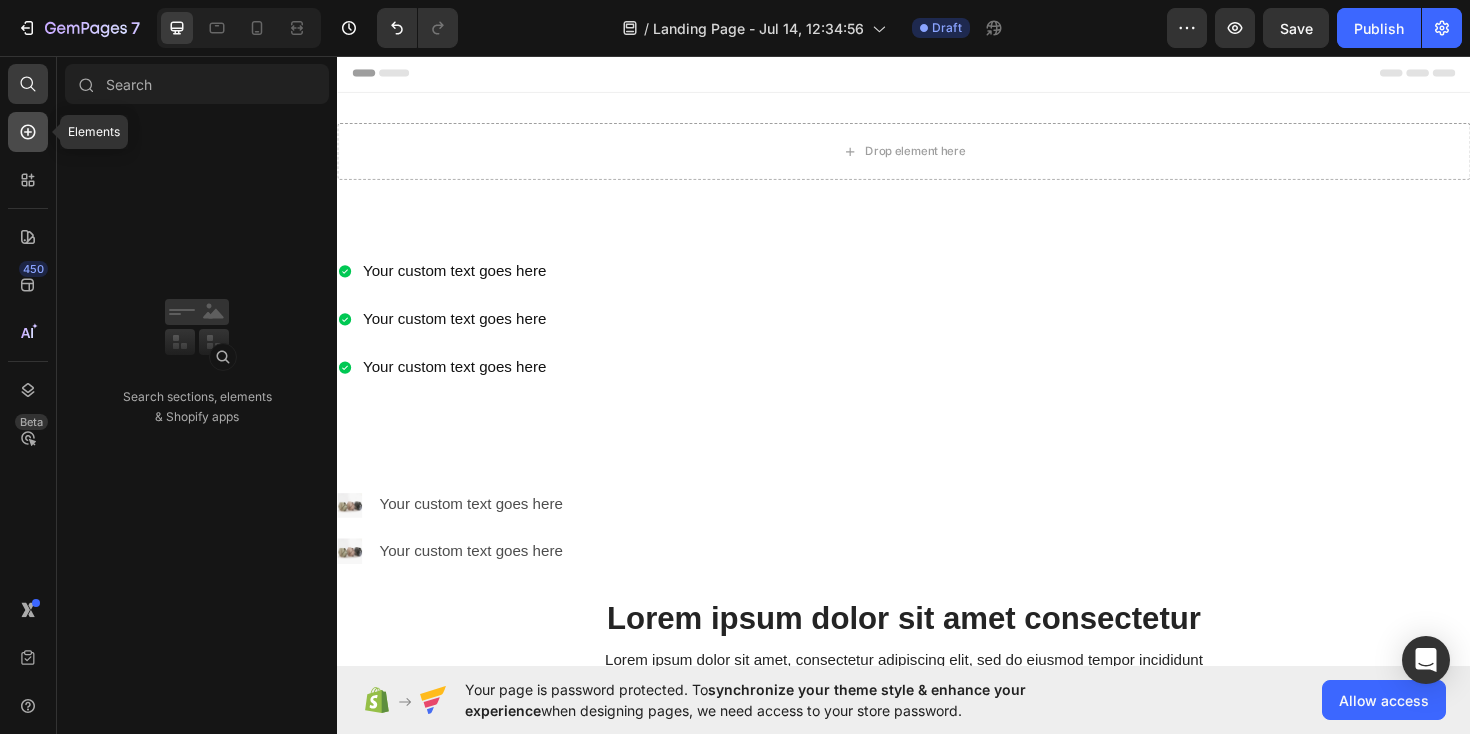 click 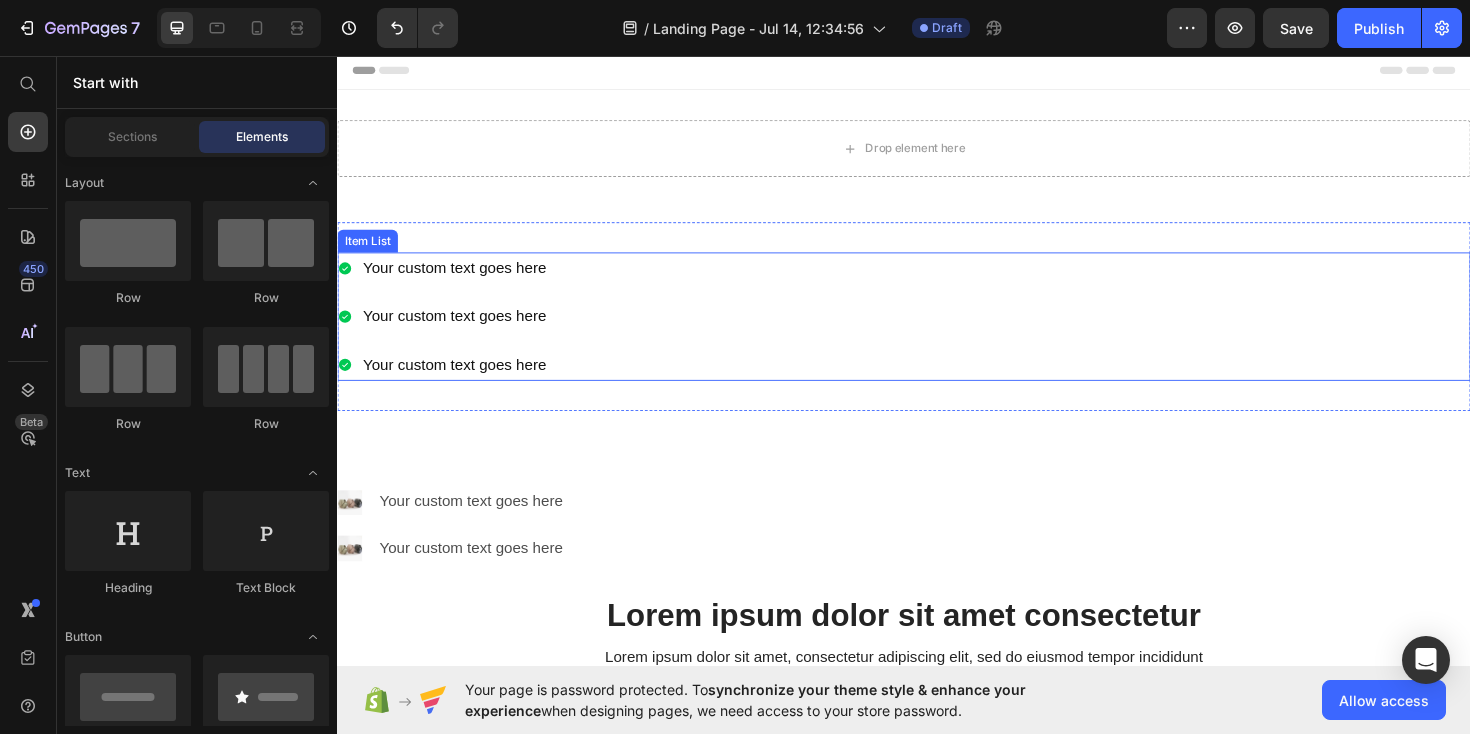 scroll, scrollTop: 0, scrollLeft: 0, axis: both 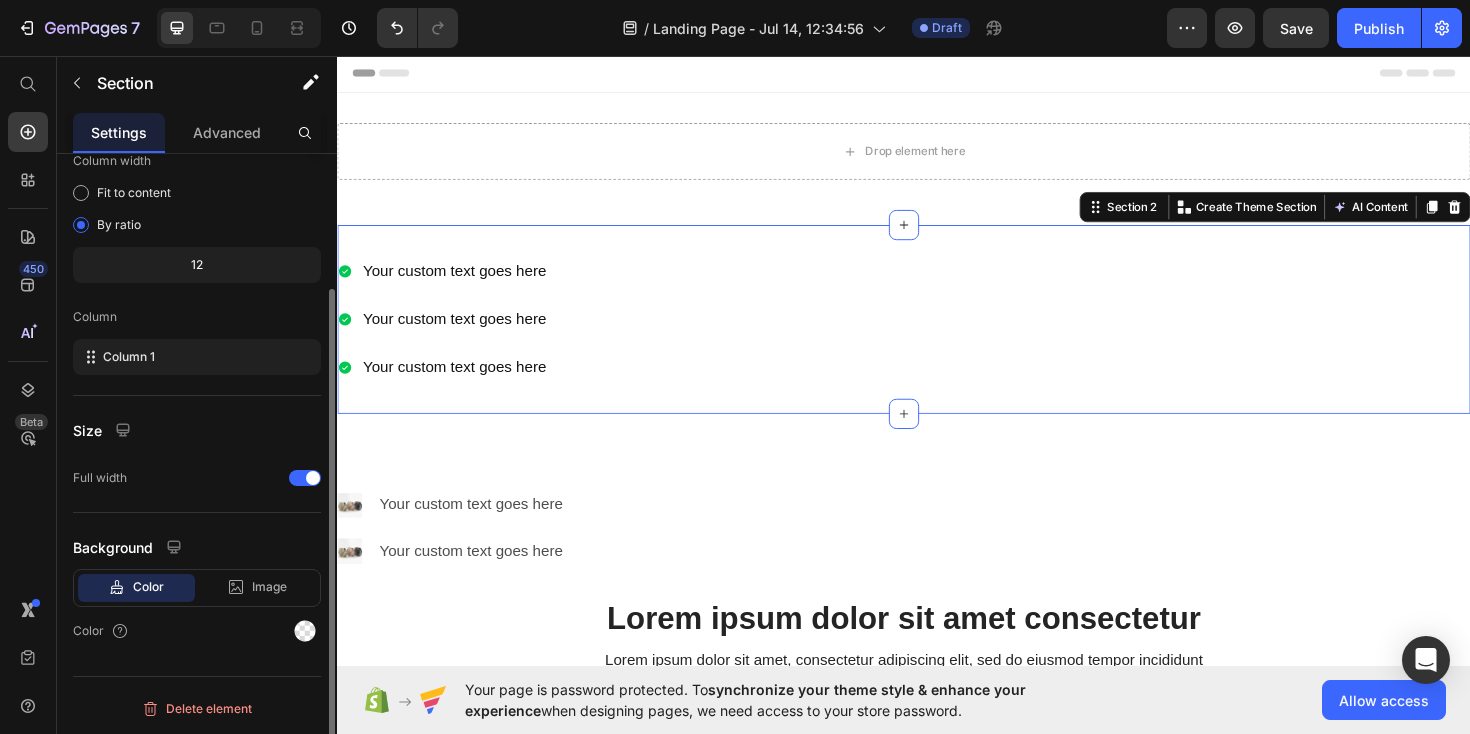 click on "Your custom text goes here Your custom text goes here Your custom text goes here Item List Section 2   You can create reusable sections Create Theme Section AI Content Write with GemAI What would you like to describe here? Tone and Voice Persuasive Product The Collection Snowboard: Liquid Show more Generate" at bounding box center [937, 335] 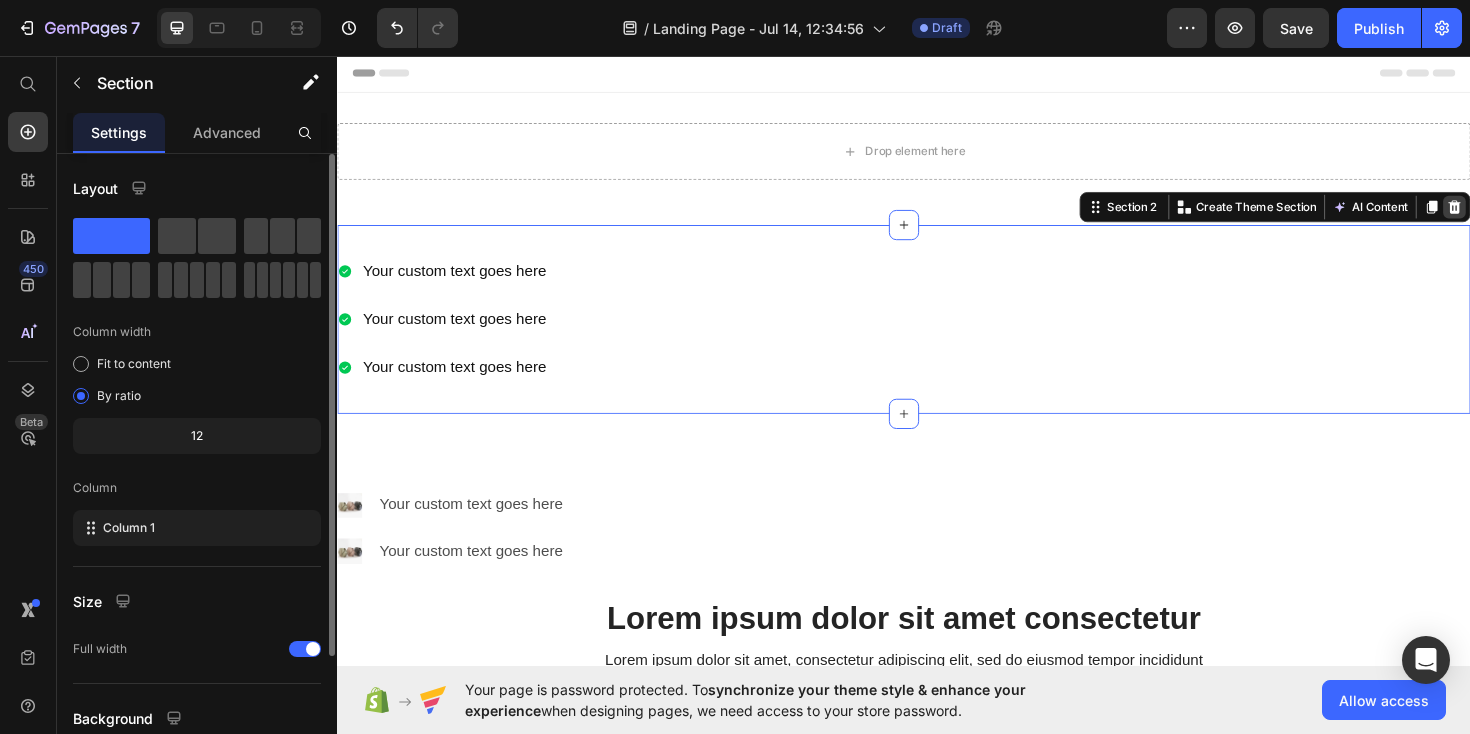 click 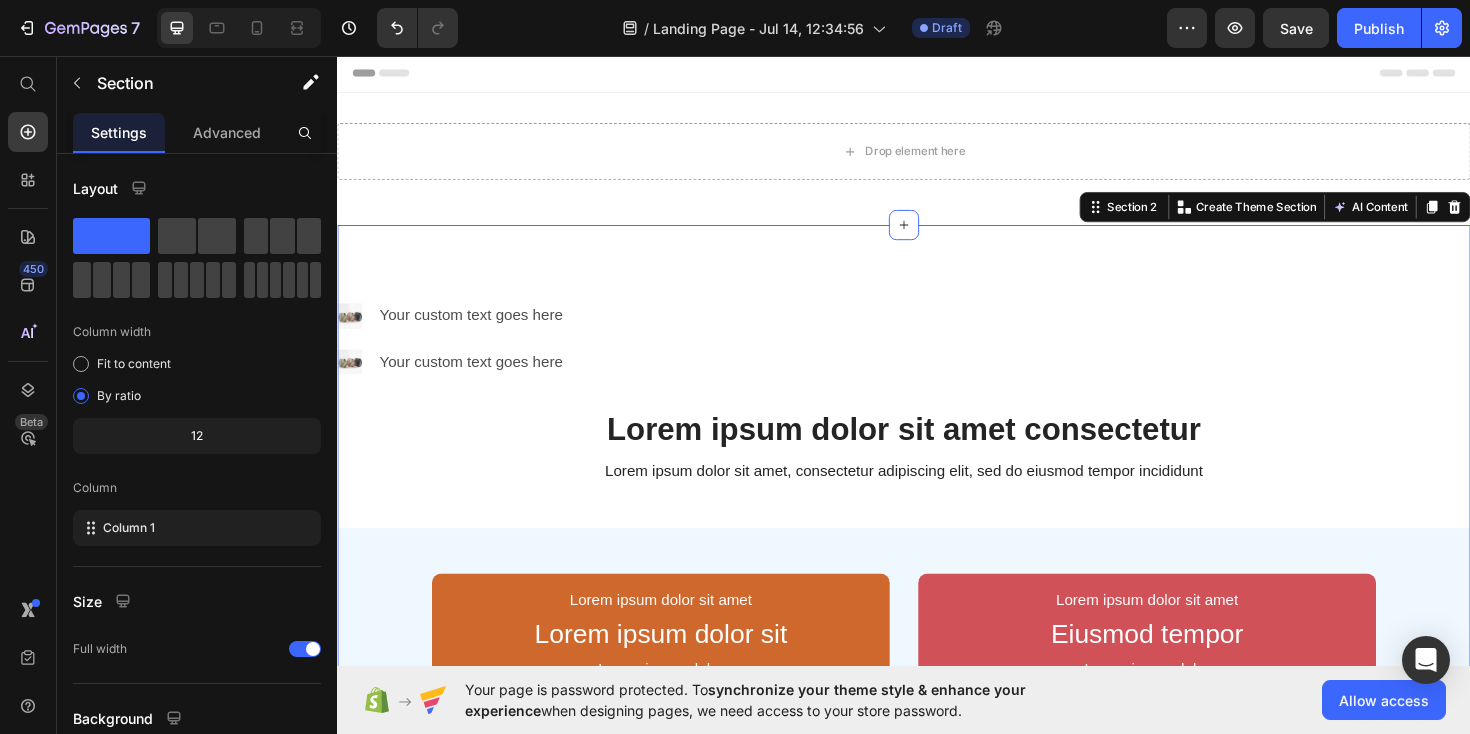 click on "Image Your custom text goes here Text Block Image Your custom text goes here Text Block Advanced List Lorem ipsum dolor sit amet consectetur Heading Lorem ipsum dolor sit amet, consectetur adipiscing elit, sed do eiusmod tempor incididunt  Text Block Row Lorem ipsum dolor sit amet Text Block Lorem ipsum dolor sit Text Block Lorem ipsum dolor Text Block Row Lorem ipsum dolor Text Block Lorem ipsum dolor Text Block Lorem ipsum dolor Text Block Lorem ipsum dolor Text Block Lorem ipsum dolor Text Block Lorem ipsum dolor Text Block Lorem ipsum dolor Text Block Lorem ipsum dolor Text Block Row Image Lorem ipsum dolor sit amet, consectetur Text Block Lorem ipsum dolor Text Block Find Out More Button Row Lorem ipsum dolor sit amet Text Block Eiusmod tempor Text Block Lorem ipsum dolor Text Block Row Lorem ipsum dolor Text Block Lorem ipsum dolor Text Block Lorem ipsum dolor Text Block Lorem ipsum dolor Text Block Lorem ipsum dolor Text Block Lorem ipsum dolor Text Block Lorem ipsum dolor Text Block Lorem ipsum dolor" at bounding box center [937, 988] 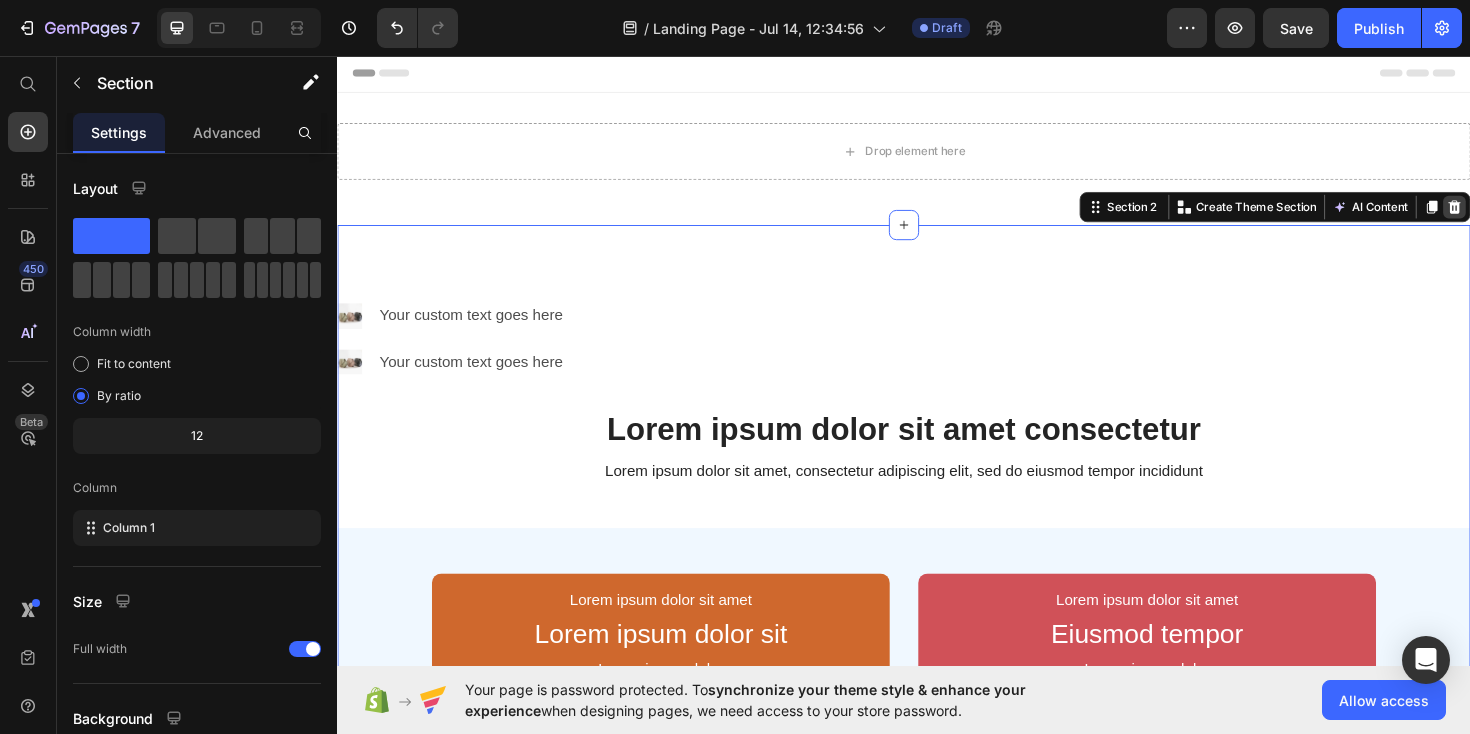 click 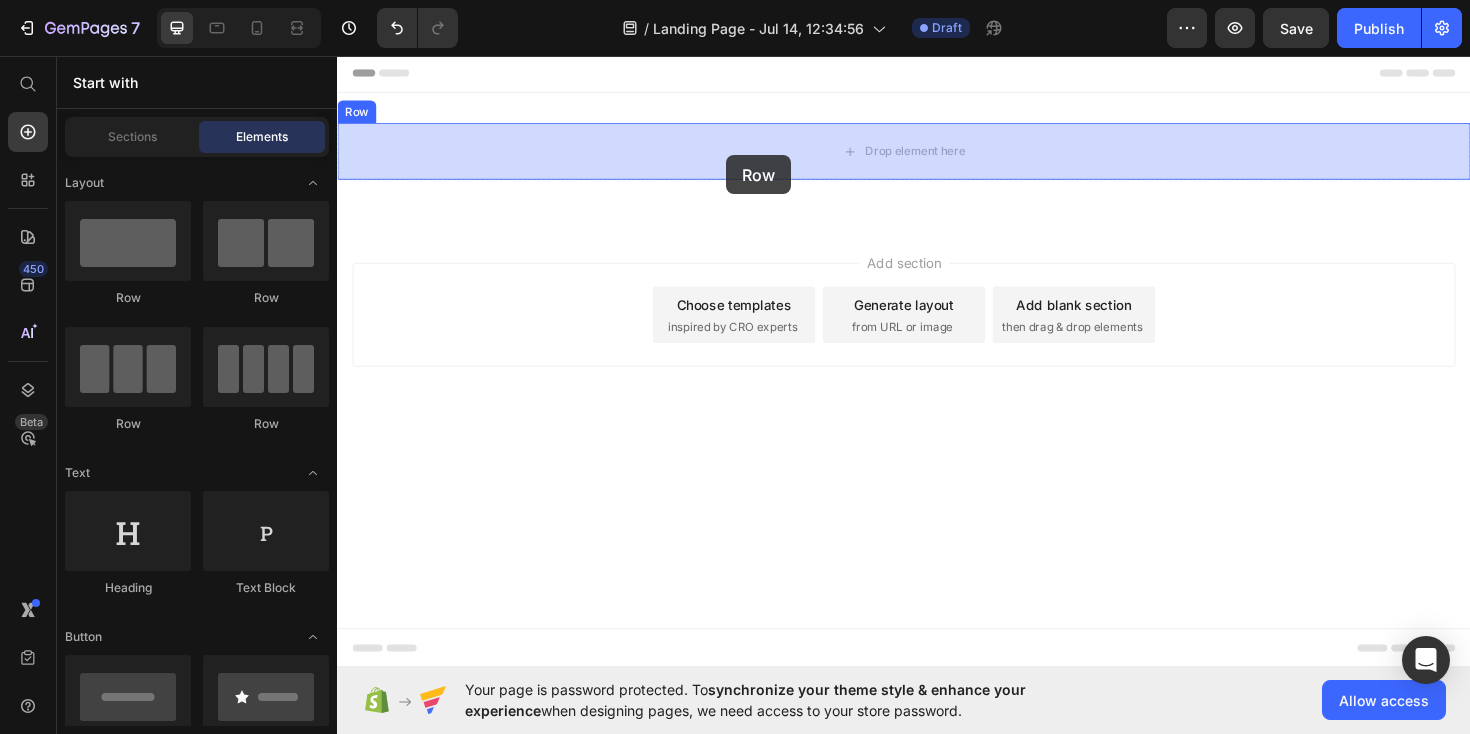 drag, startPoint x: 602, startPoint y: 344, endPoint x: 749, endPoint y: 161, distance: 234.72963 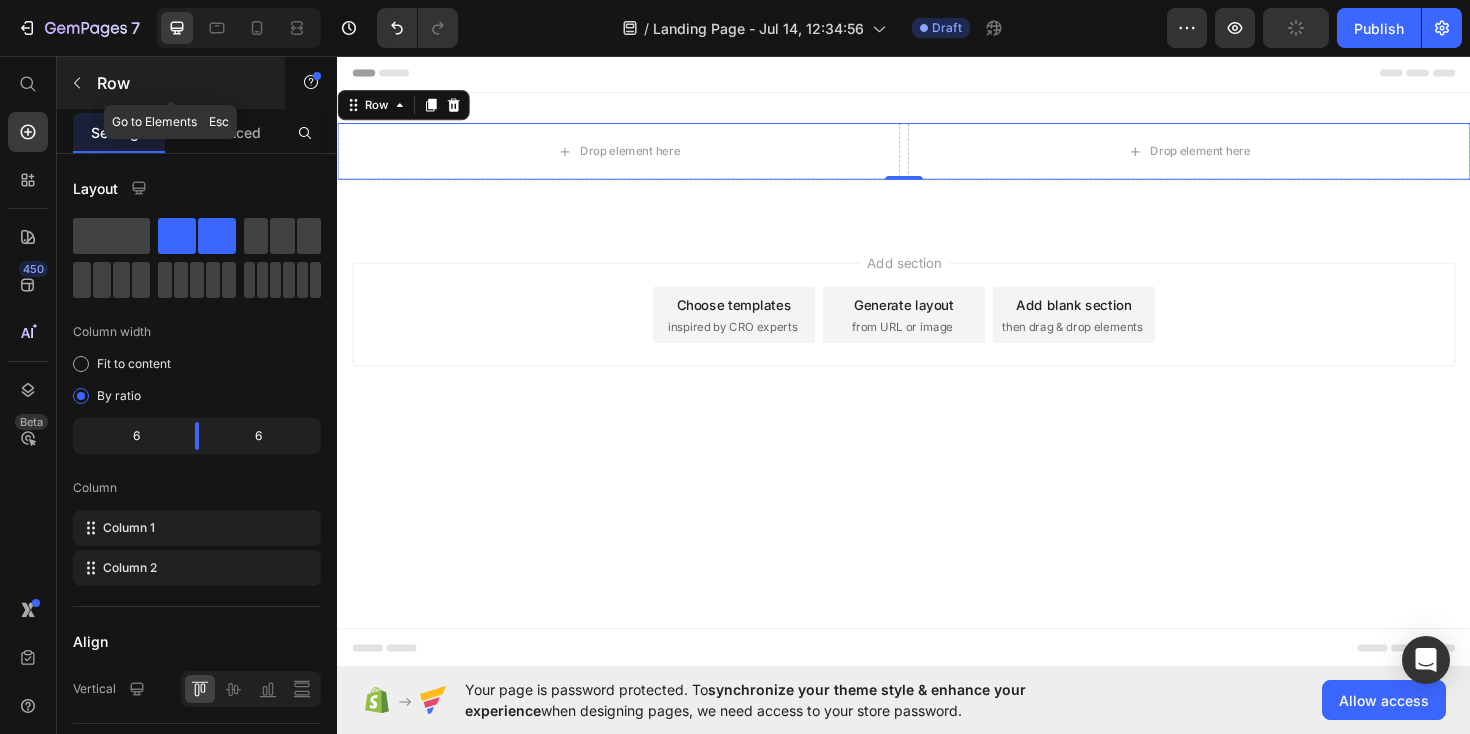 click at bounding box center (77, 83) 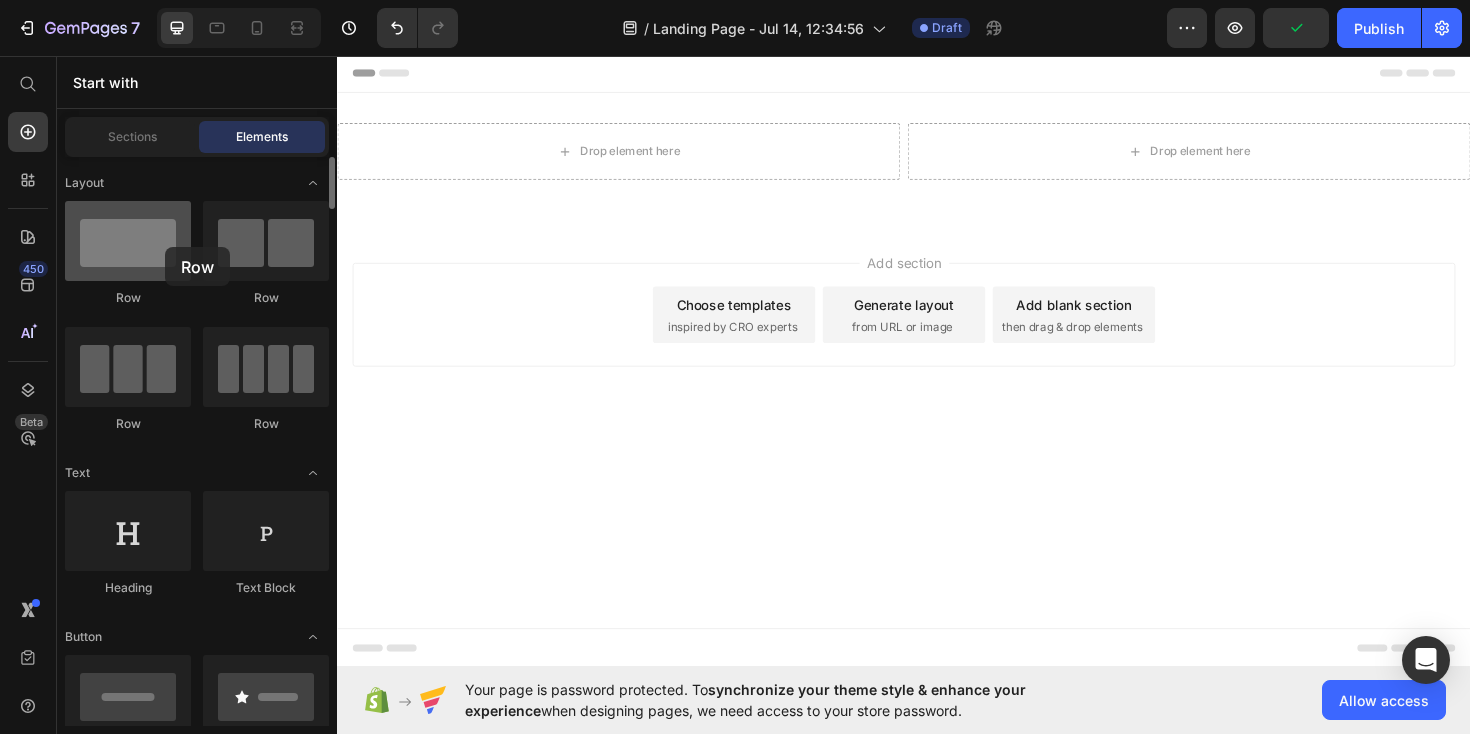drag, startPoint x: 139, startPoint y: 266, endPoint x: 165, endPoint y: 247, distance: 32.202484 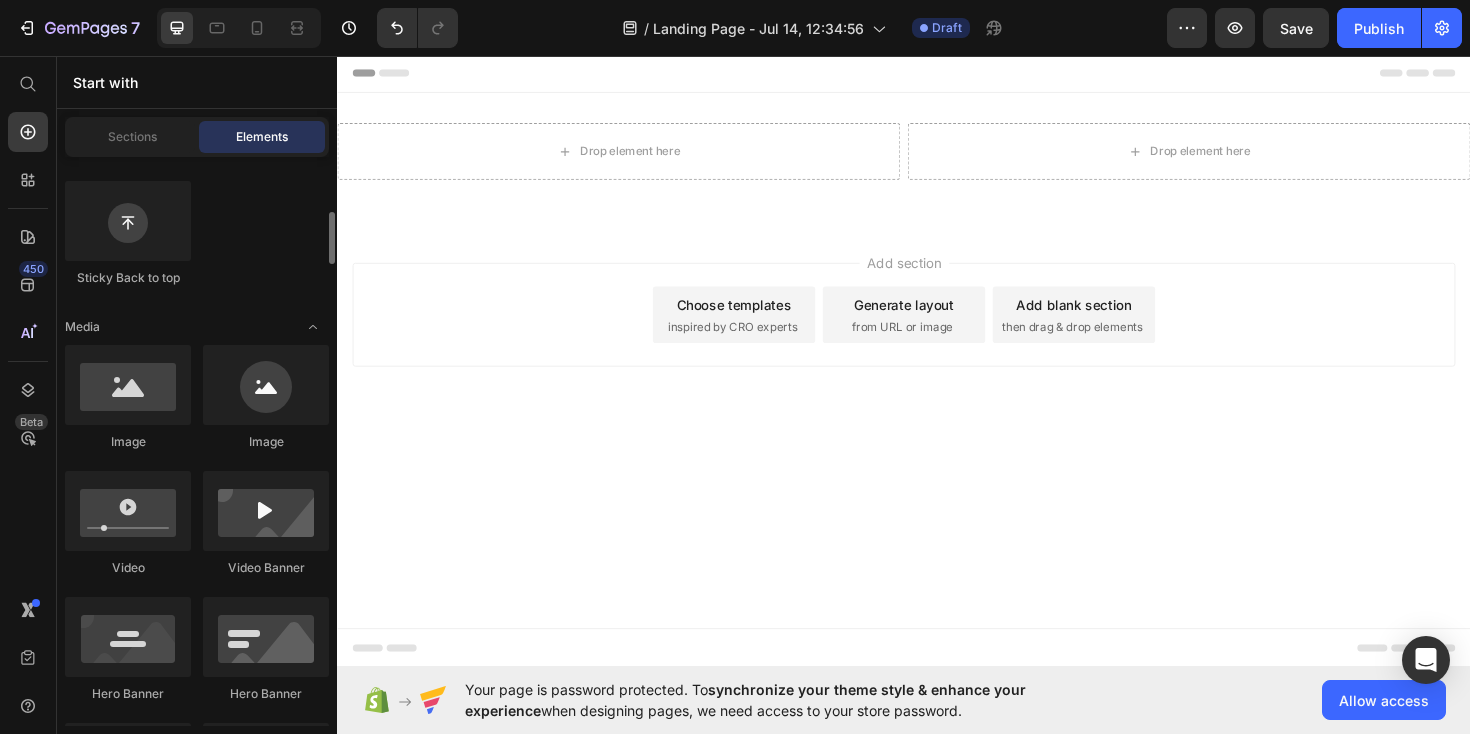 scroll, scrollTop: 360, scrollLeft: 0, axis: vertical 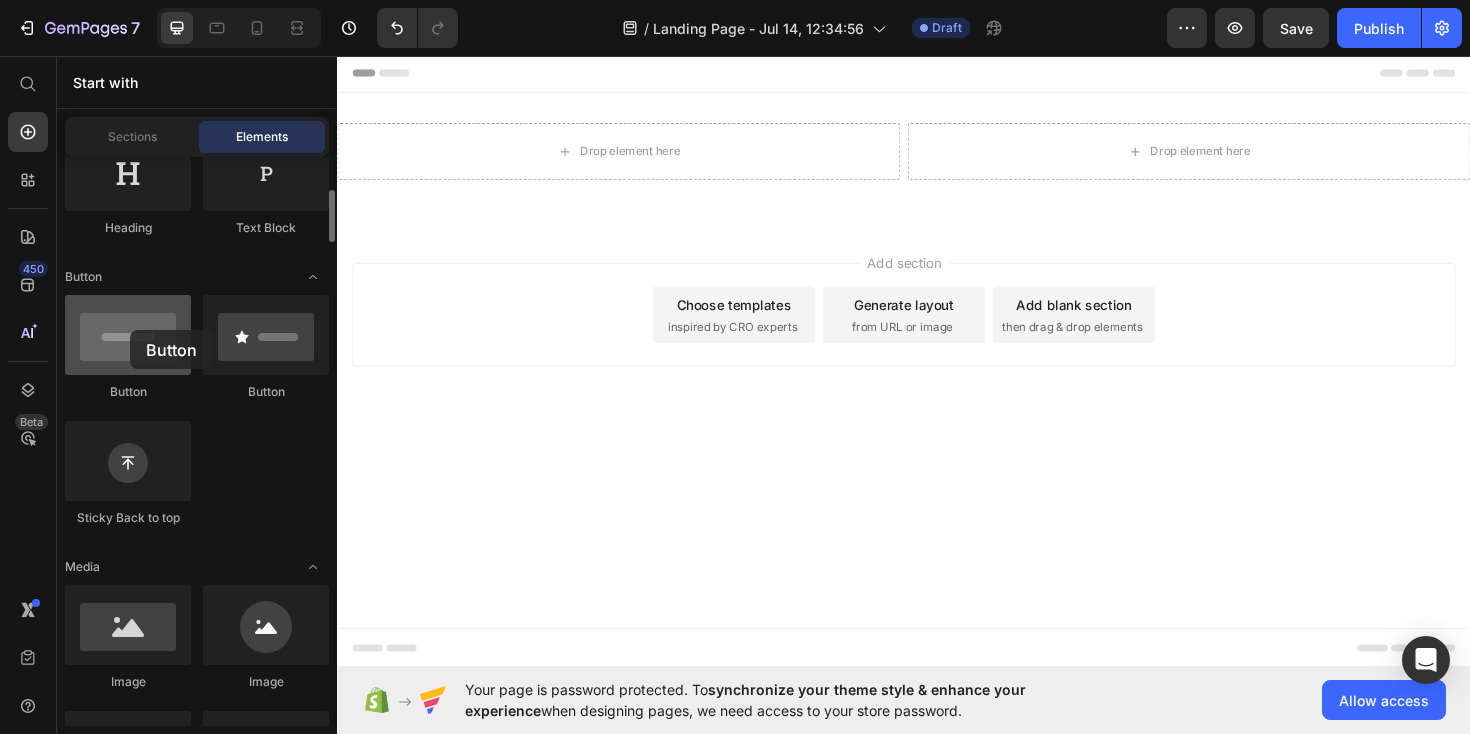 drag, startPoint x: 144, startPoint y: 347, endPoint x: 131, endPoint y: 330, distance: 21.400934 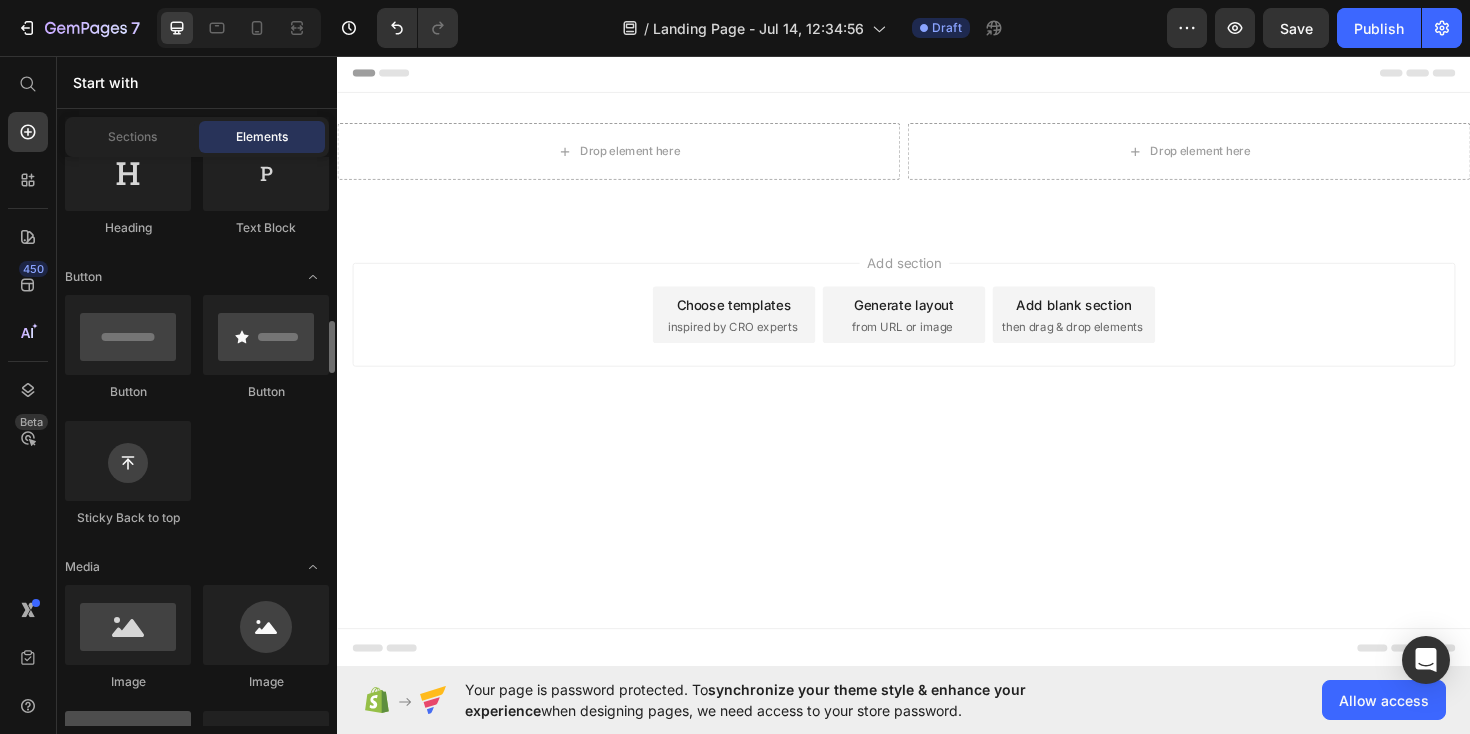 scroll, scrollTop: 600, scrollLeft: 0, axis: vertical 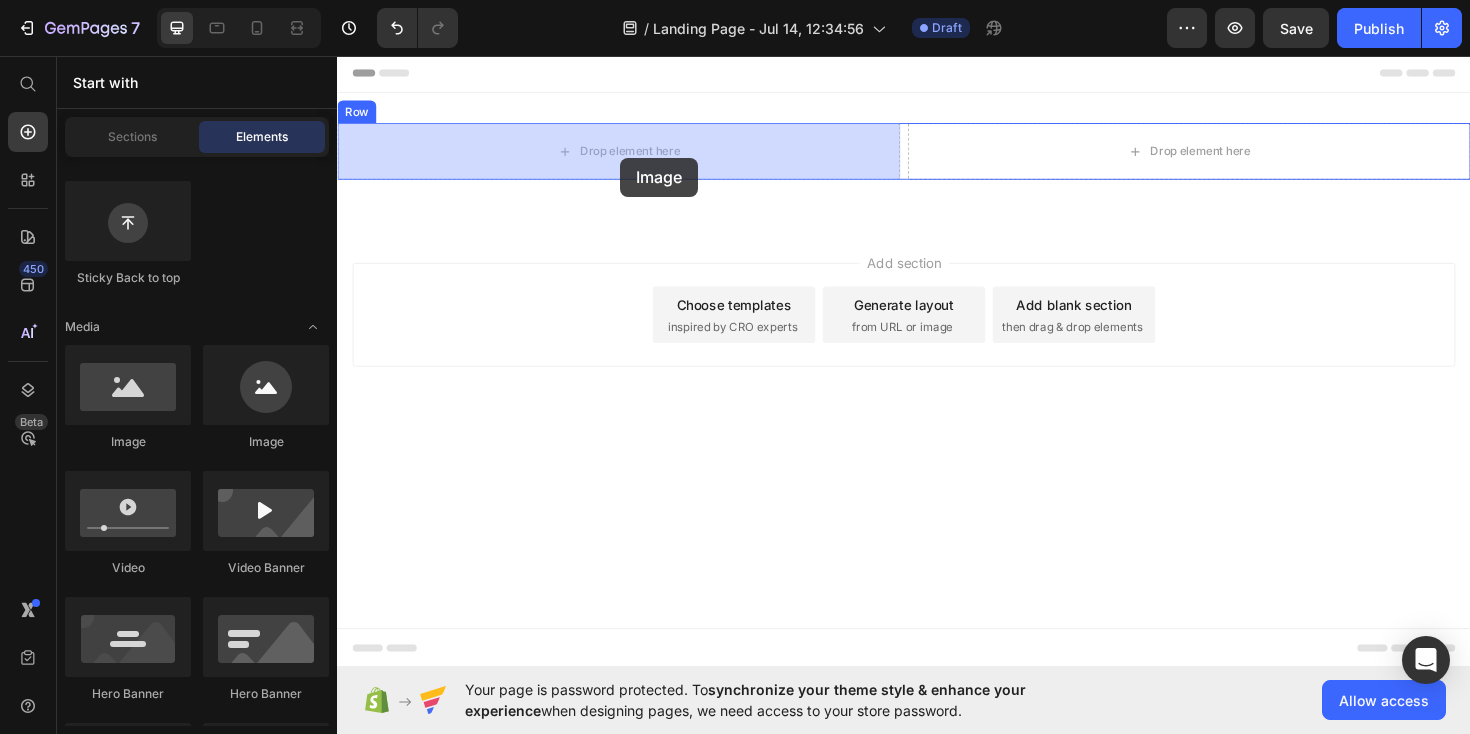 drag, startPoint x: 546, startPoint y: 406, endPoint x: 636, endPoint y: 164, distance: 258.19373 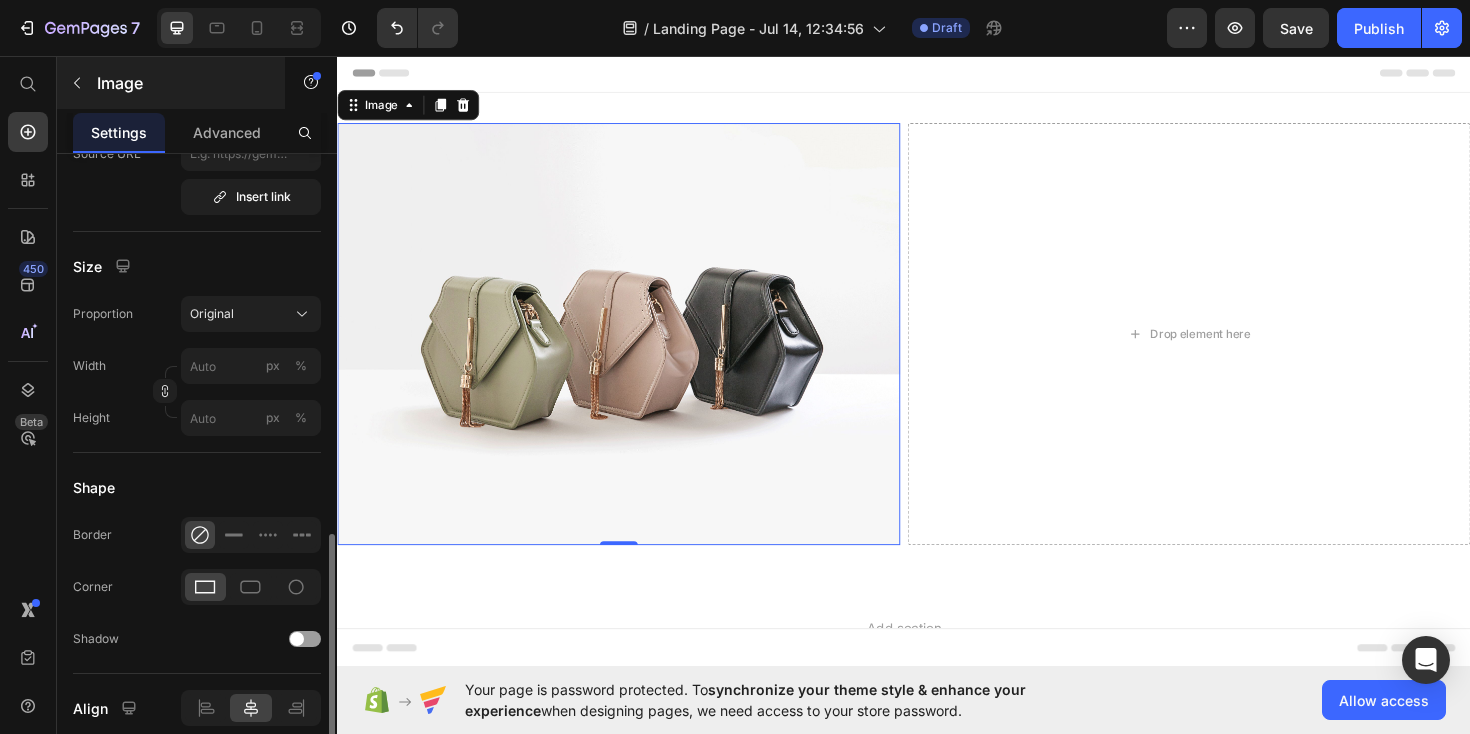 scroll, scrollTop: 600, scrollLeft: 0, axis: vertical 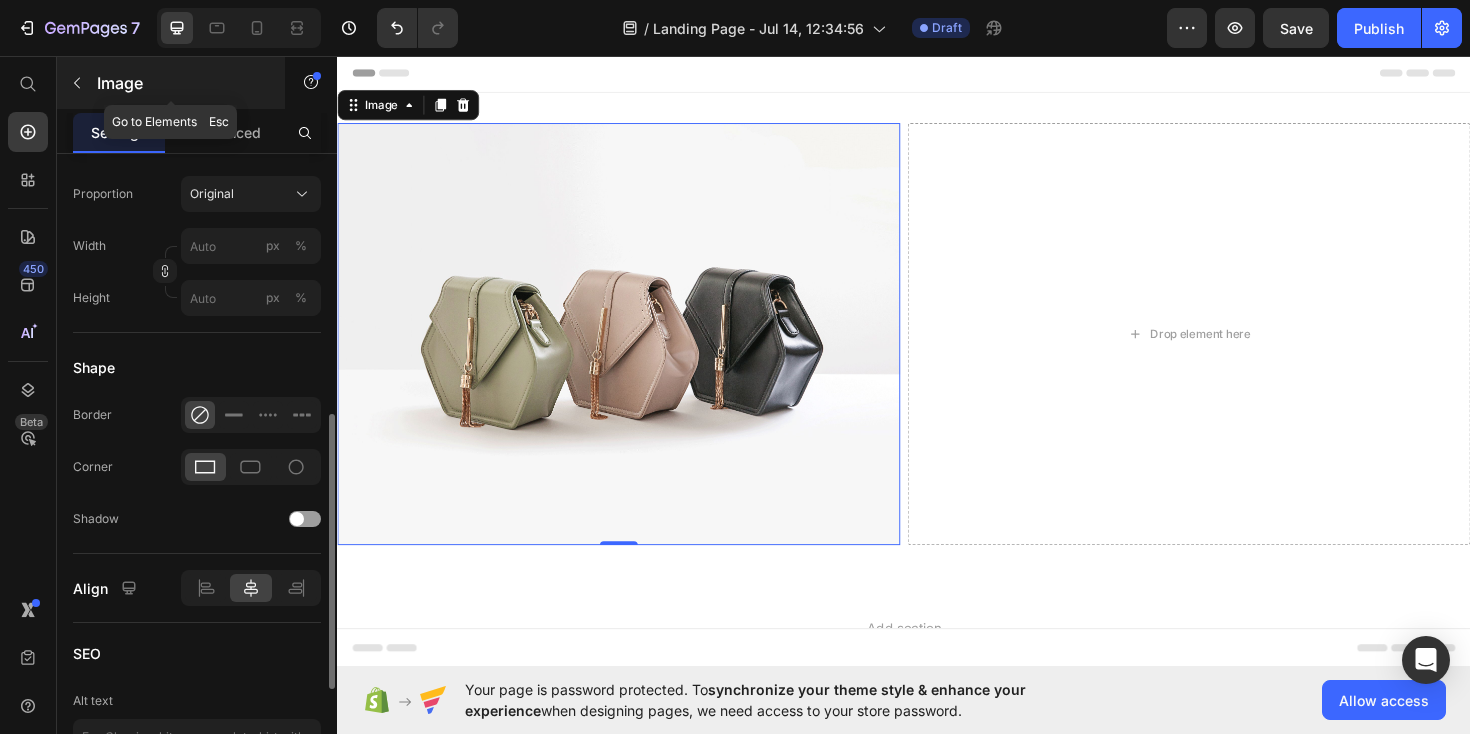 click at bounding box center (77, 83) 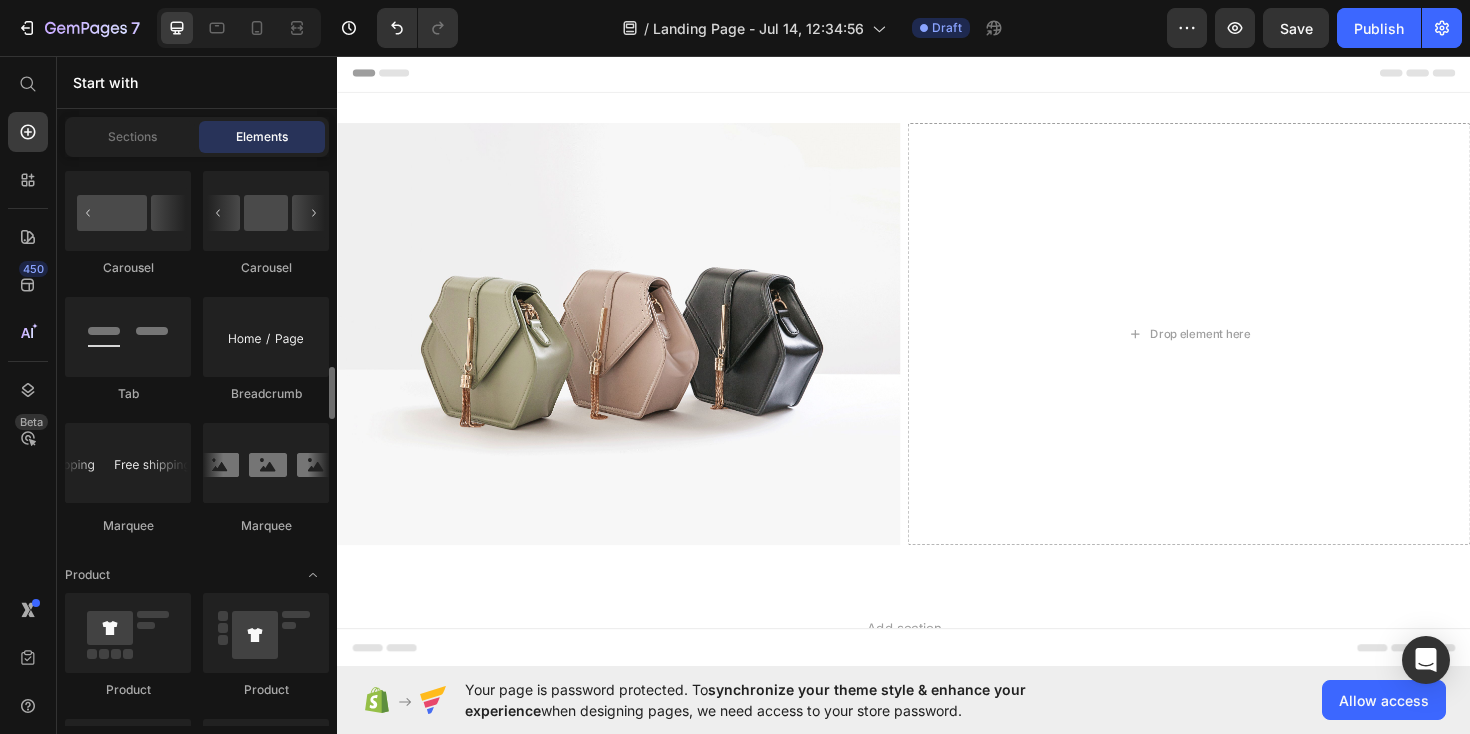 scroll, scrollTop: 2040, scrollLeft: 0, axis: vertical 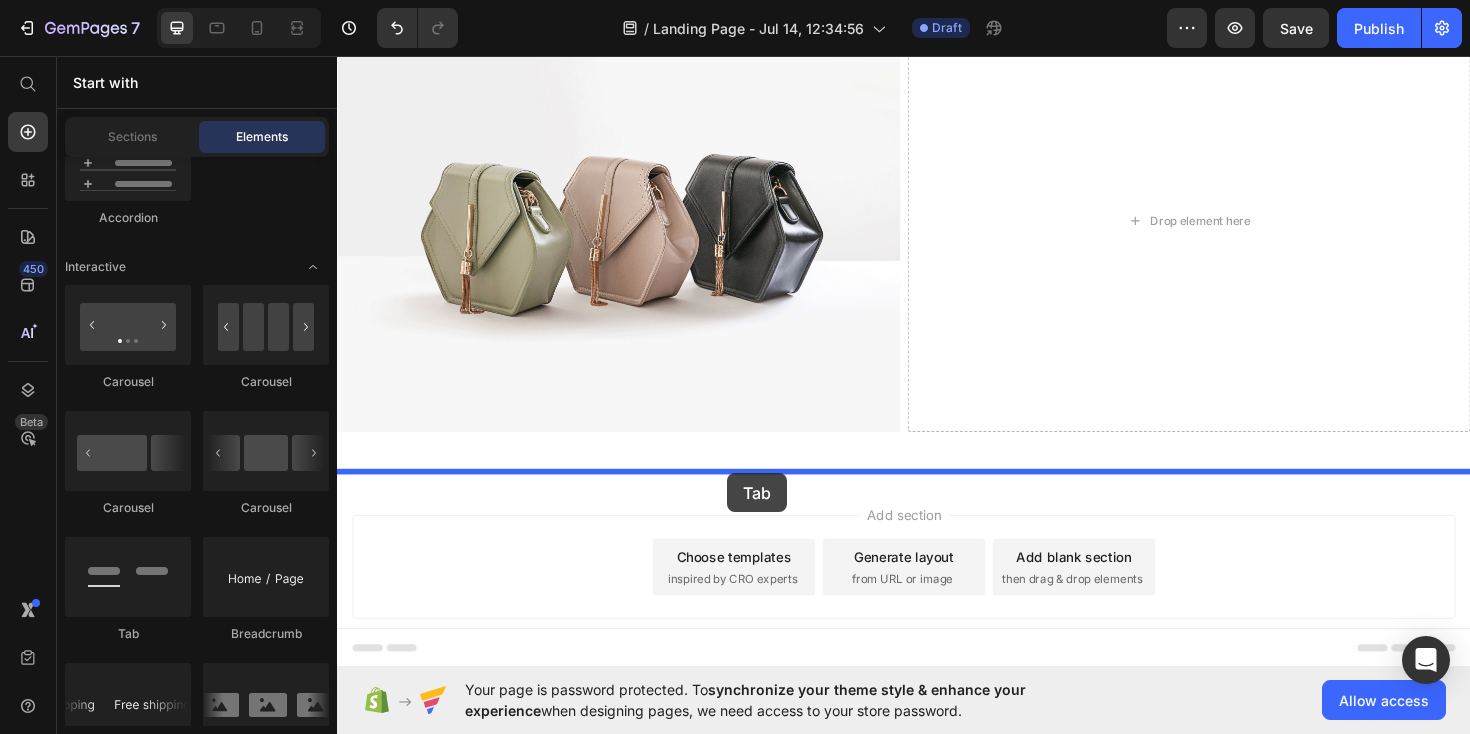 drag, startPoint x: 451, startPoint y: 631, endPoint x: 750, endPoint y: 498, distance: 327.2461 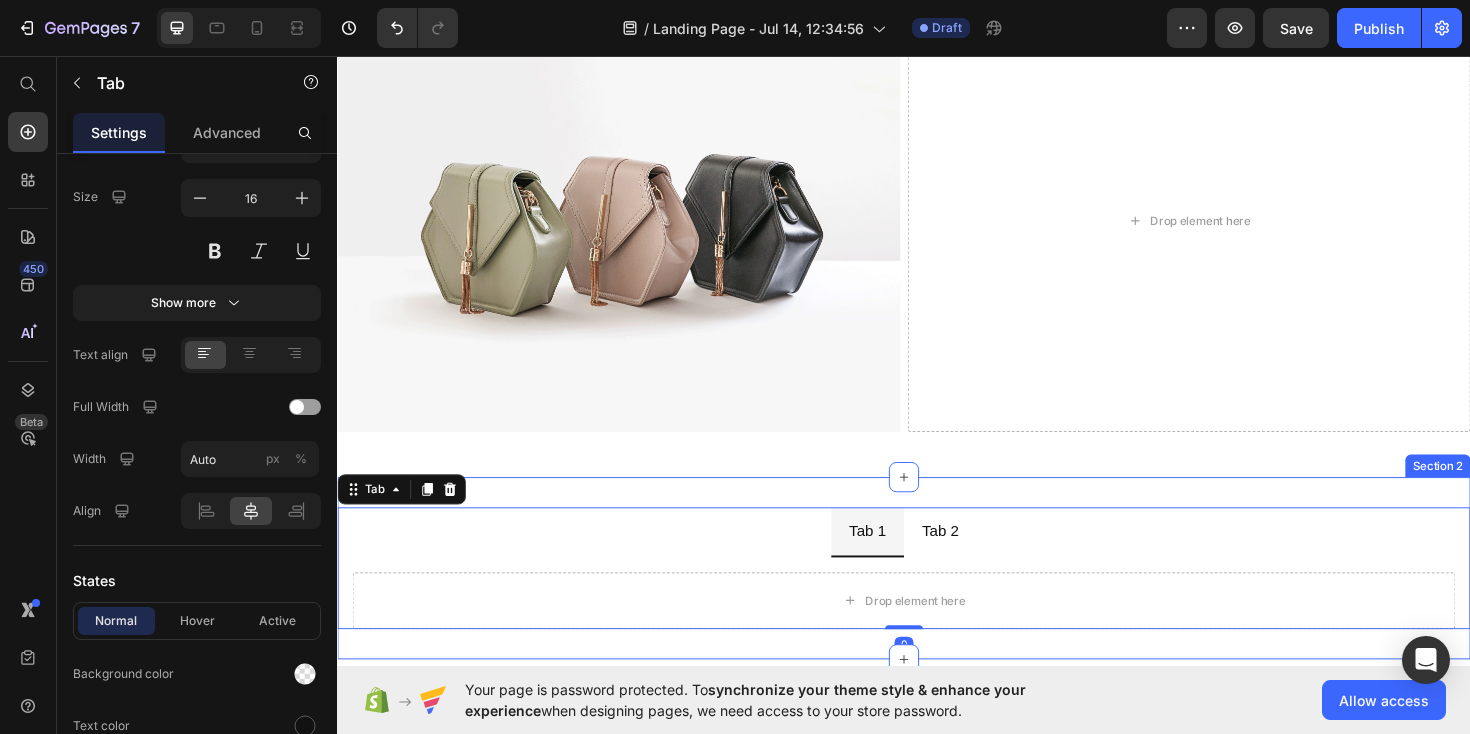 scroll, scrollTop: 0, scrollLeft: 0, axis: both 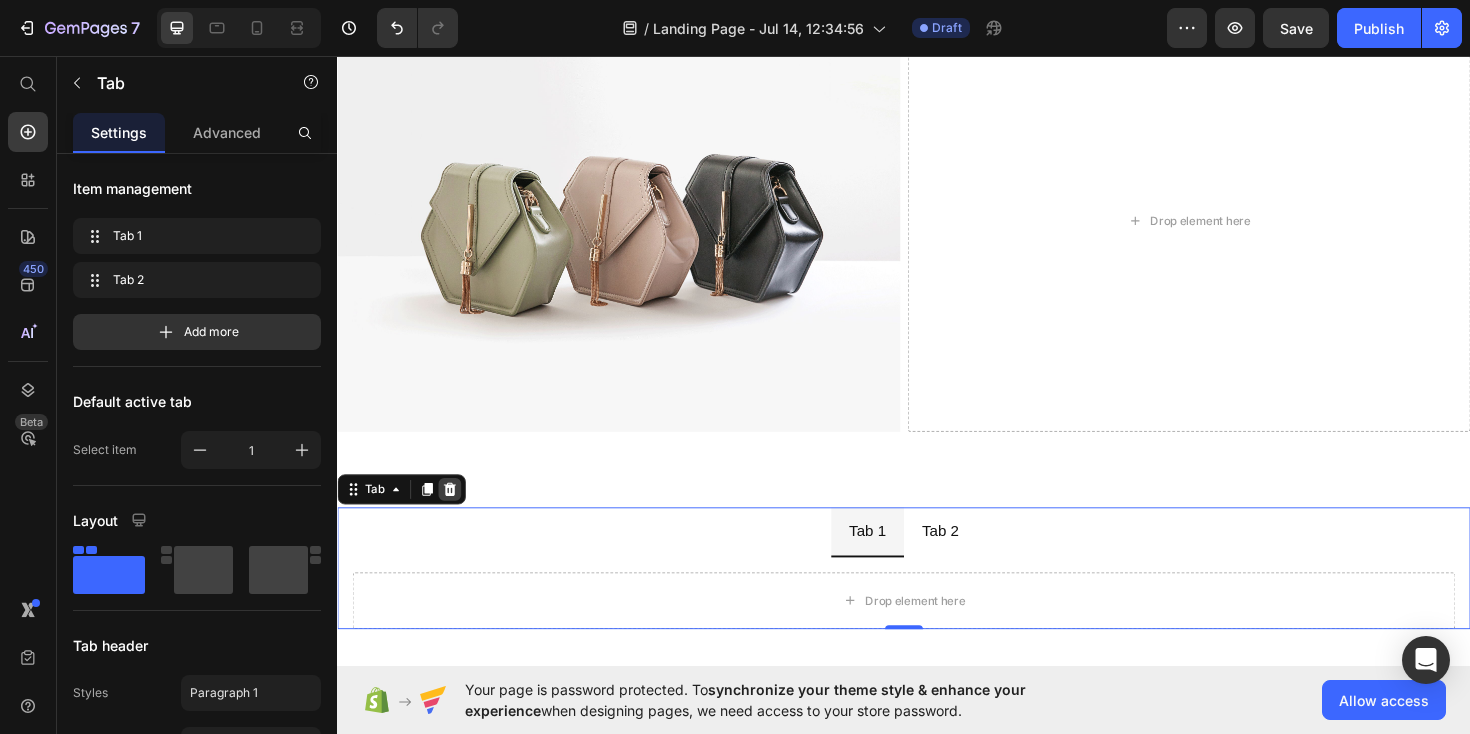 click 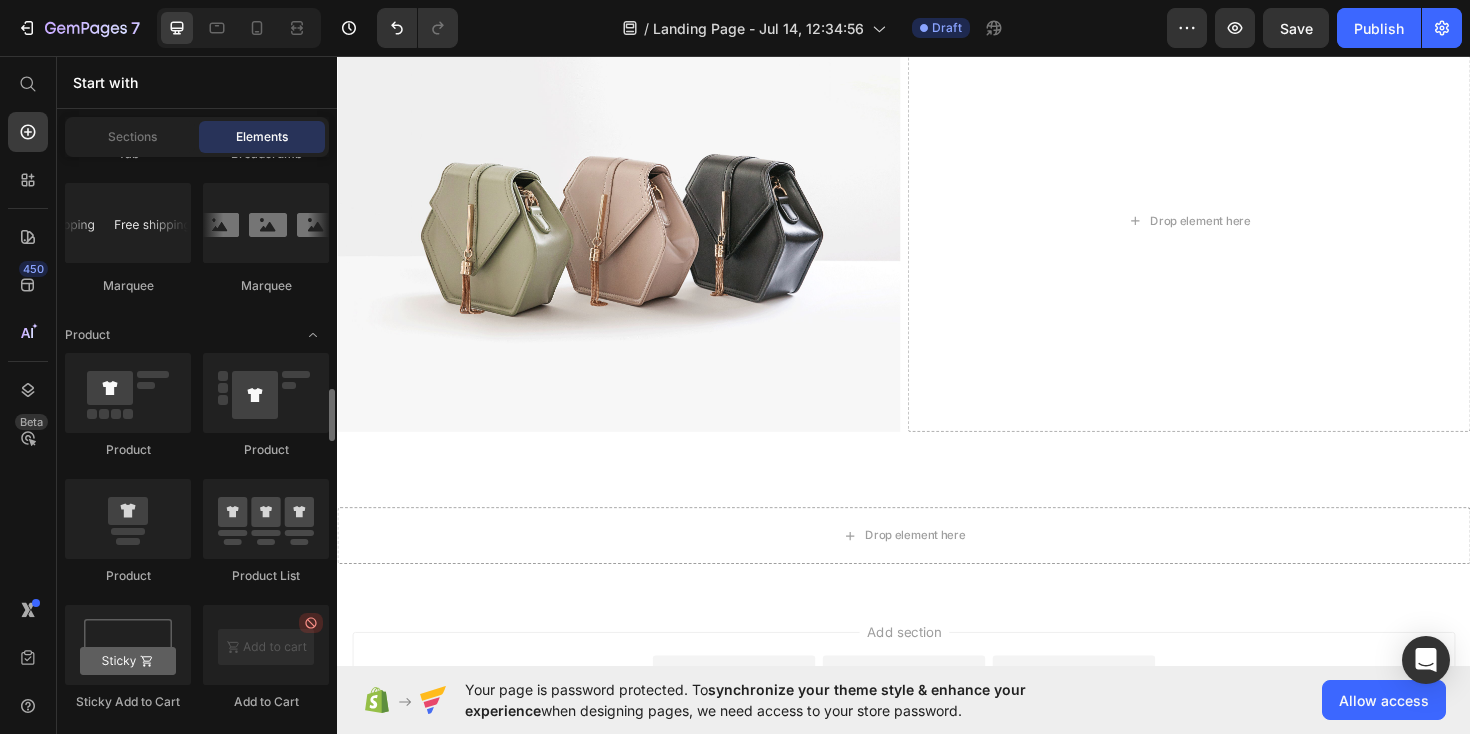 scroll, scrollTop: 1920, scrollLeft: 0, axis: vertical 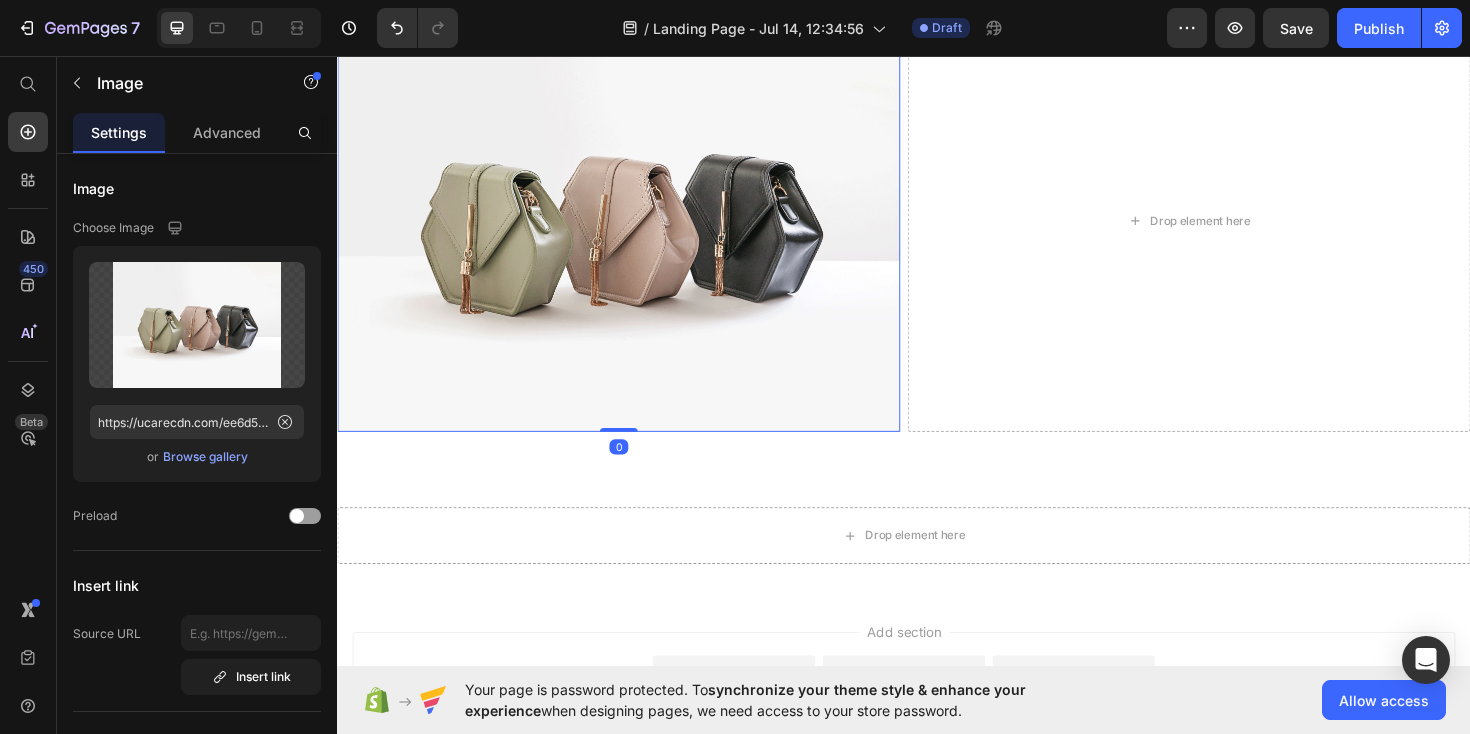 click at bounding box center [635, 230] 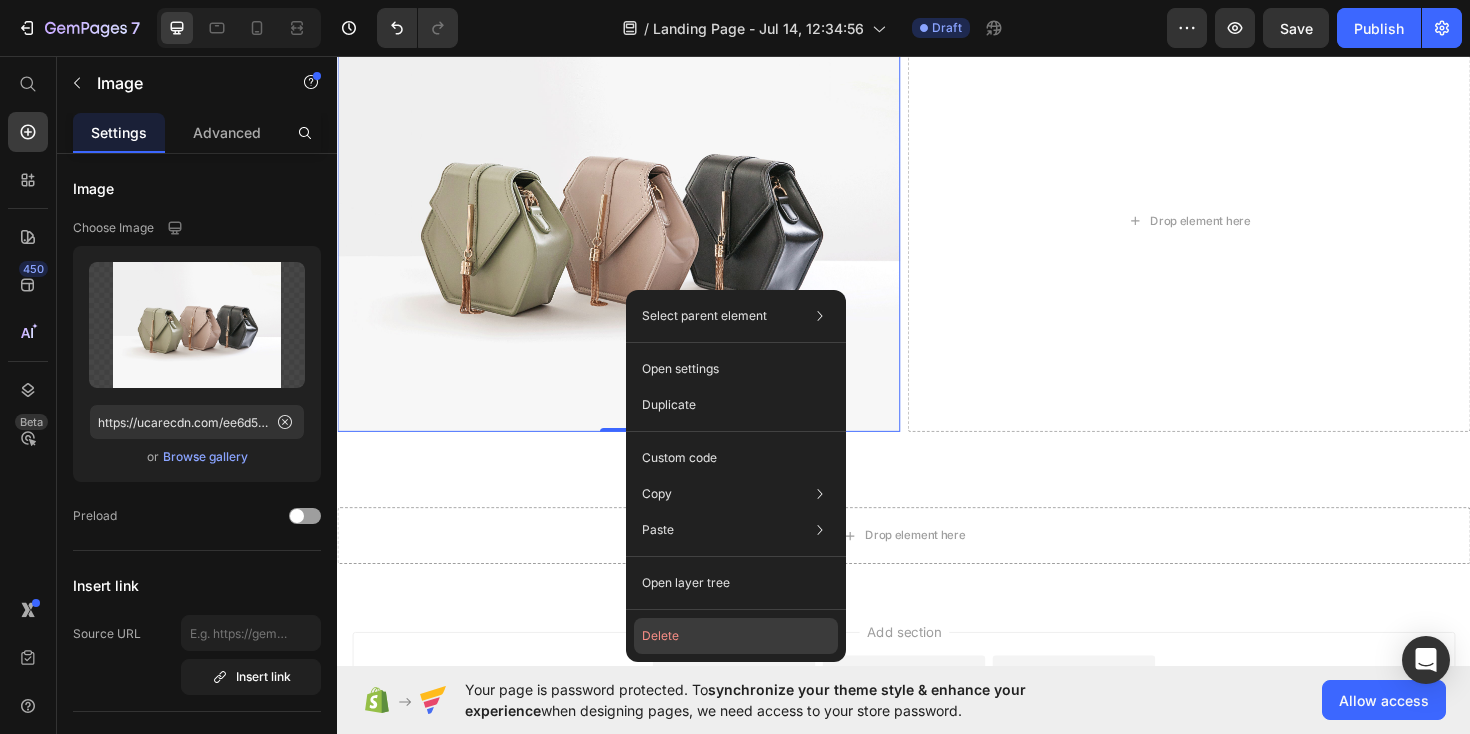 click on "Delete" 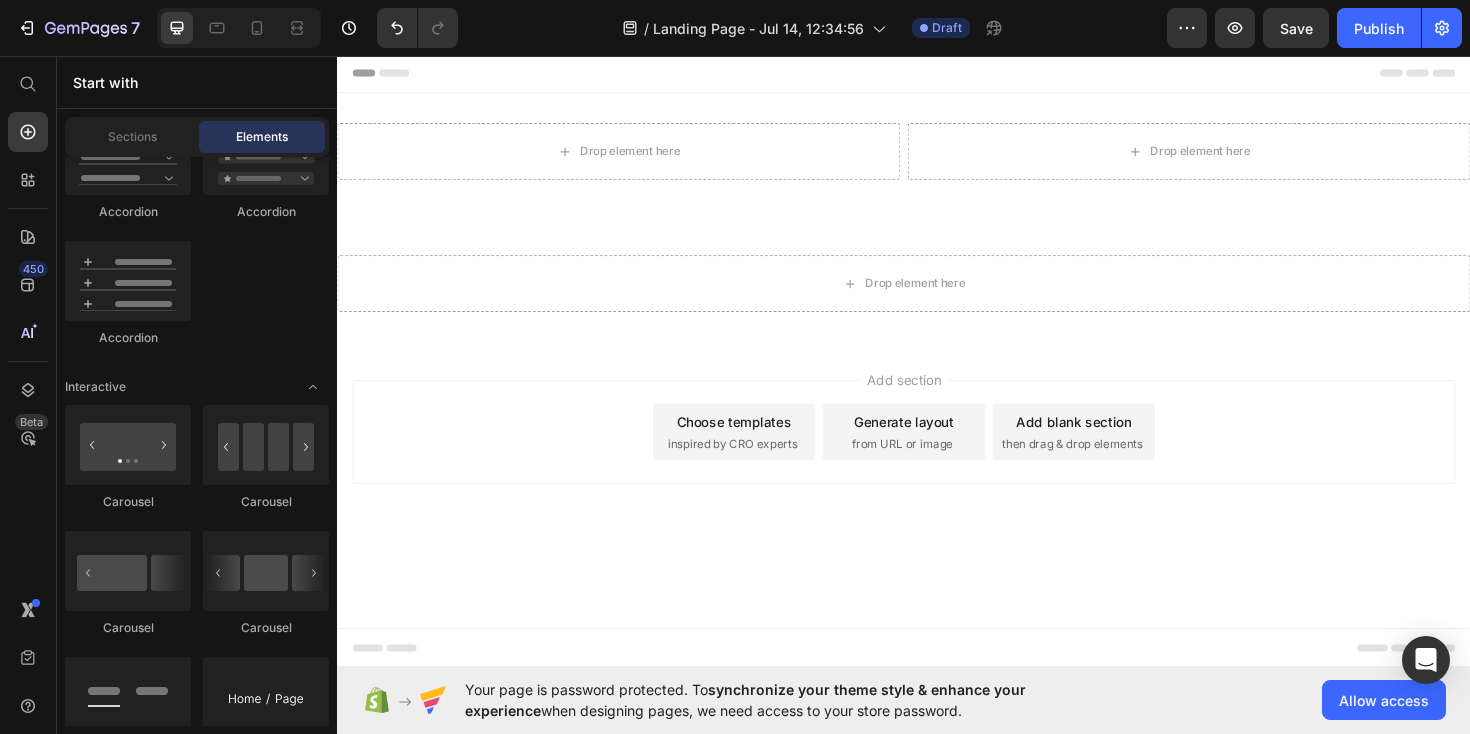 scroll, scrollTop: 0, scrollLeft: 0, axis: both 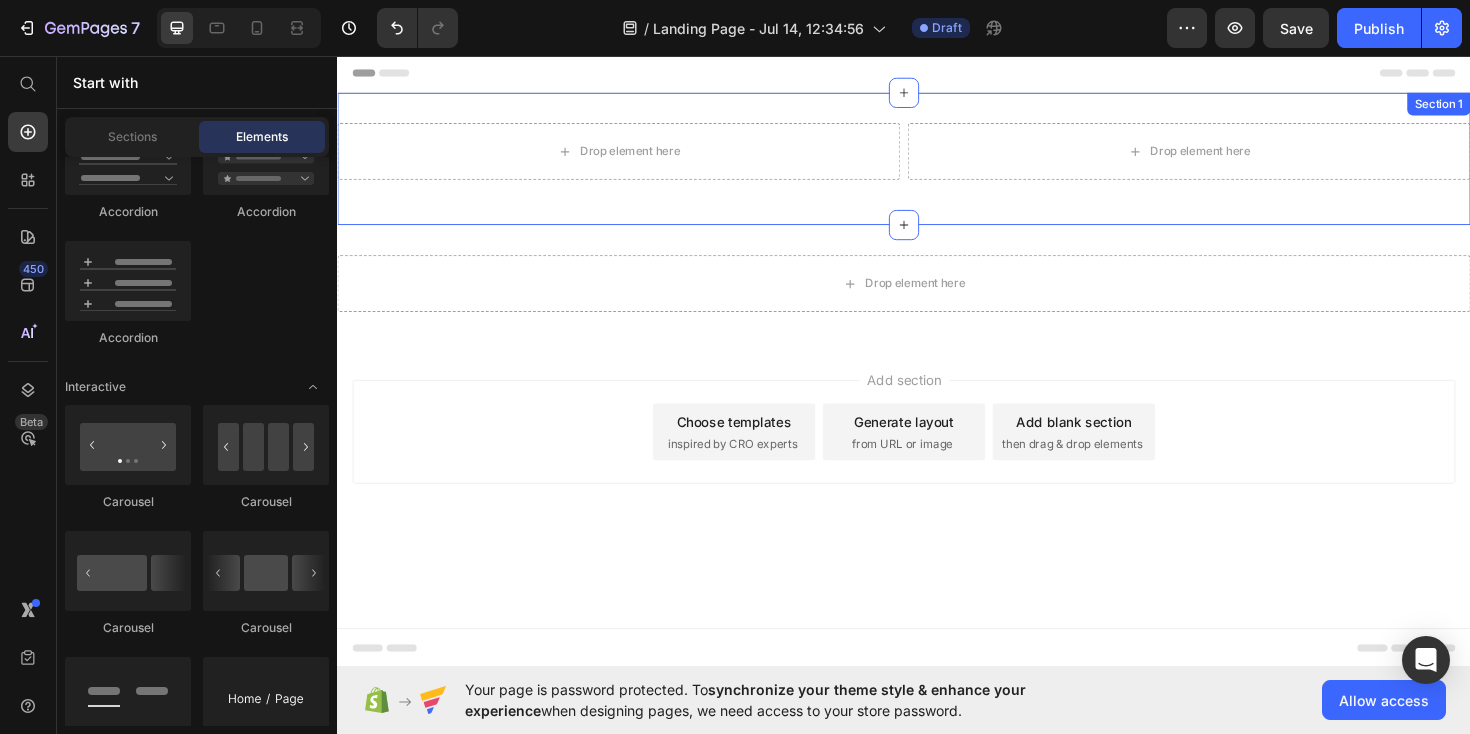 click on "Drop element here
Drop element here Row Row Section 1" at bounding box center [937, 165] 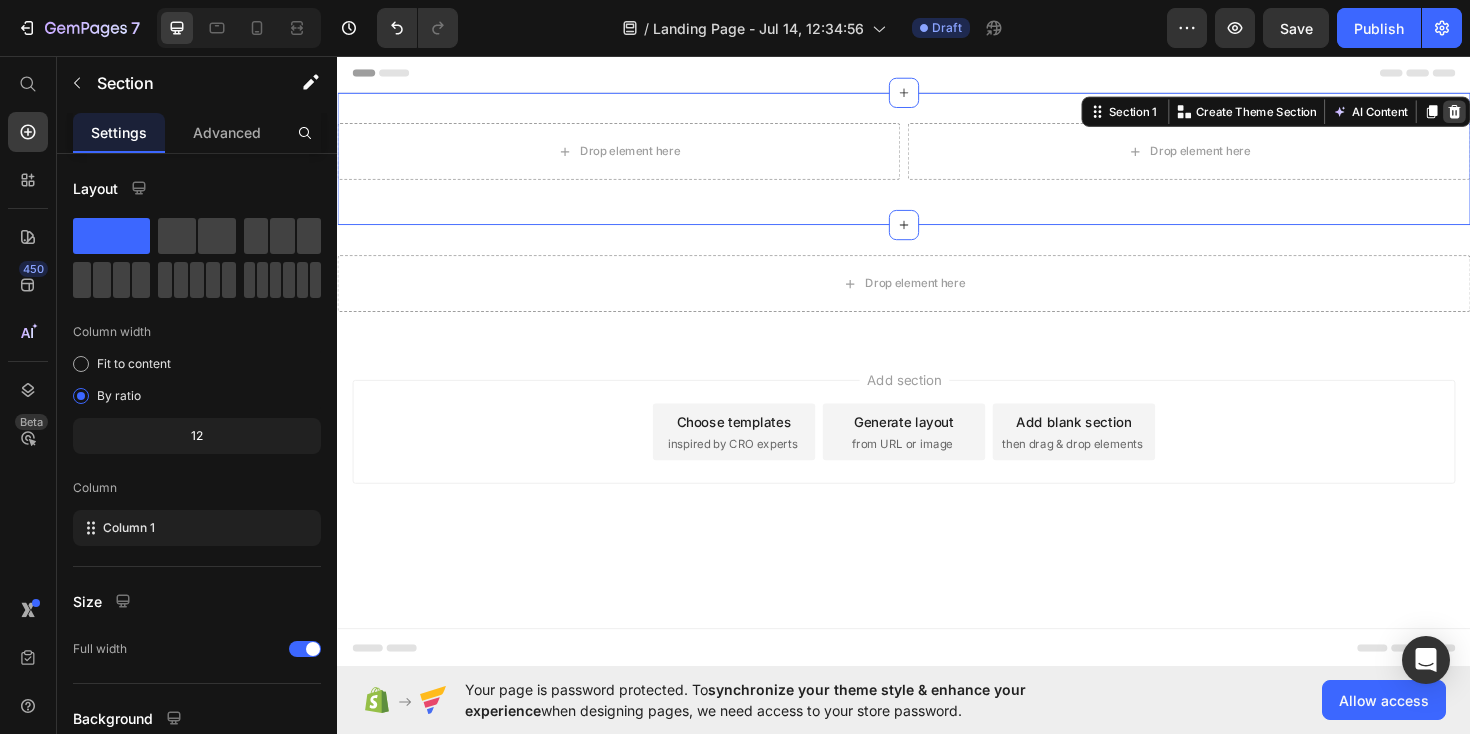 click 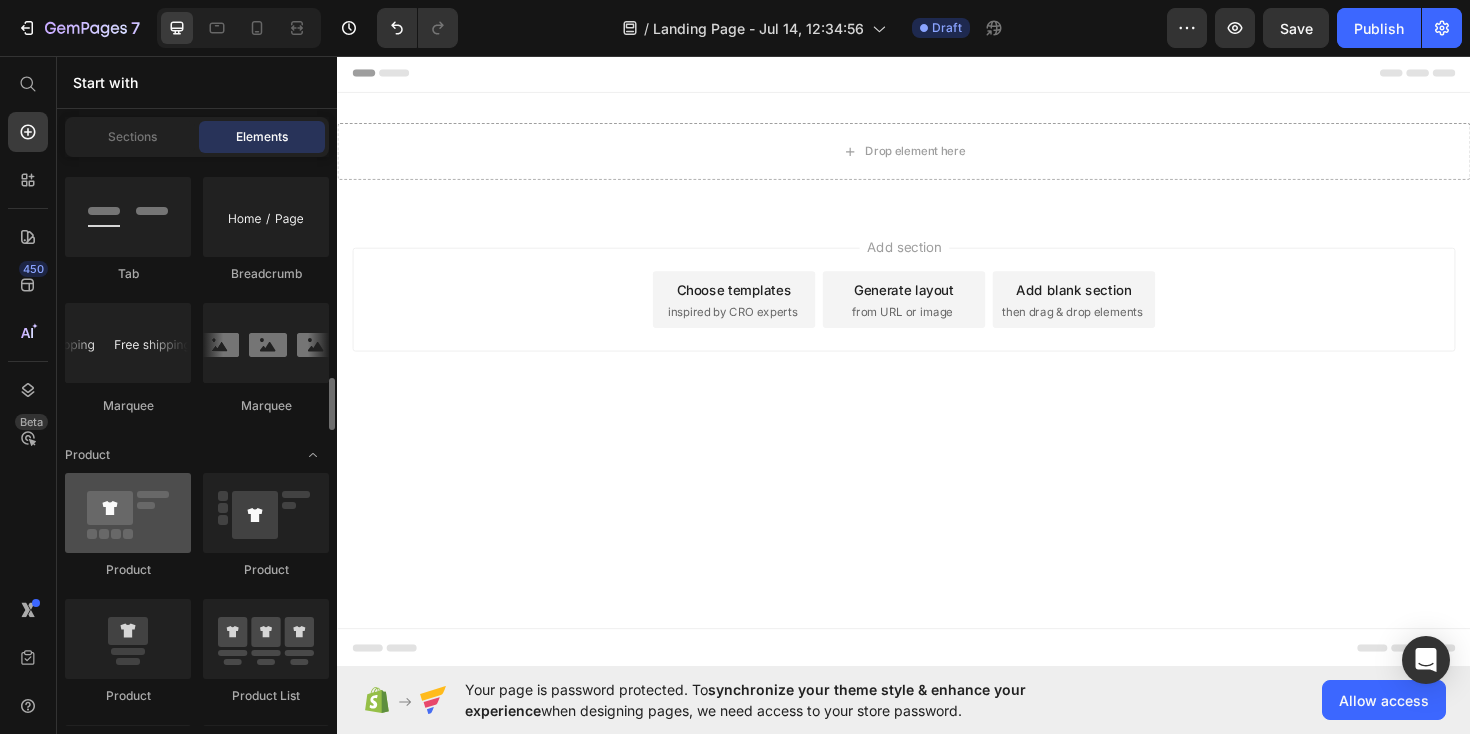 scroll, scrollTop: 2520, scrollLeft: 0, axis: vertical 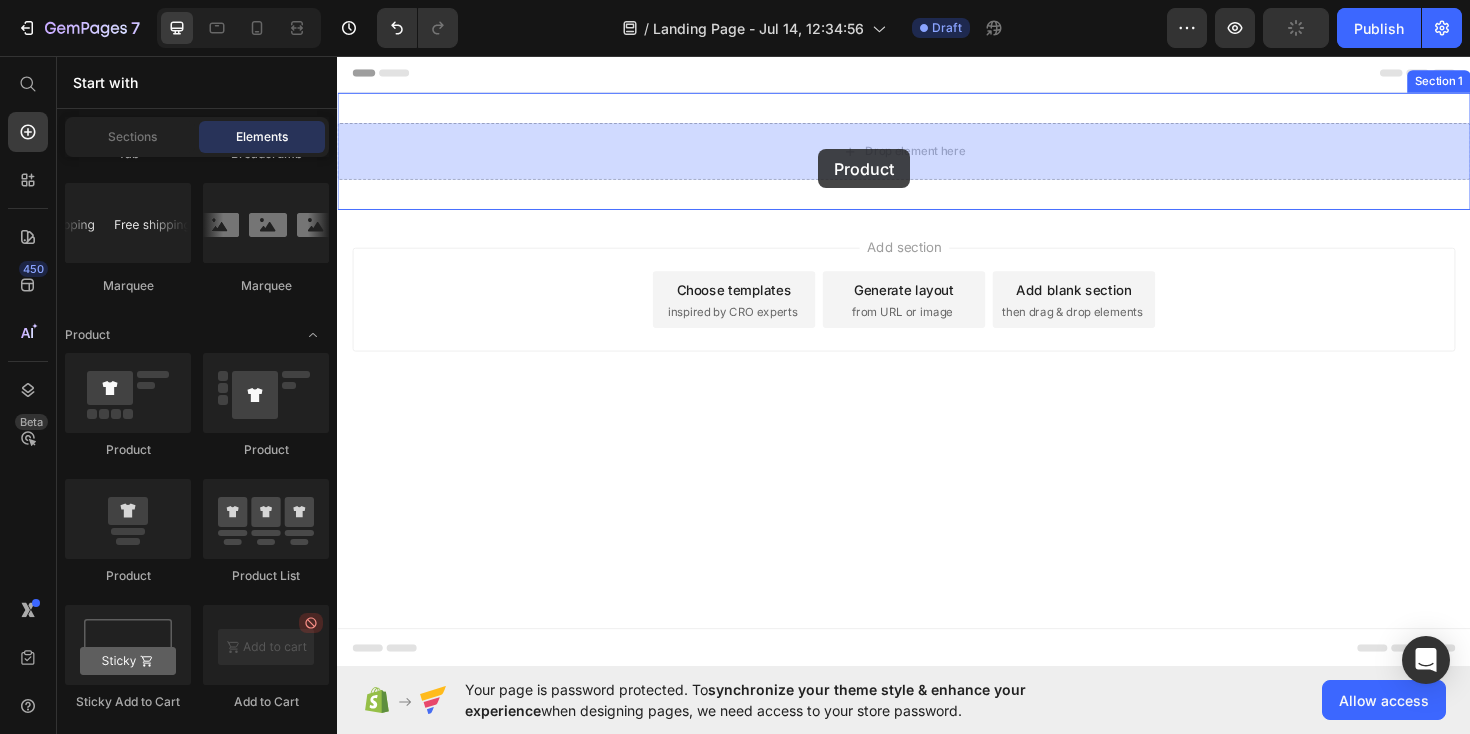drag, startPoint x: 495, startPoint y: 457, endPoint x: 846, endPoint y: 155, distance: 463.03888 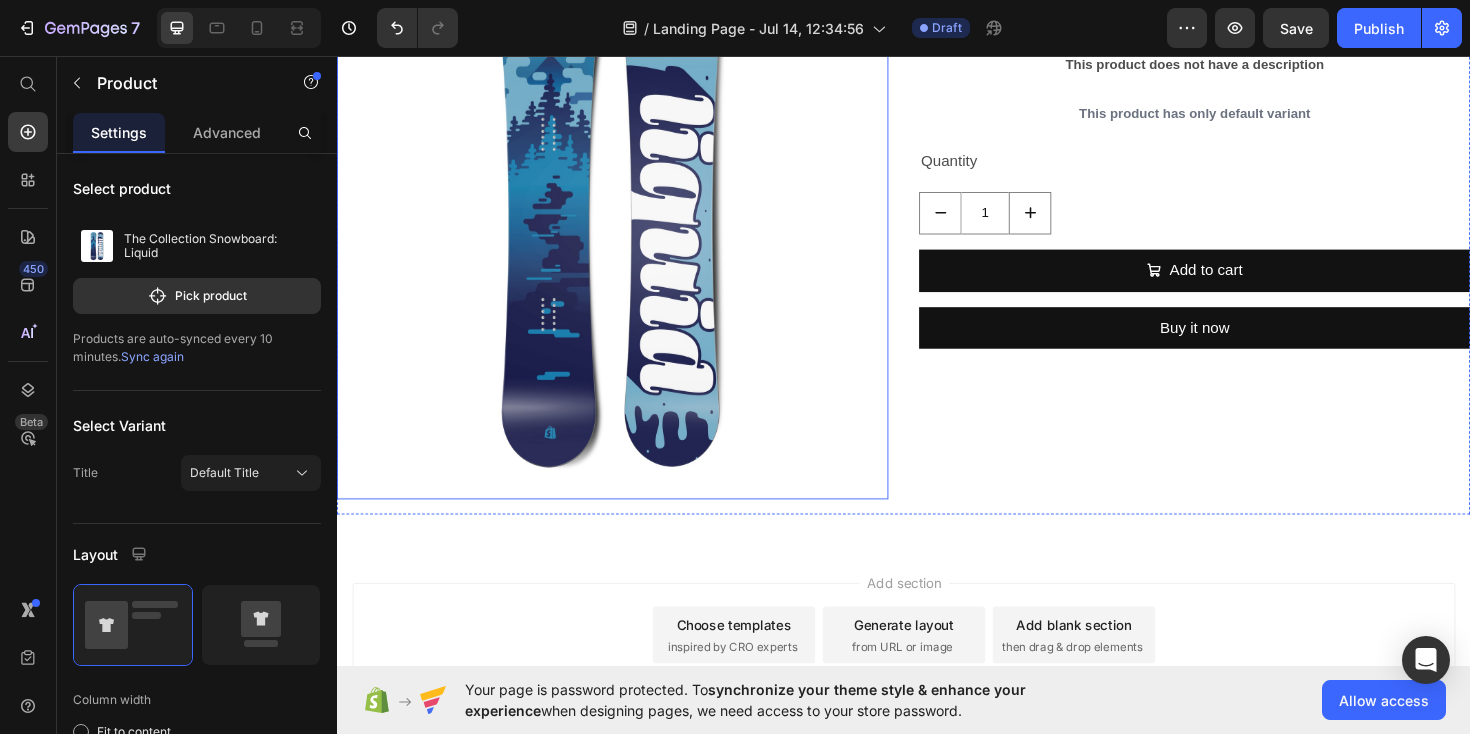 scroll, scrollTop: 240, scrollLeft: 0, axis: vertical 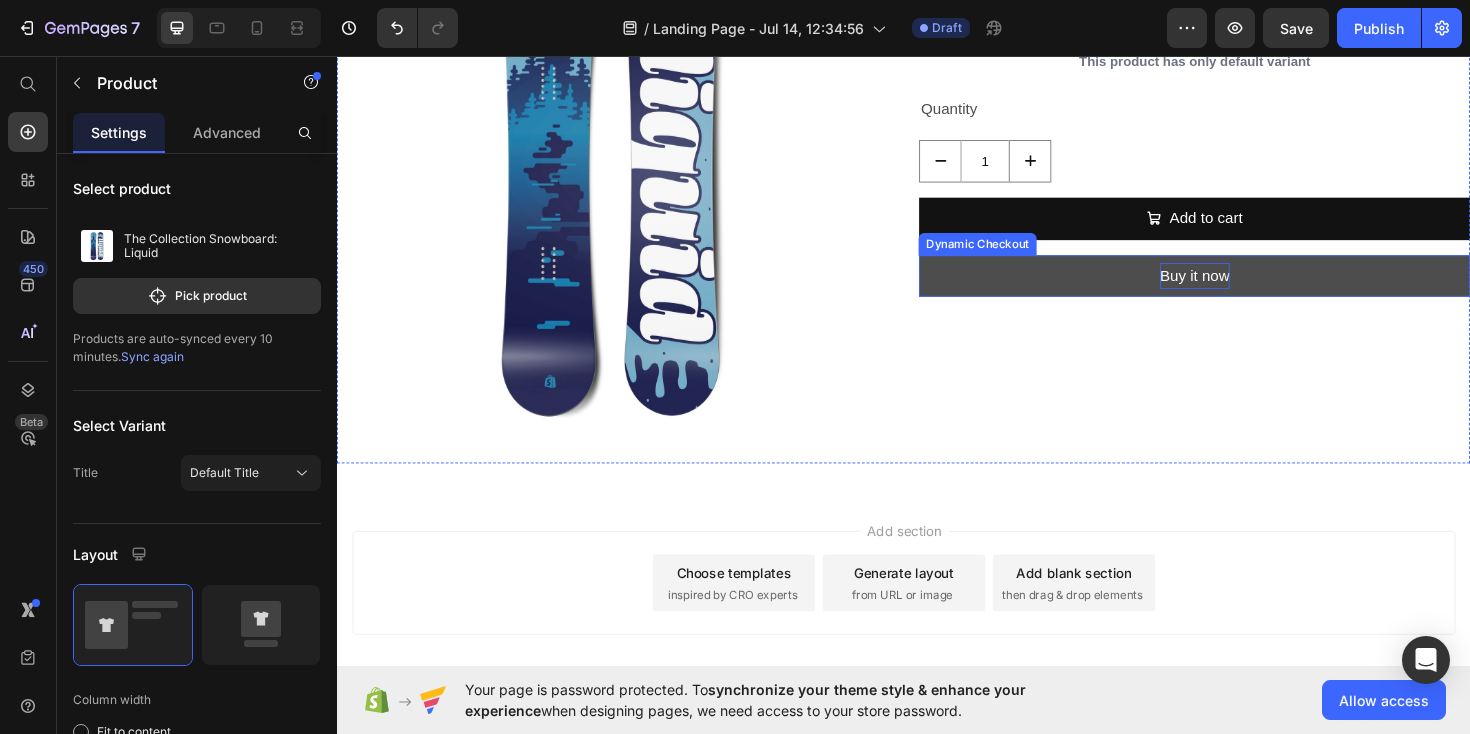 click on "Buy it now" at bounding box center (1245, 289) 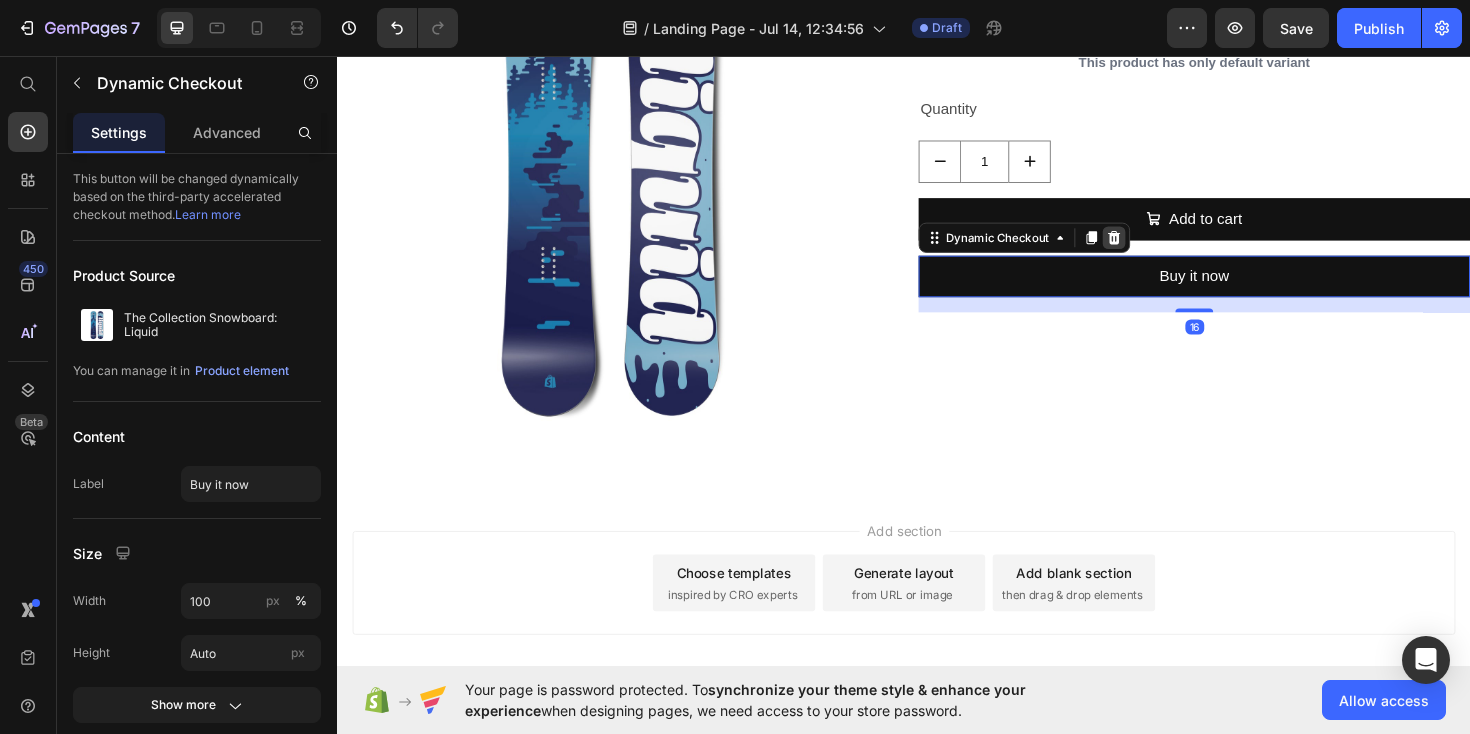 click 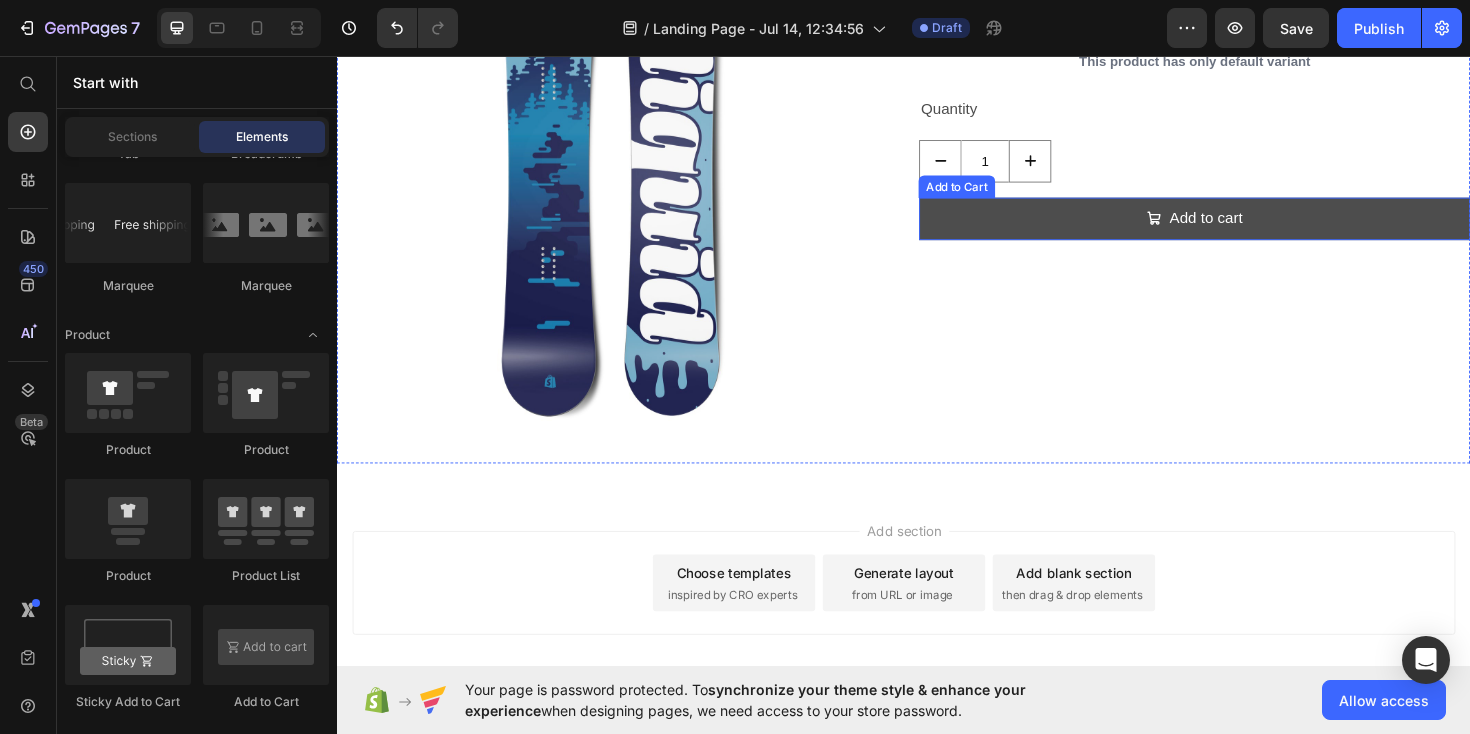 click on "Add to cart" at bounding box center (1245, 228) 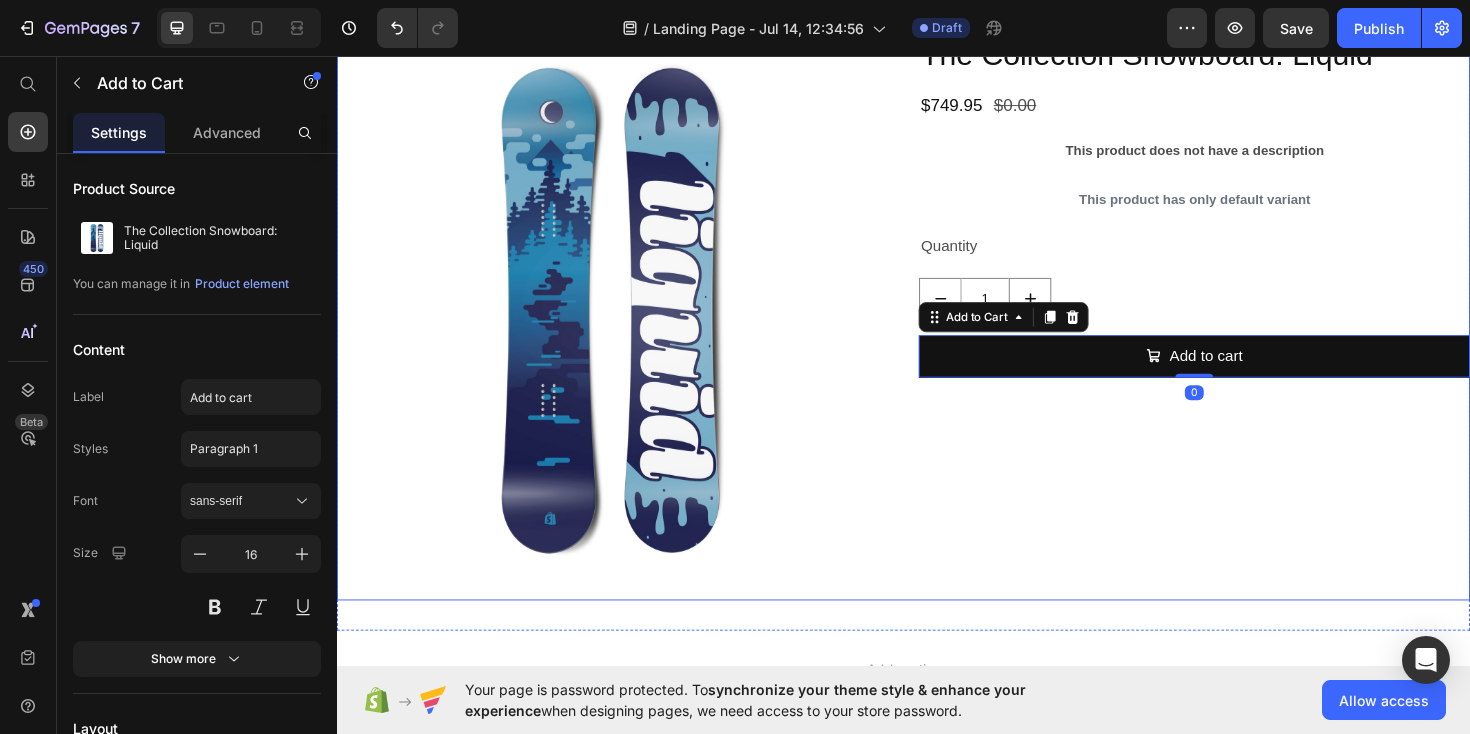 scroll, scrollTop: 0, scrollLeft: 0, axis: both 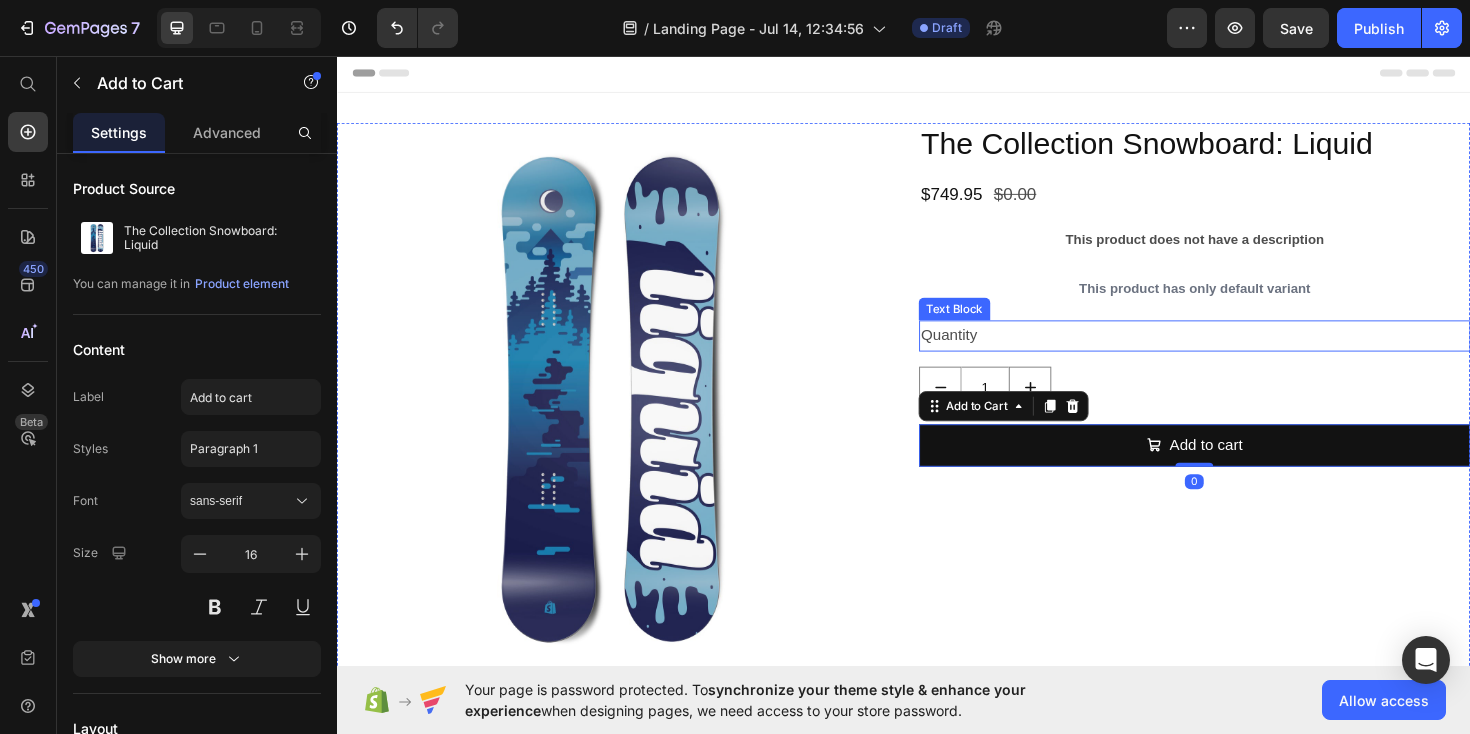 click on "Quantity" at bounding box center (1245, 352) 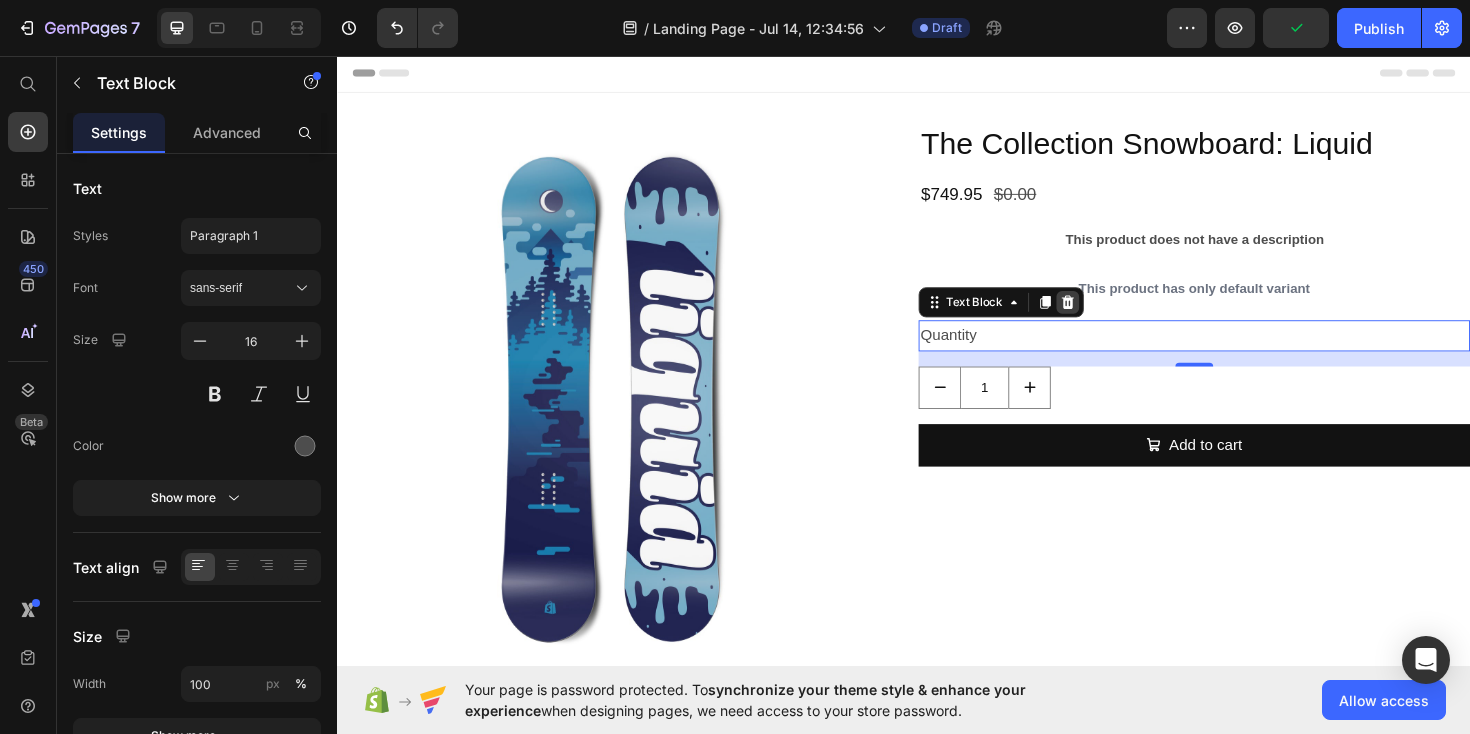 click at bounding box center [1111, 317] 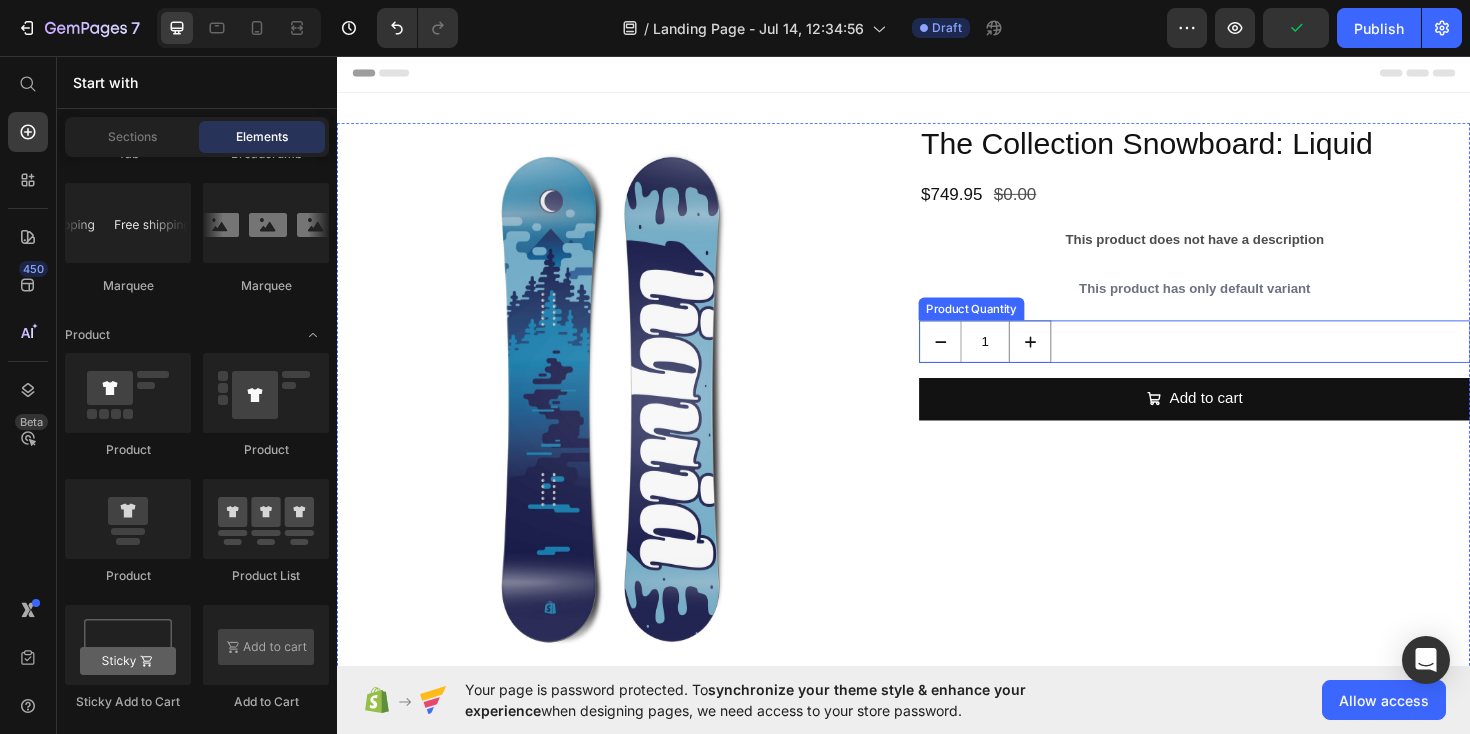 click on "1" at bounding box center (1245, 358) 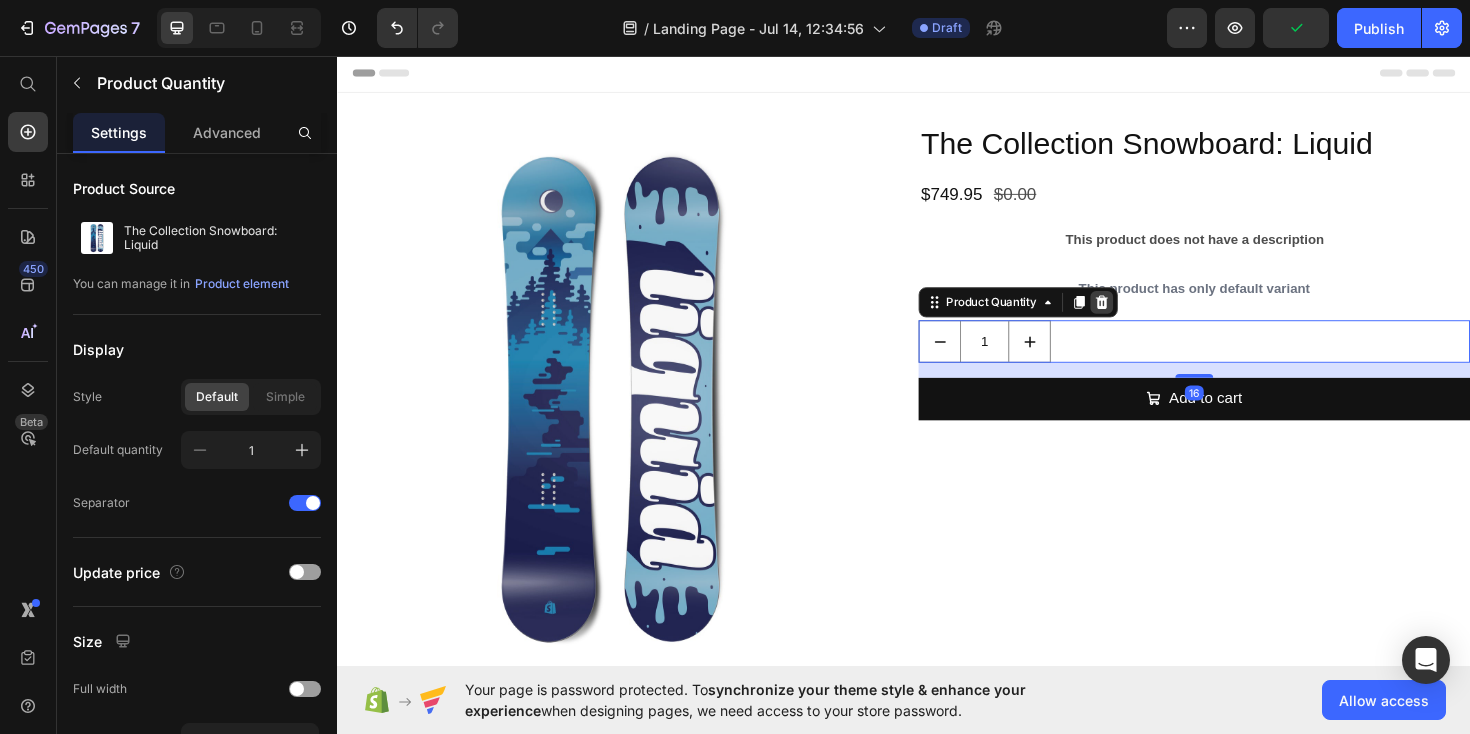 click 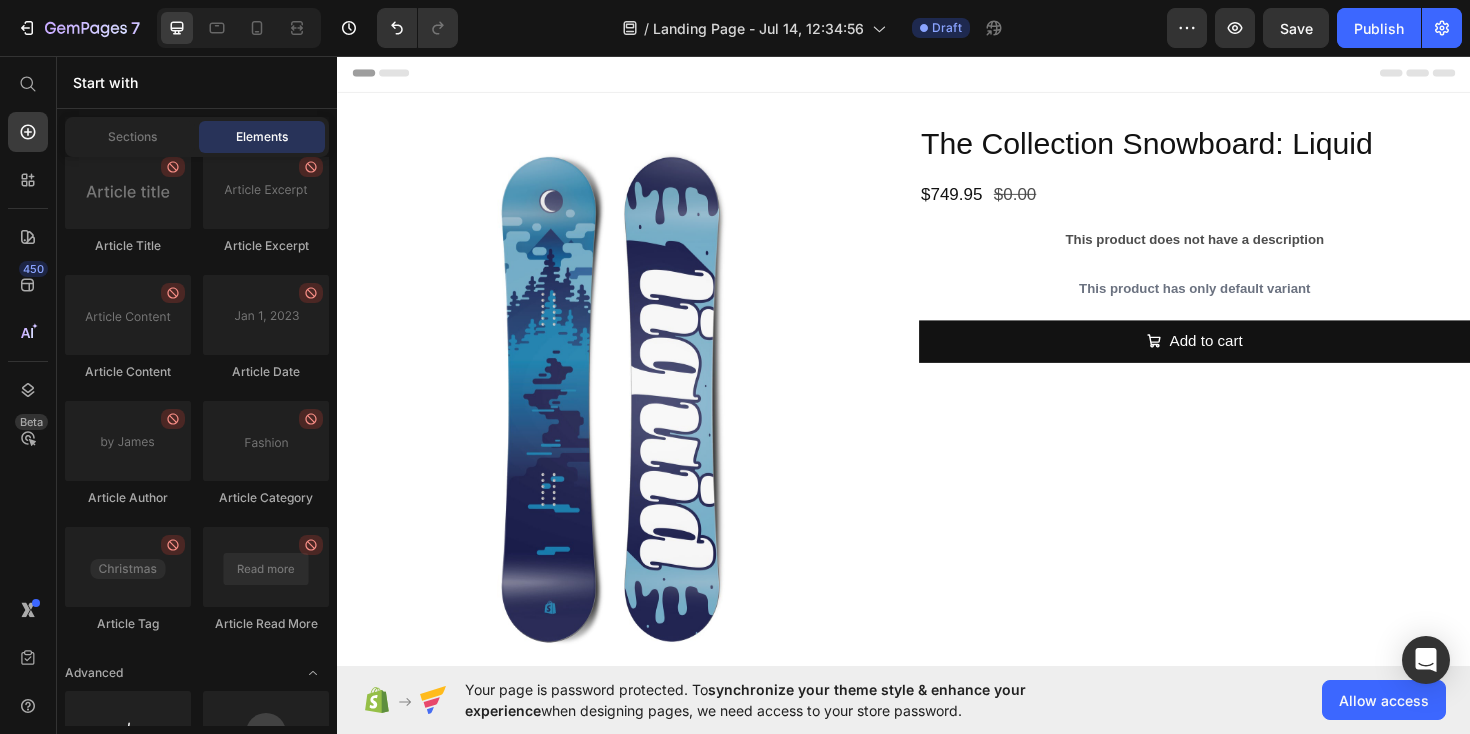 scroll, scrollTop: 5610, scrollLeft: 0, axis: vertical 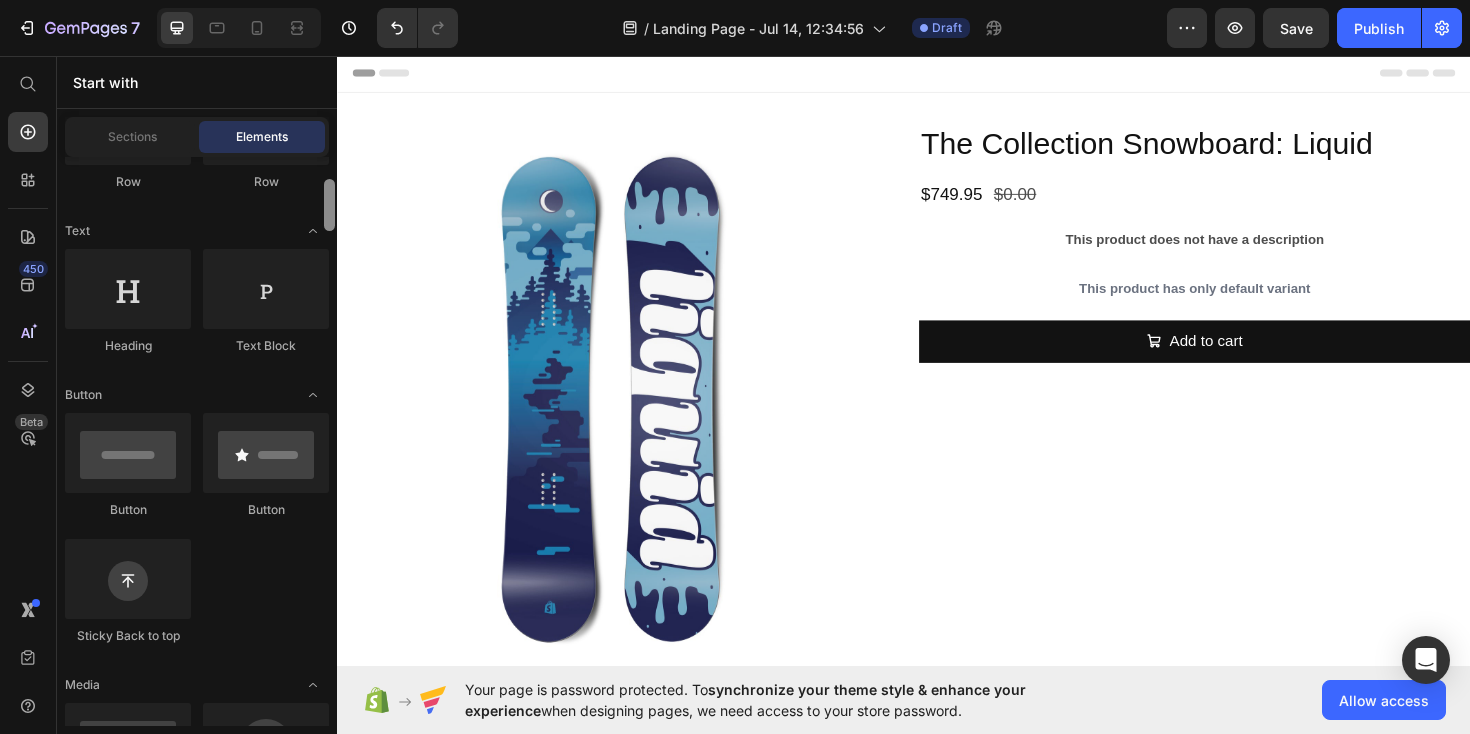 drag, startPoint x: 333, startPoint y: 394, endPoint x: 325, endPoint y: 209, distance: 185.1729 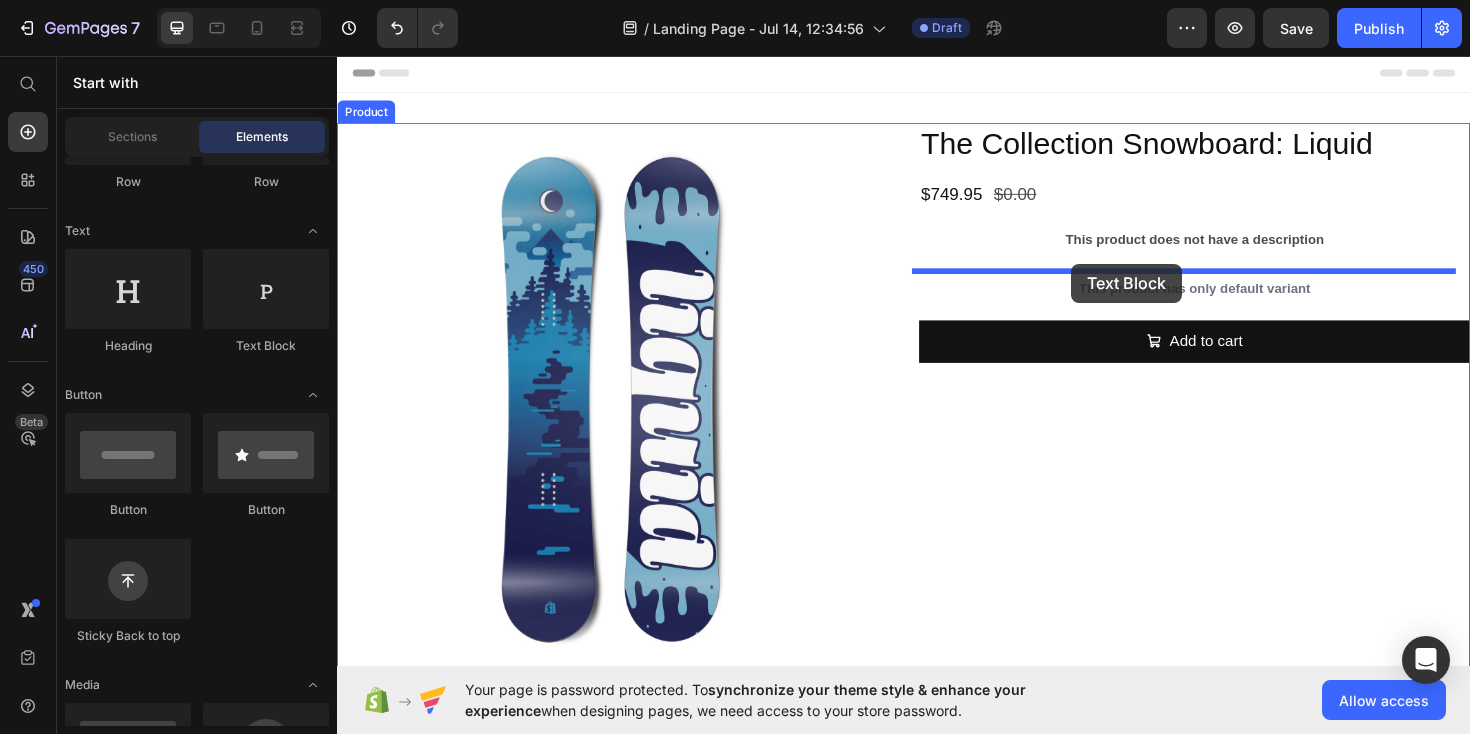 drag, startPoint x: 631, startPoint y: 352, endPoint x: 1114, endPoint y: 276, distance: 488.94275 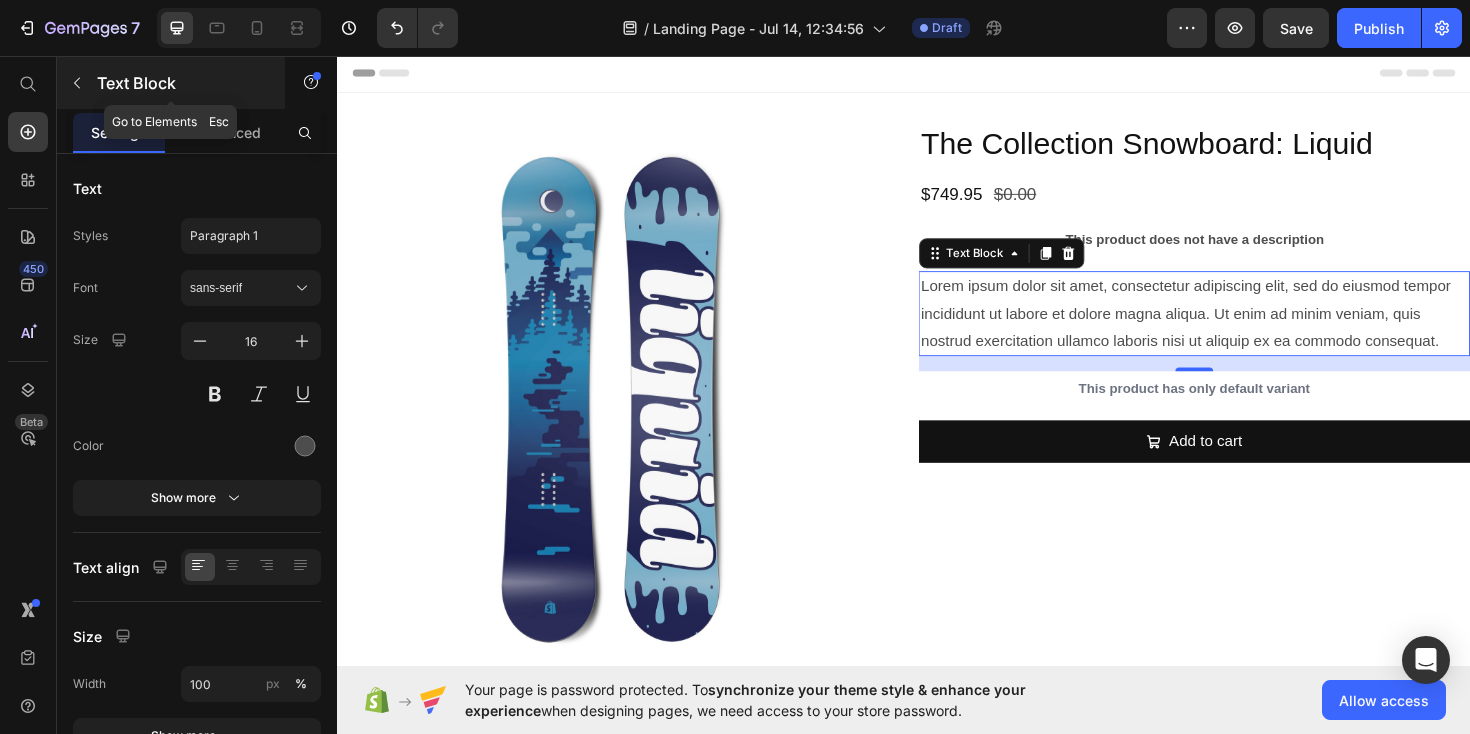 click at bounding box center [77, 83] 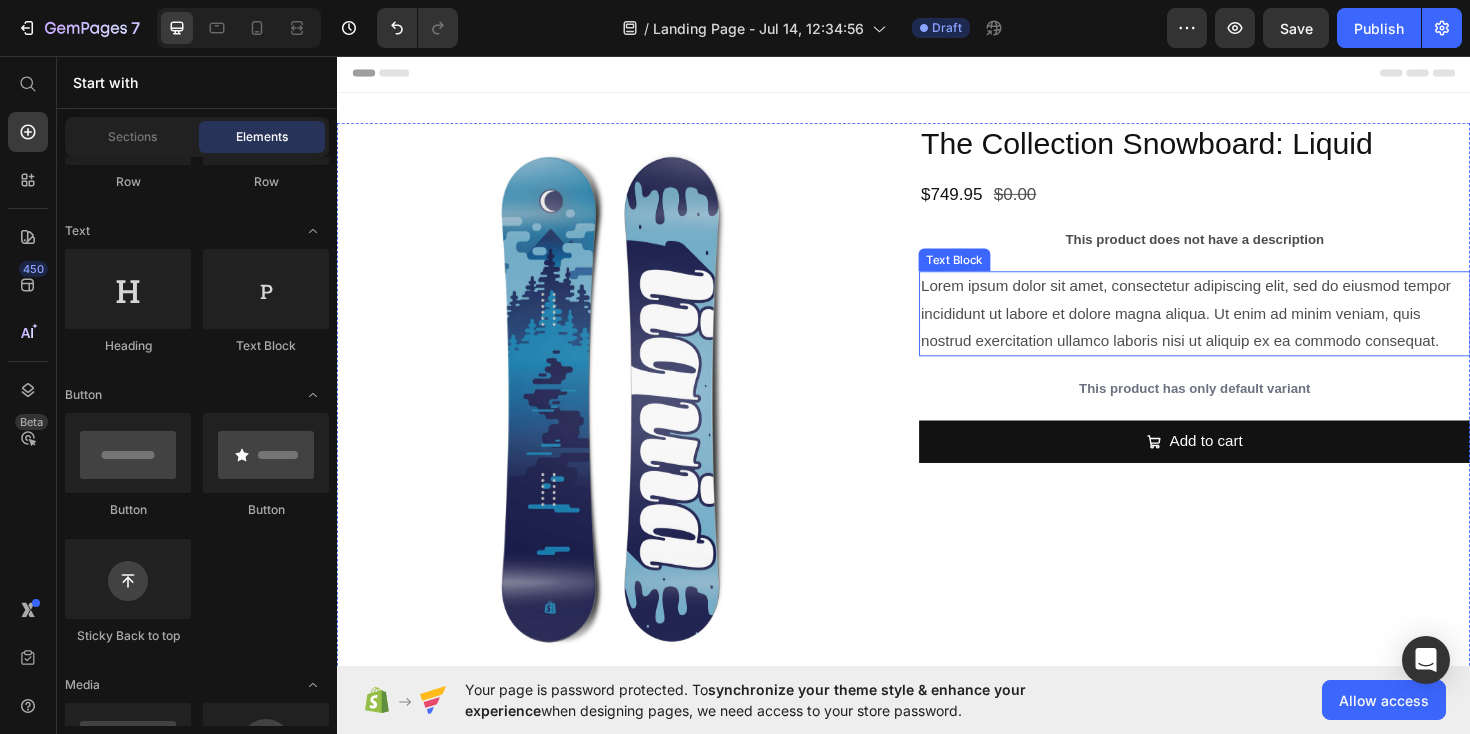 click on "Lorem ipsum dolor sit amet, consectetur adipiscing elit, sed do eiusmod tempor incididunt ut labore et dolore magna aliqua. Ut enim ad minim veniam, quis nostrud exercitation ullamco laboris nisi ut aliquip ex ea commodo consequat." at bounding box center (1245, 329) 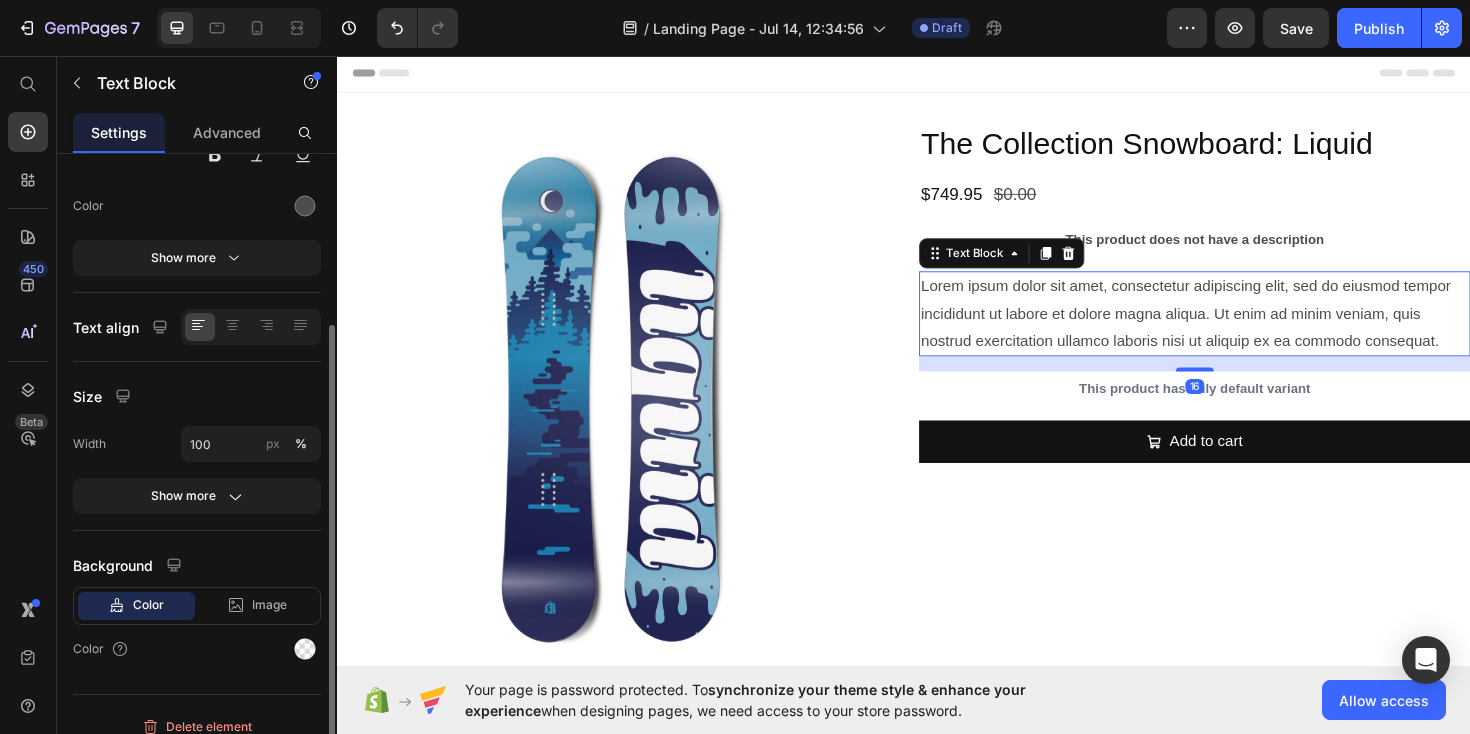 scroll, scrollTop: 258, scrollLeft: 0, axis: vertical 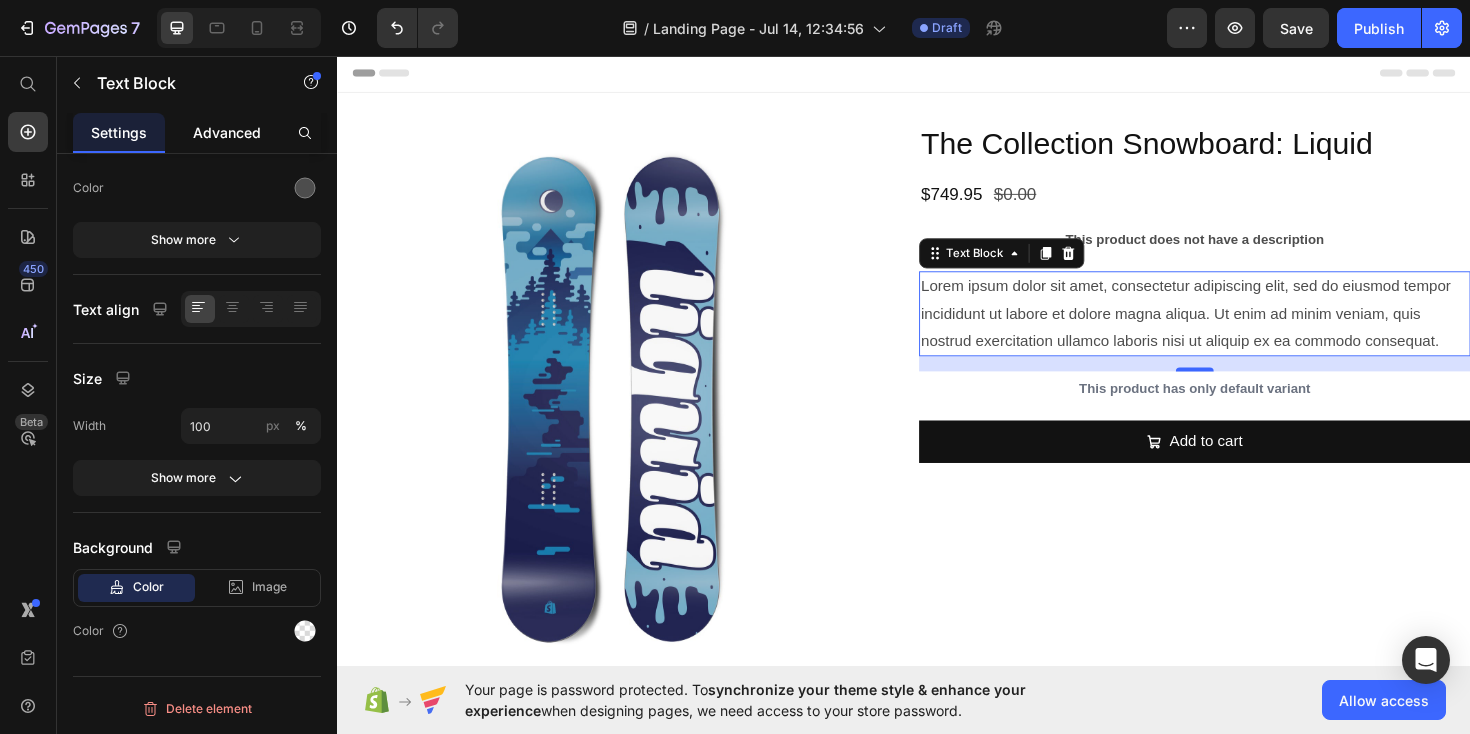 click on "Advanced" 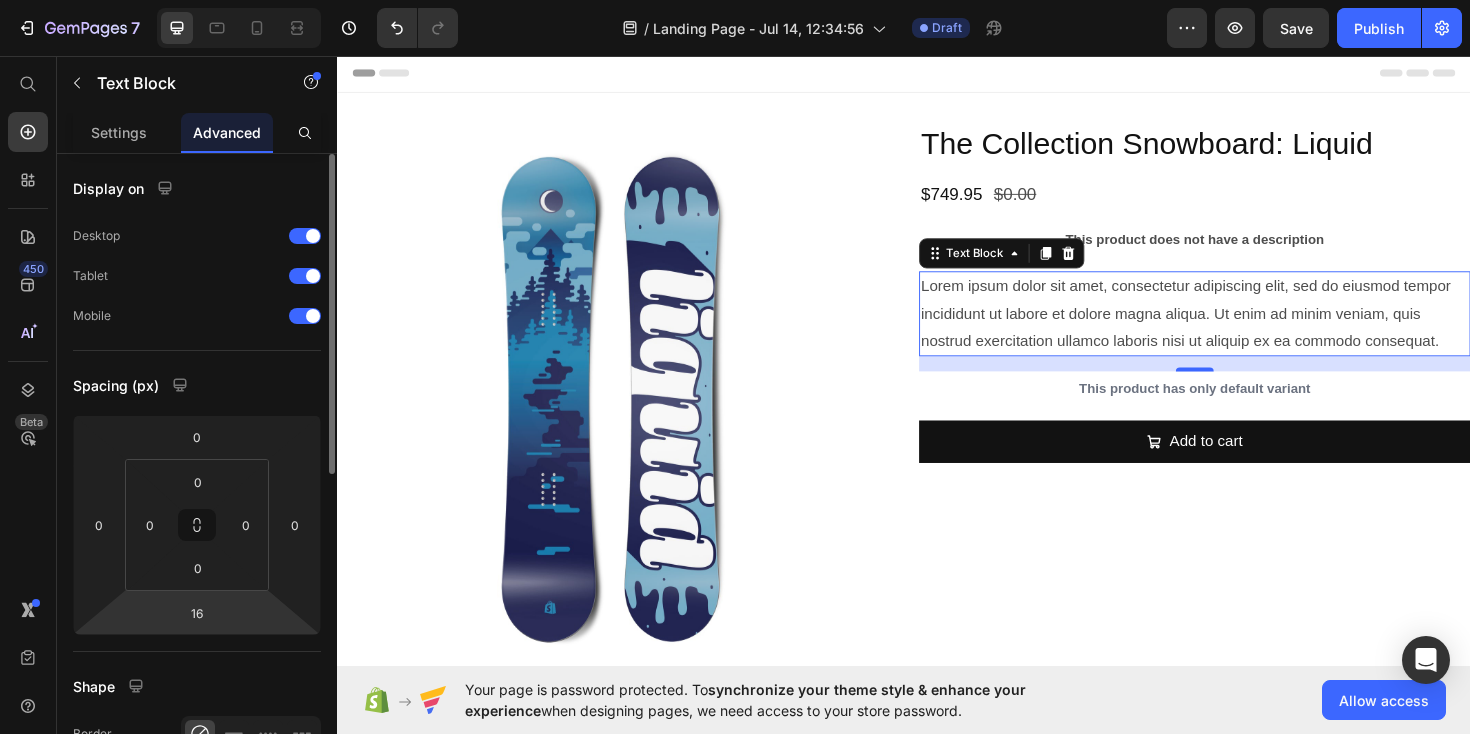 scroll, scrollTop: 360, scrollLeft: 0, axis: vertical 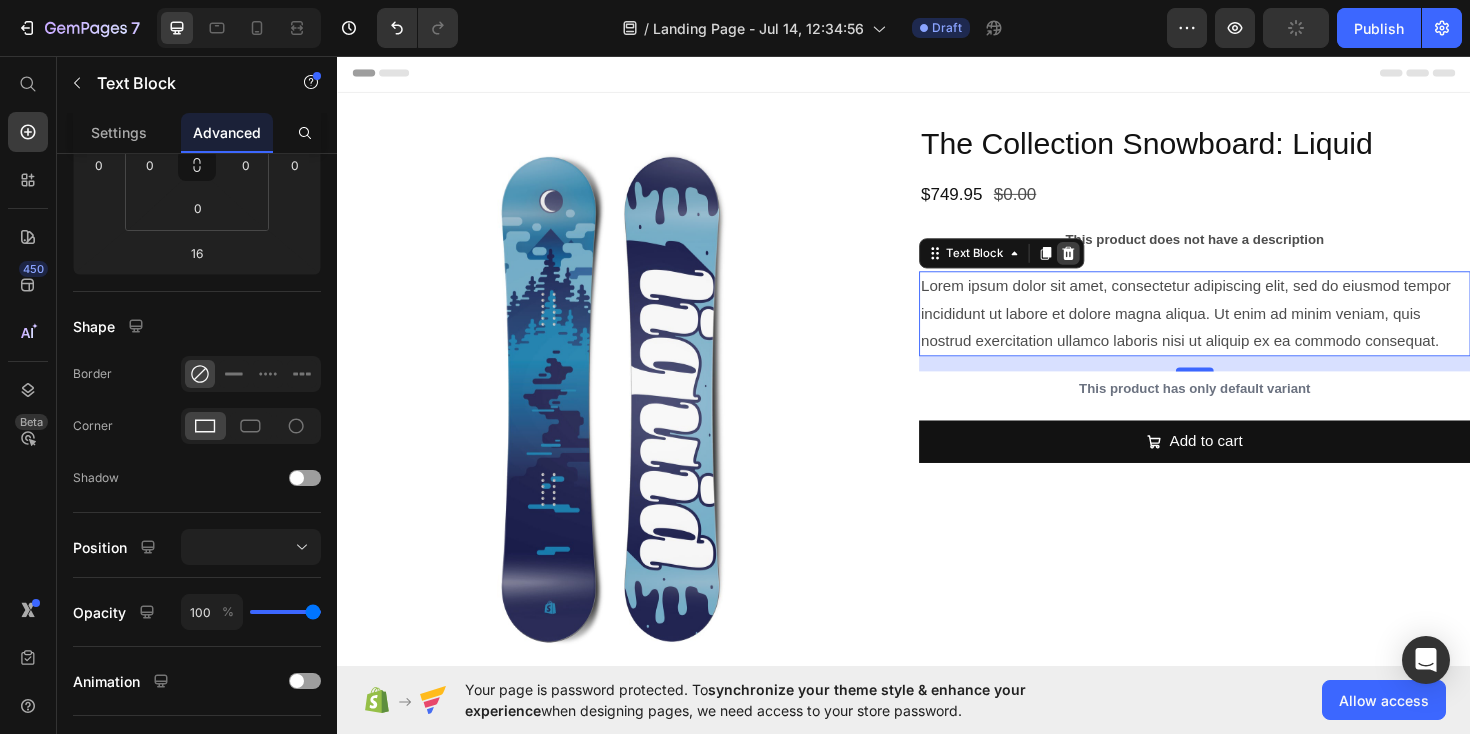 click 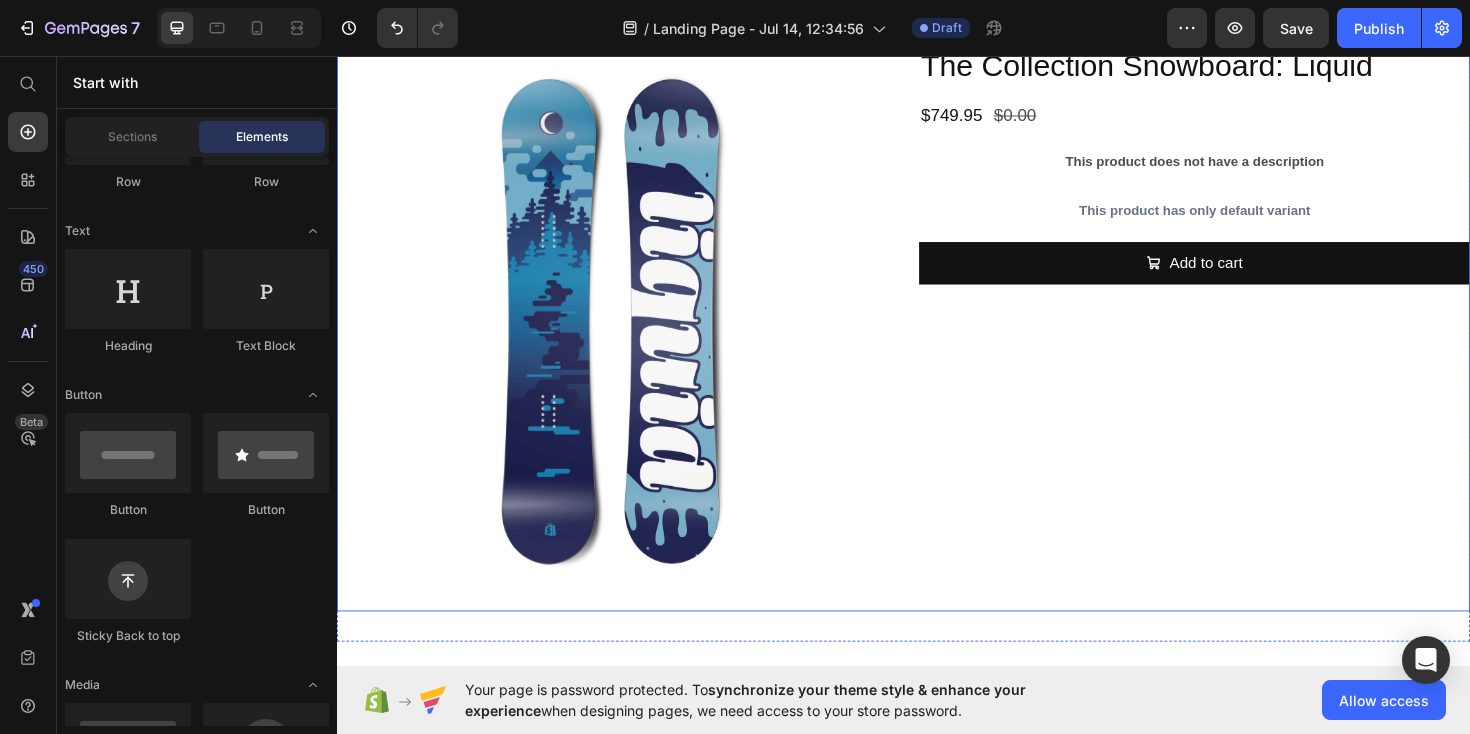 scroll, scrollTop: 120, scrollLeft: 0, axis: vertical 